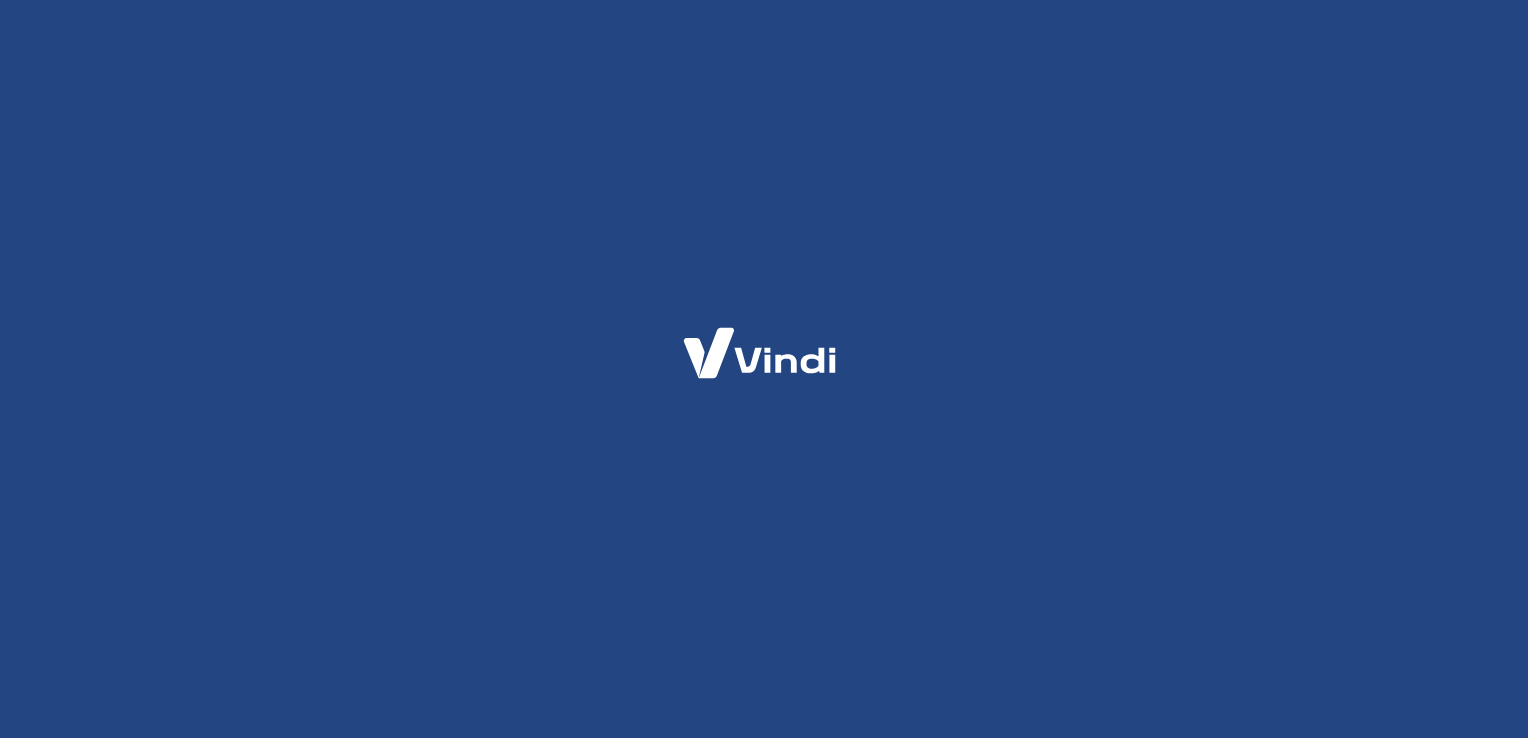 scroll, scrollTop: 0, scrollLeft: 0, axis: both 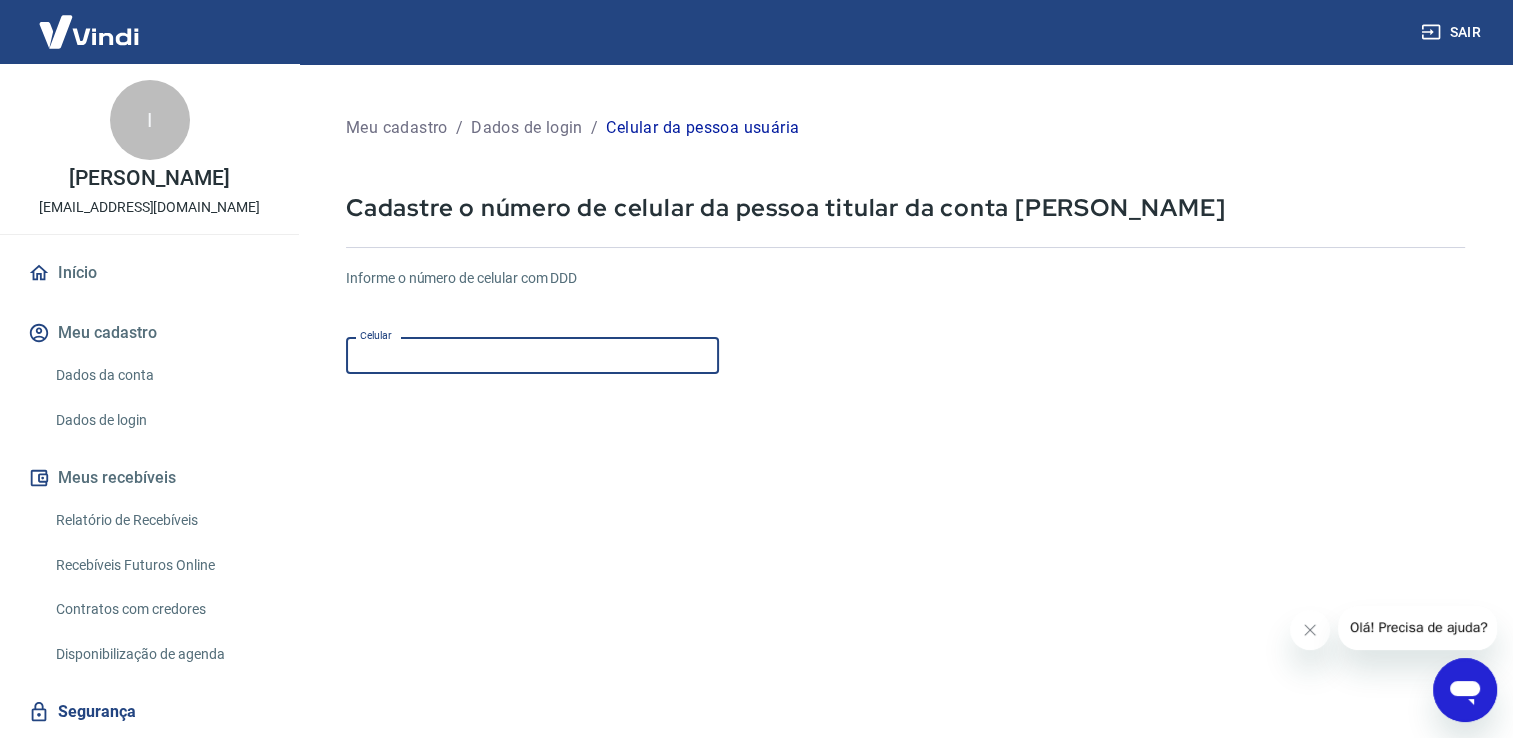 click on "Celular" at bounding box center [532, 355] 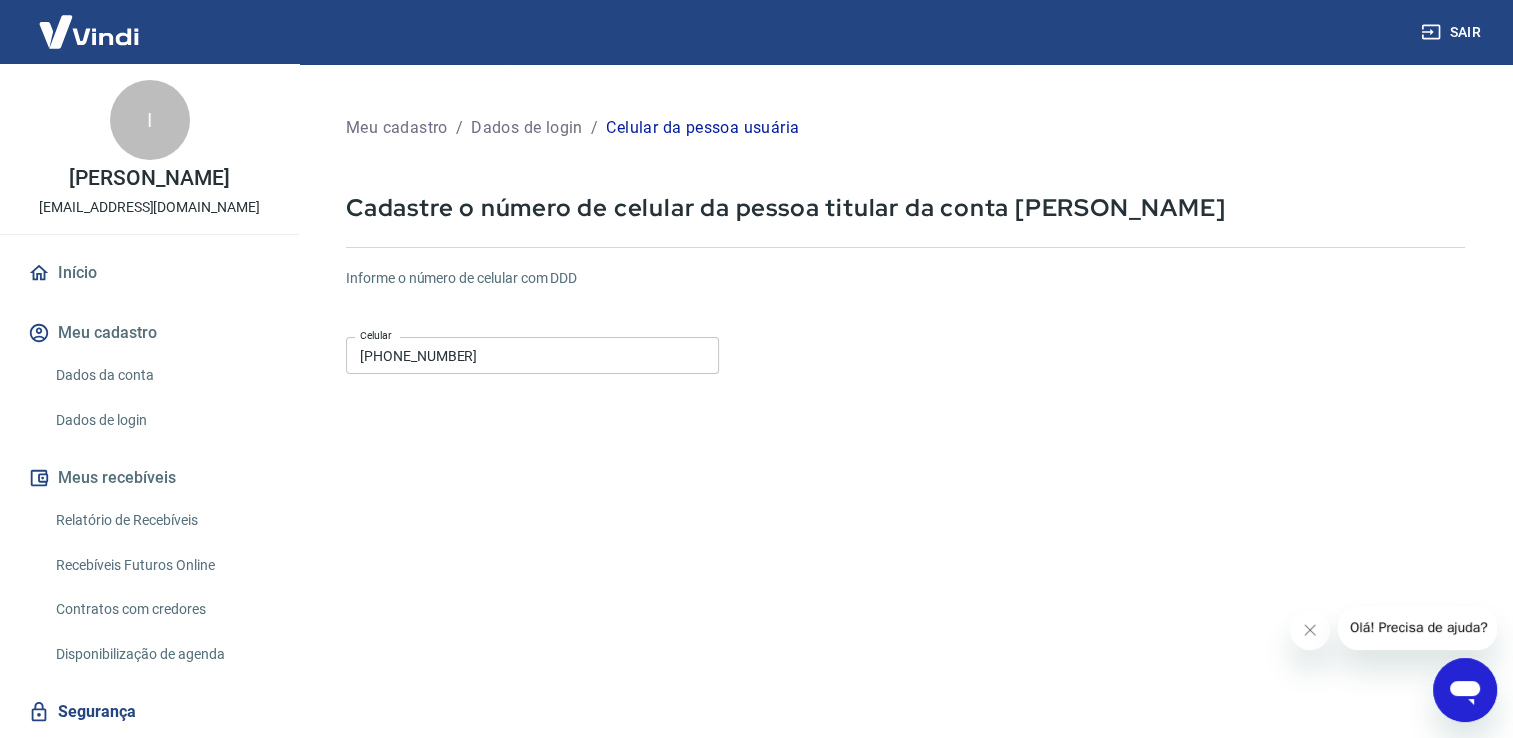 click on "Informe o número de celular com DDD Celular (63) 9922-6203 Celular Continuar Cancelar" at bounding box center (905, 544) 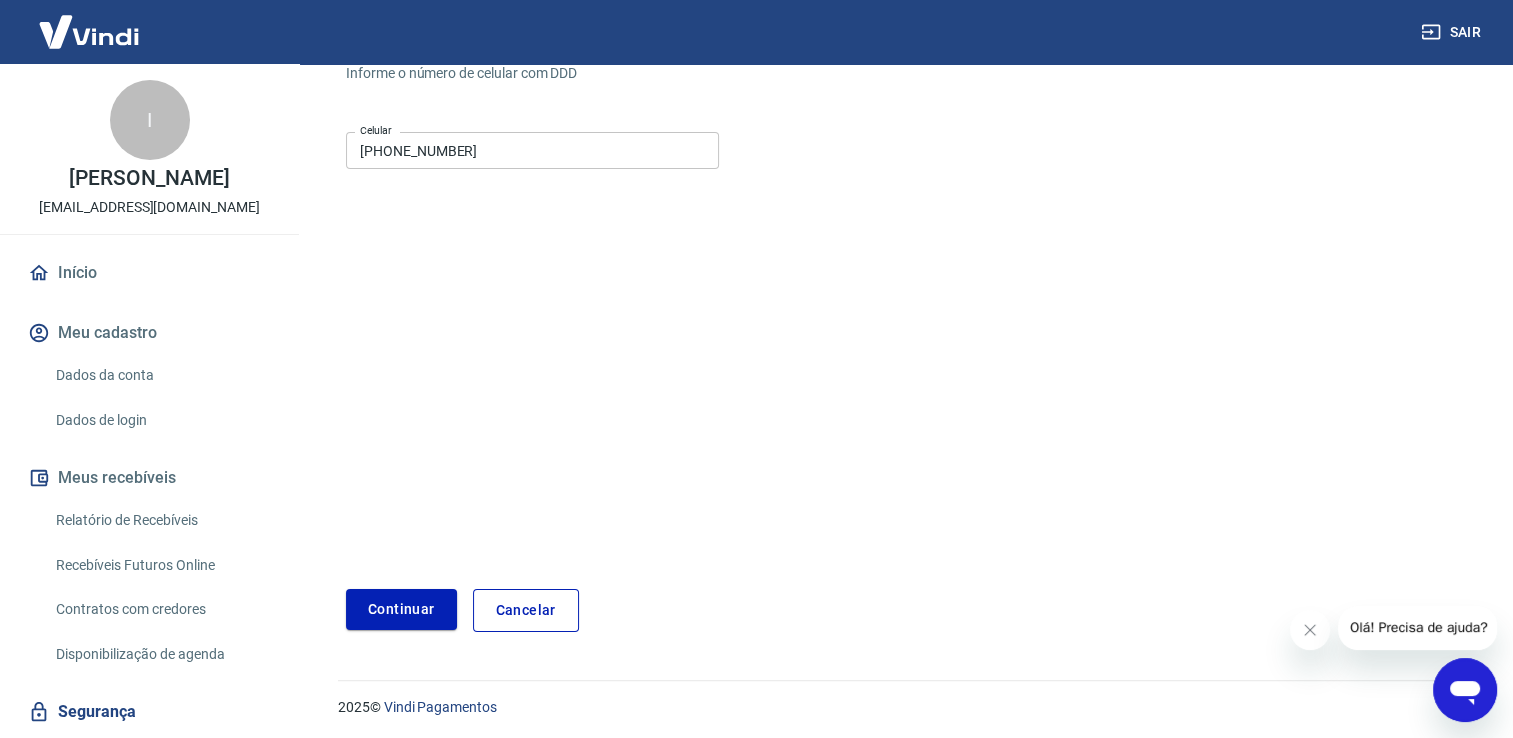 scroll, scrollTop: 204, scrollLeft: 0, axis: vertical 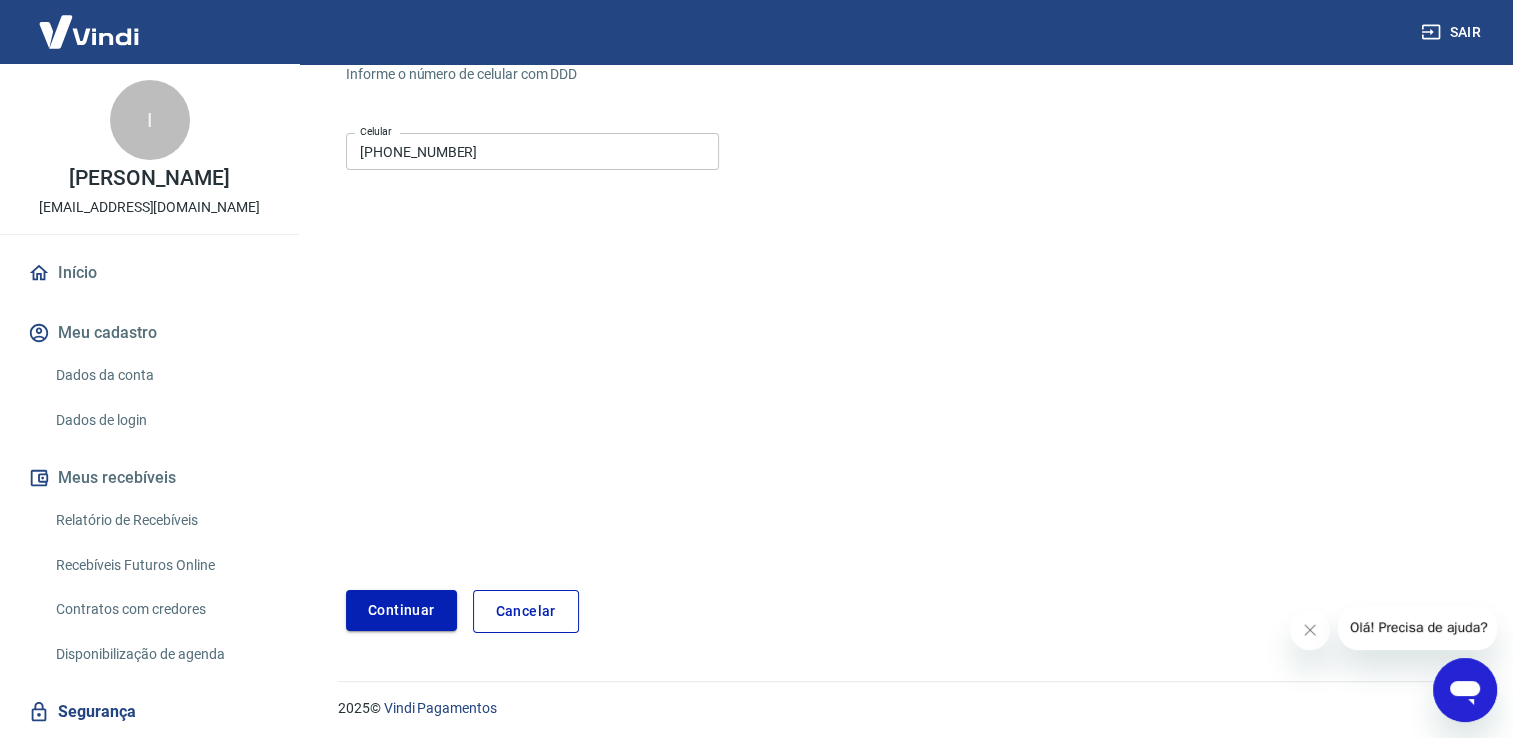click on "Continuar" at bounding box center [401, 610] 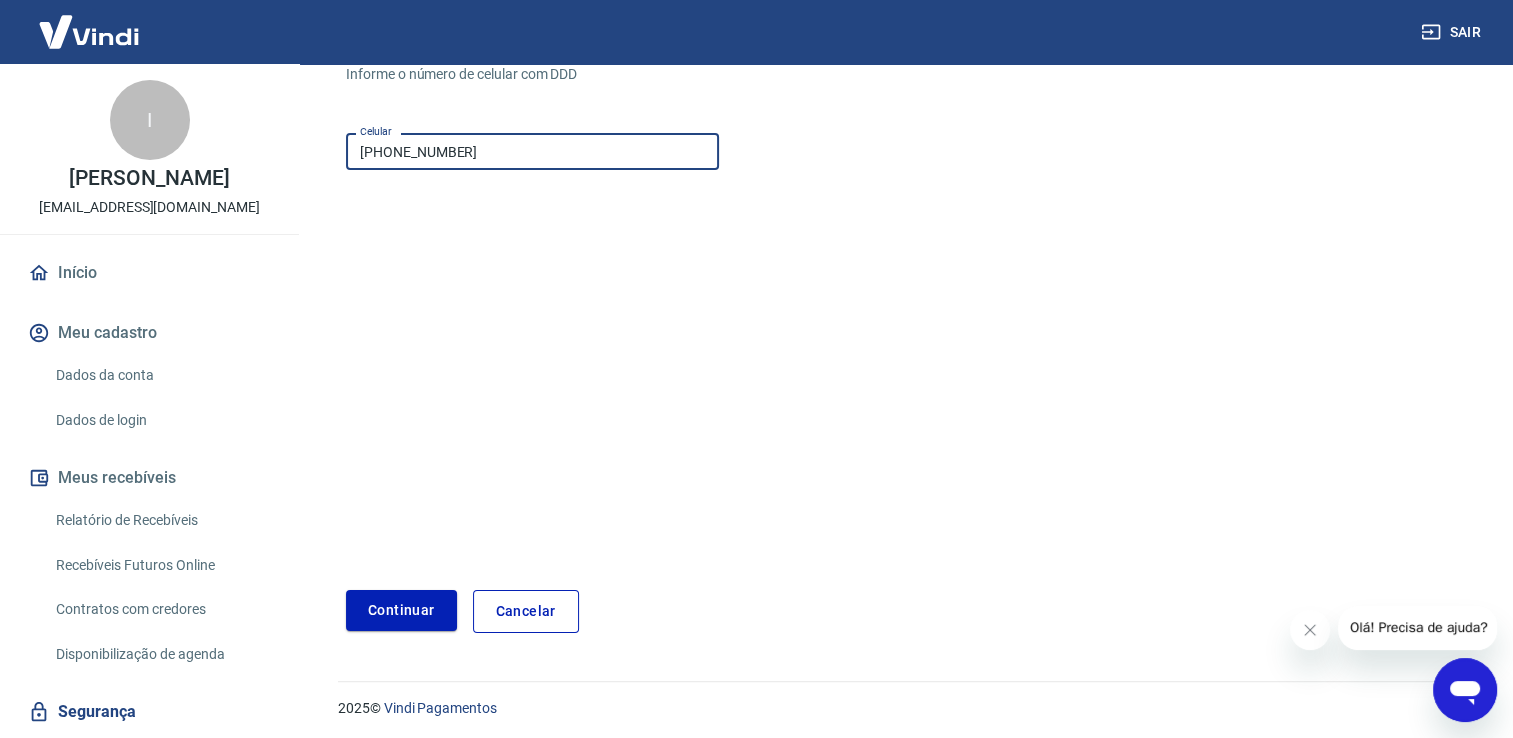click on "(63) 9922-6203" at bounding box center (532, 151) 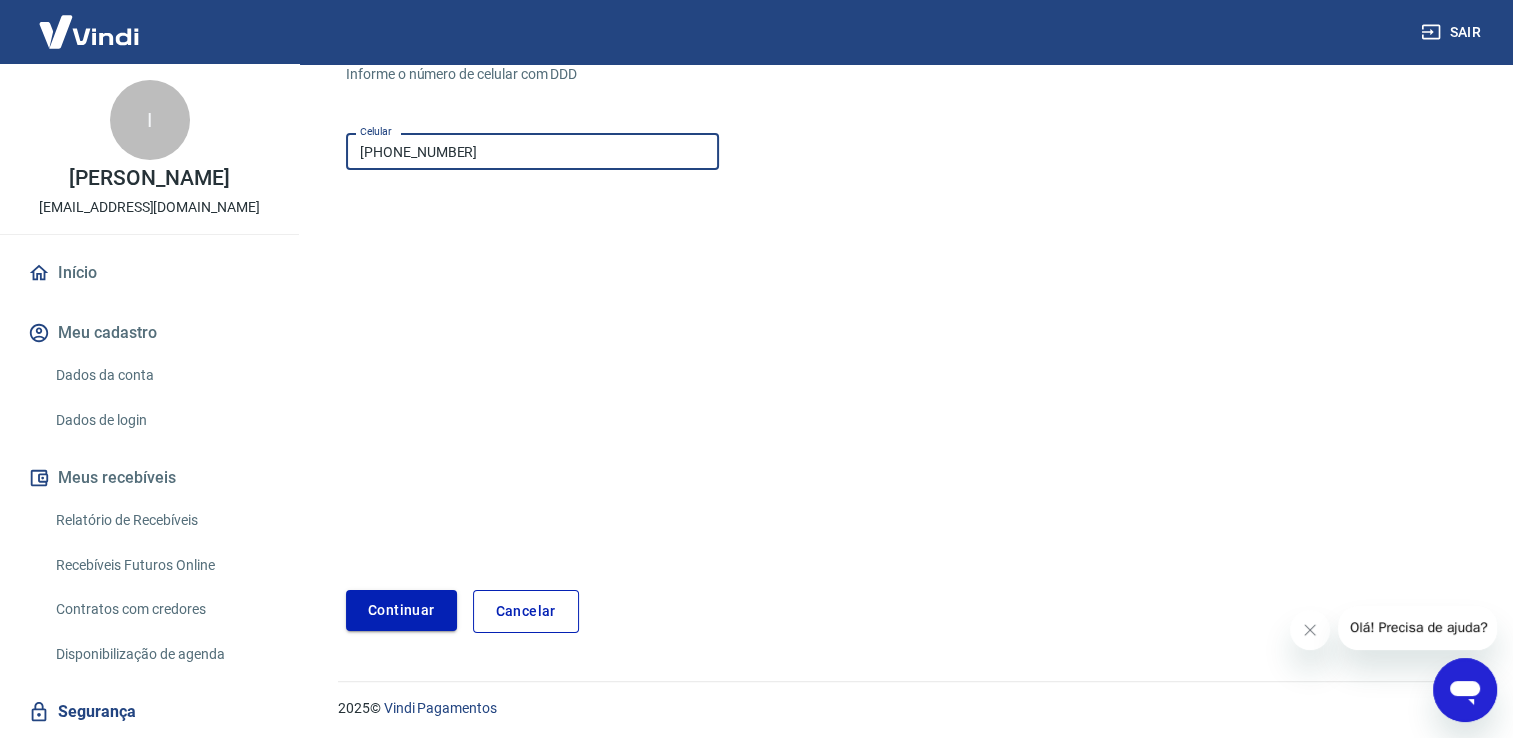type on "(63) 9962-1770" 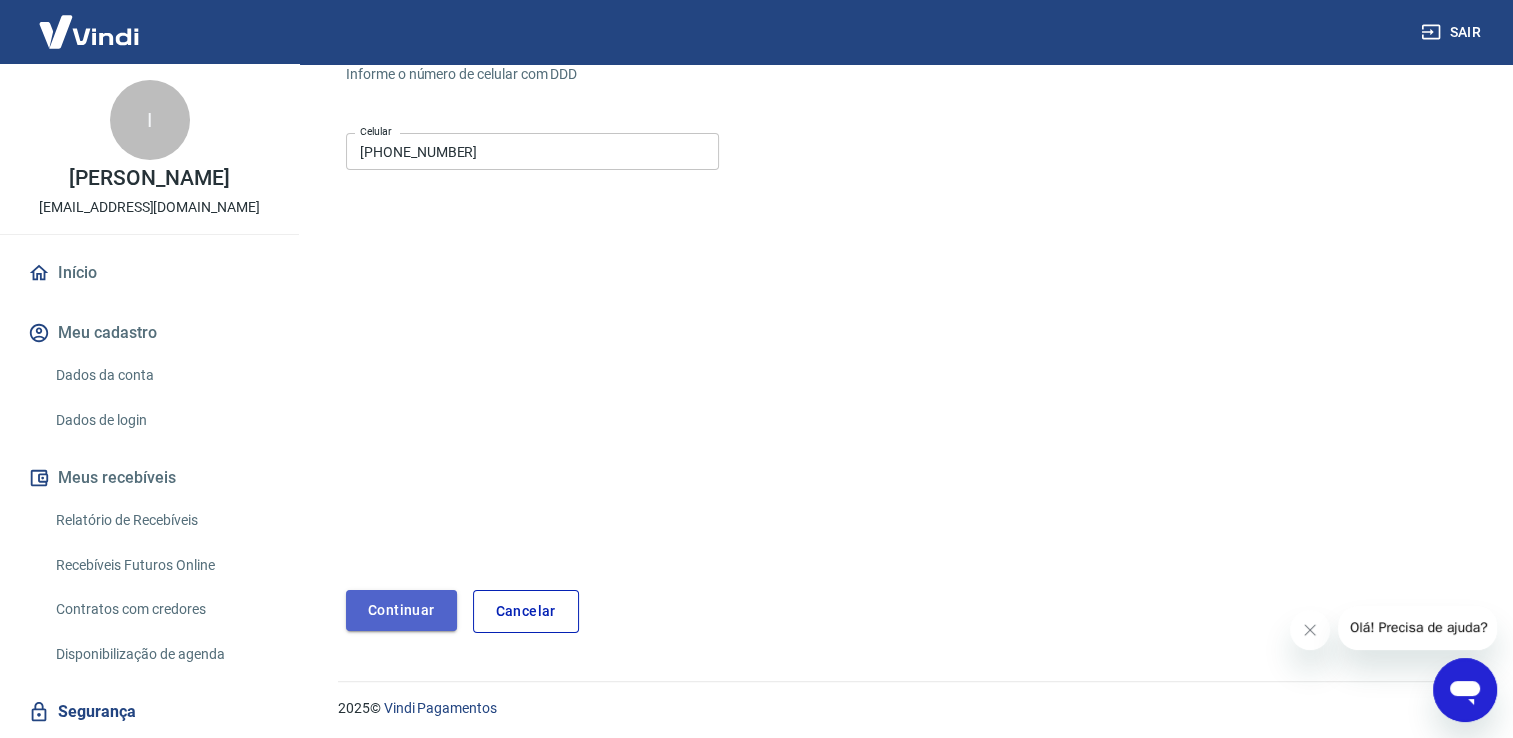 click on "Continuar" at bounding box center [401, 610] 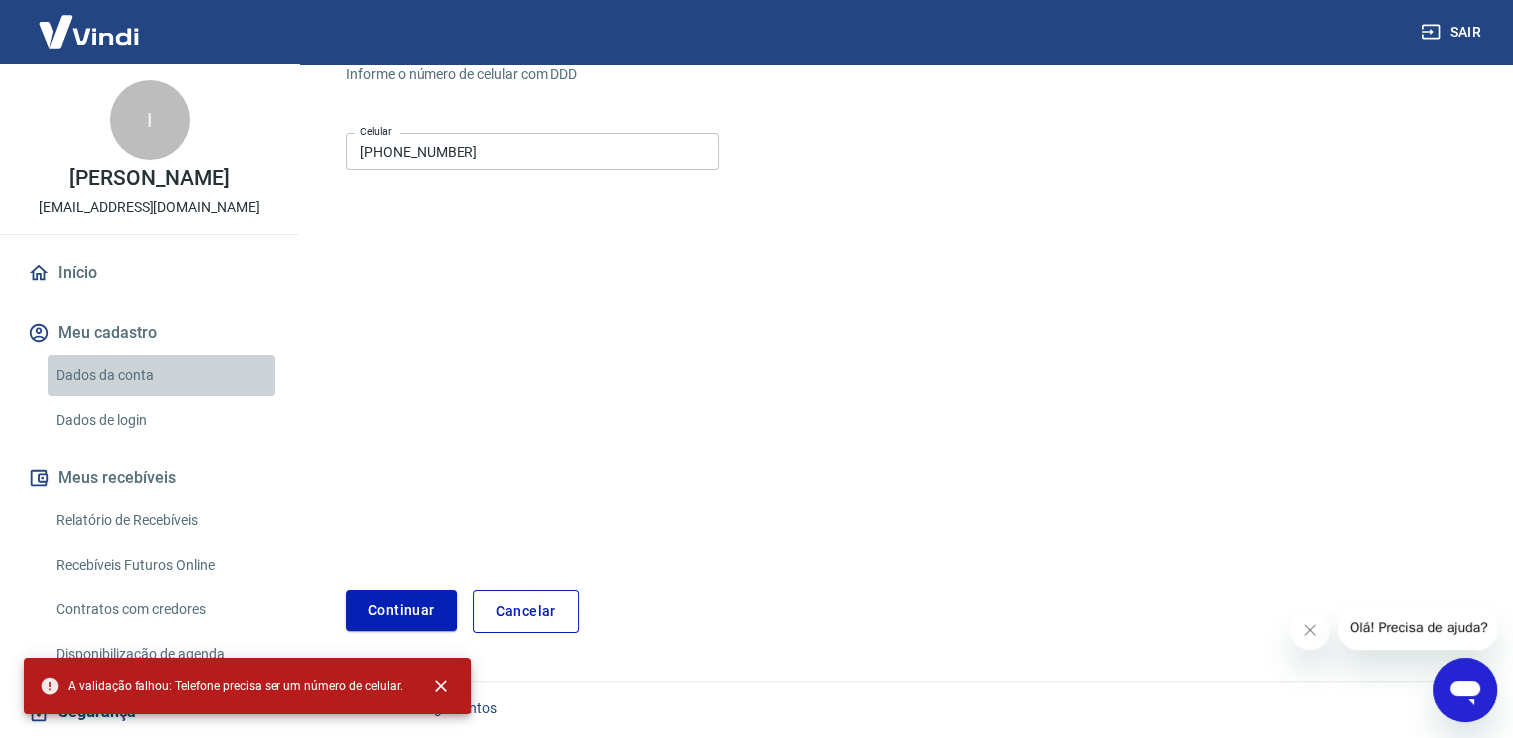 click on "Dados da conta" at bounding box center [161, 375] 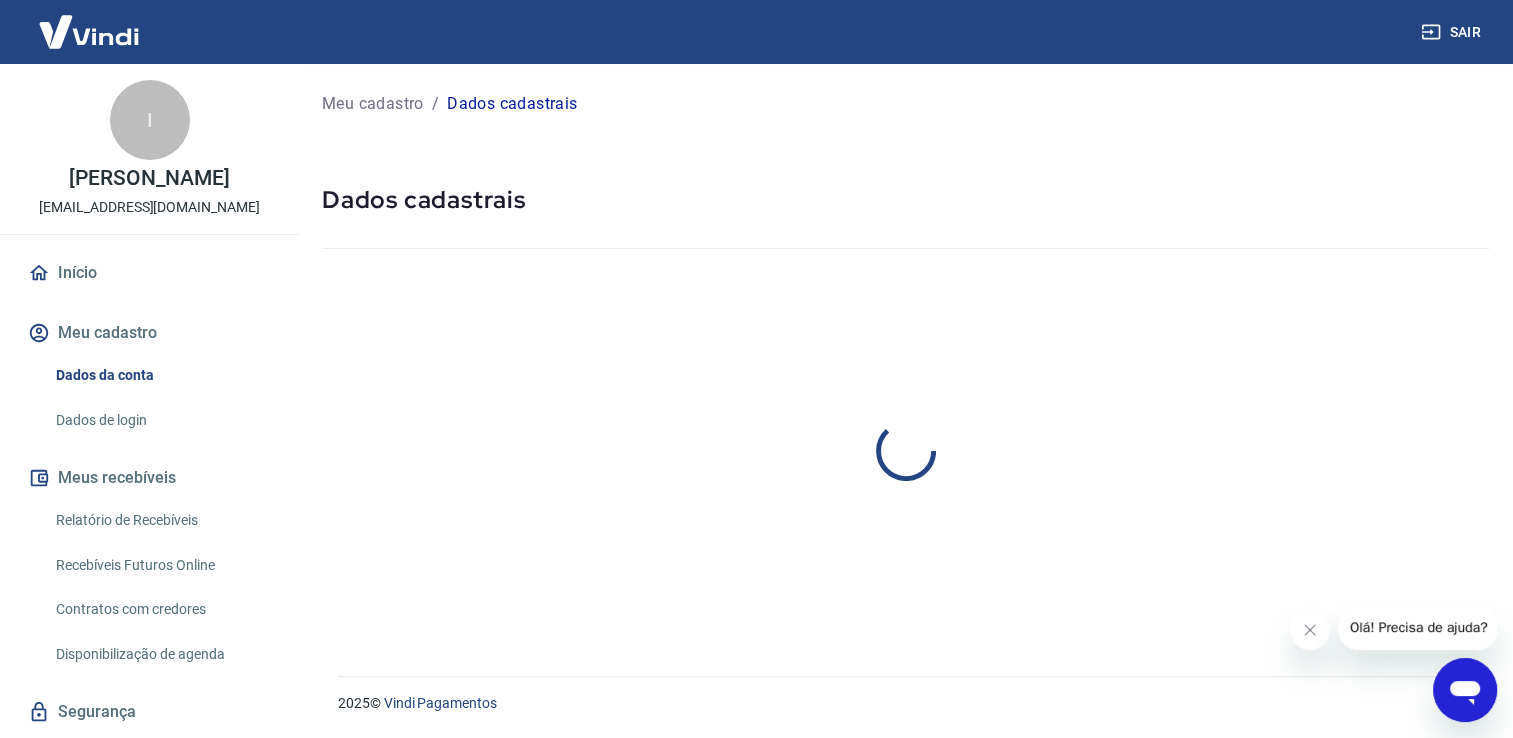 scroll, scrollTop: 0, scrollLeft: 0, axis: both 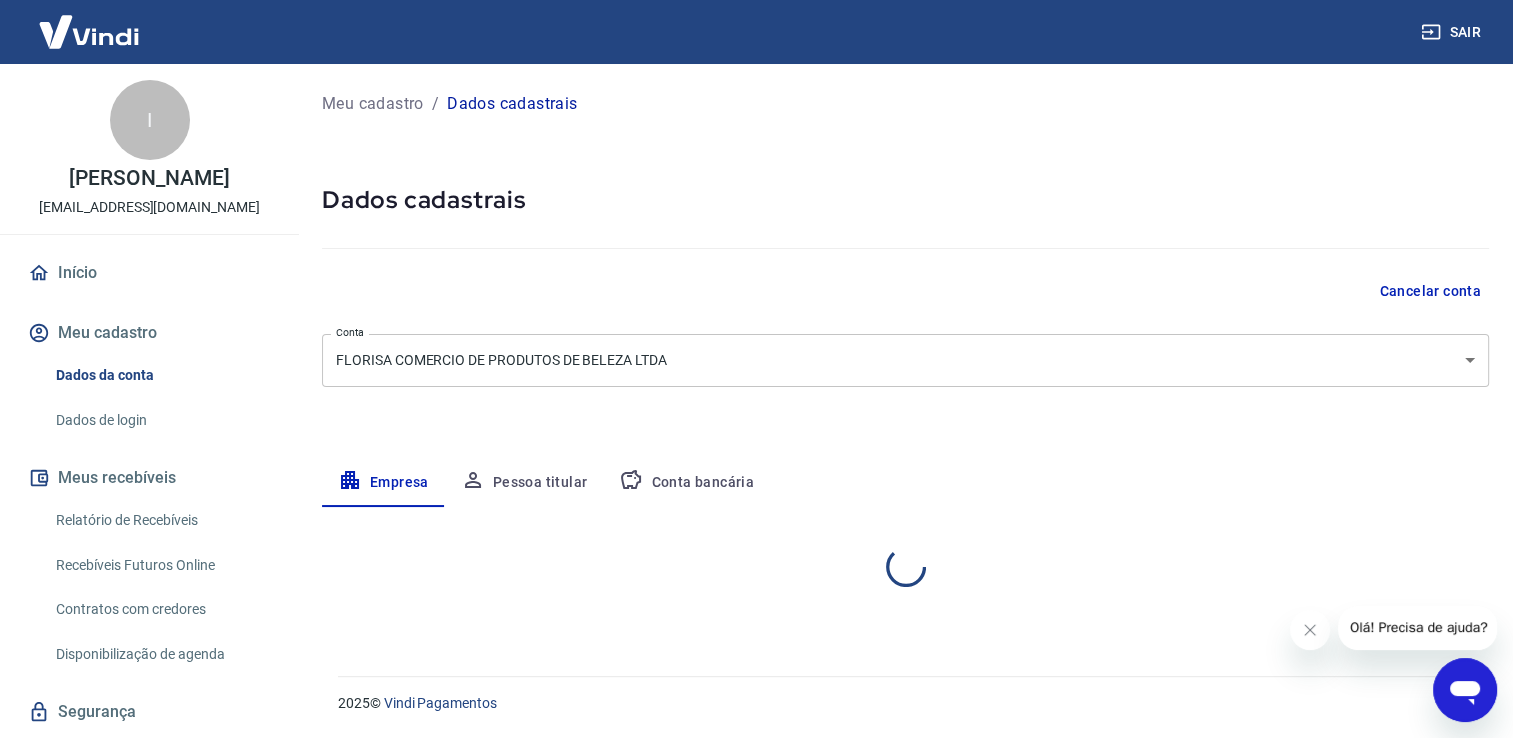 select on "TO" 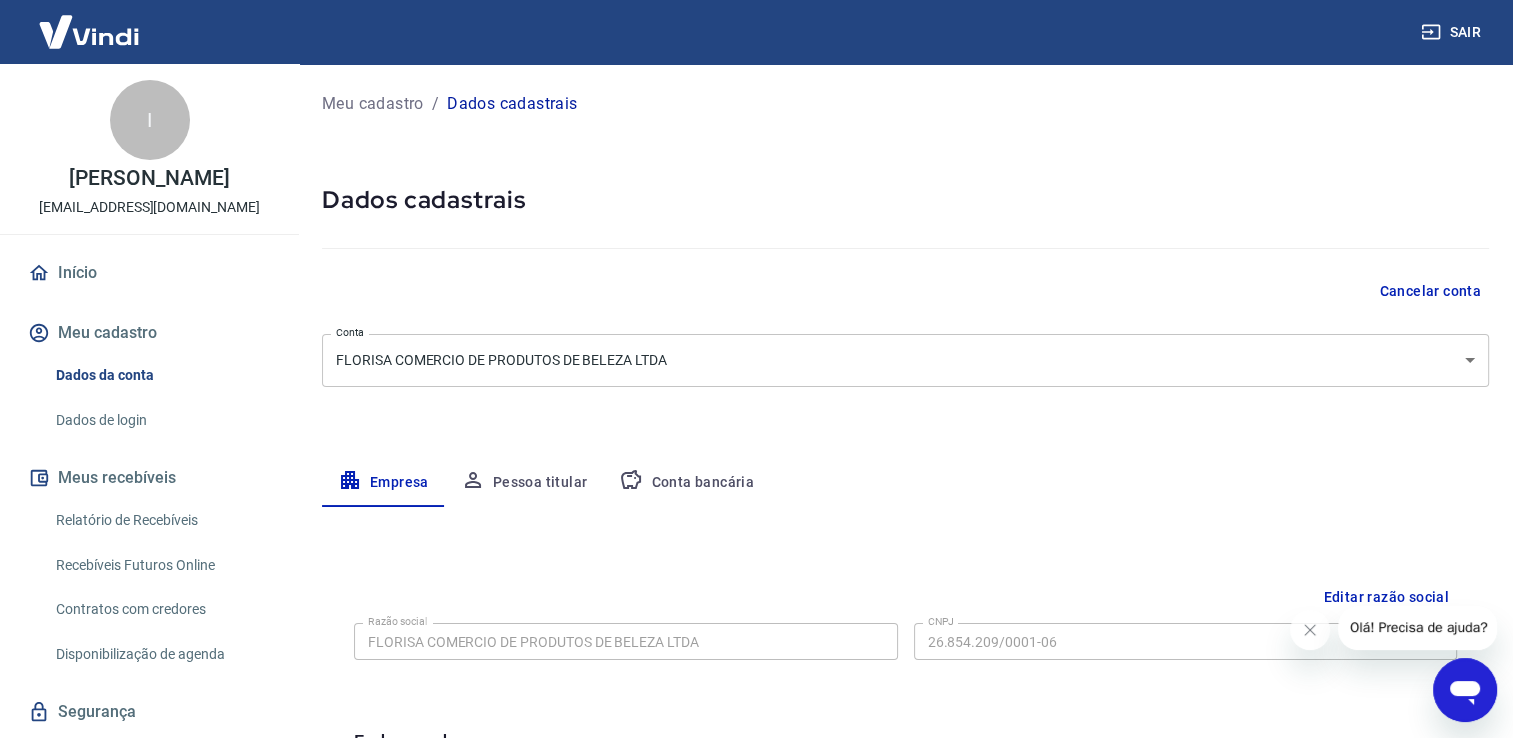 scroll, scrollTop: 703, scrollLeft: 0, axis: vertical 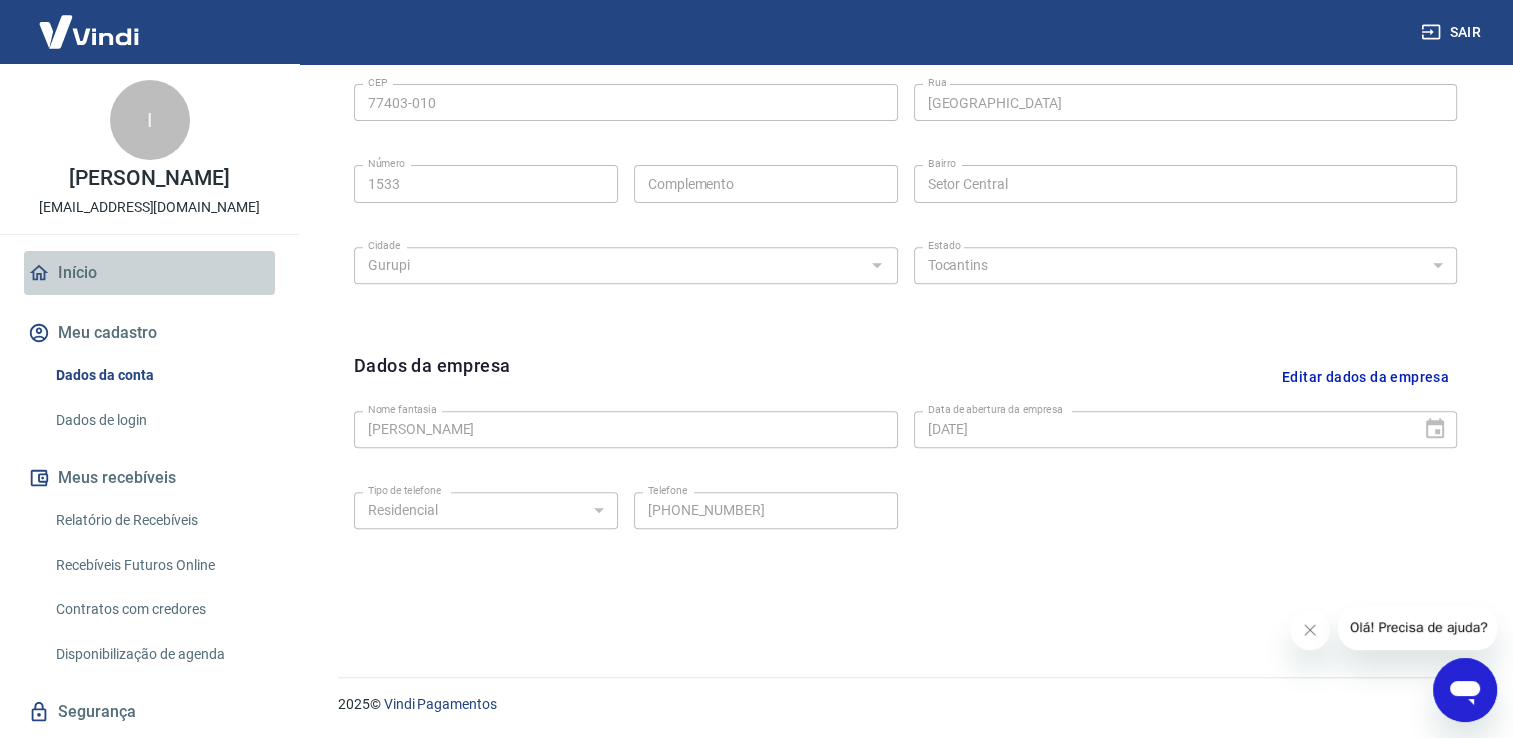 click on "Início" at bounding box center (149, 273) 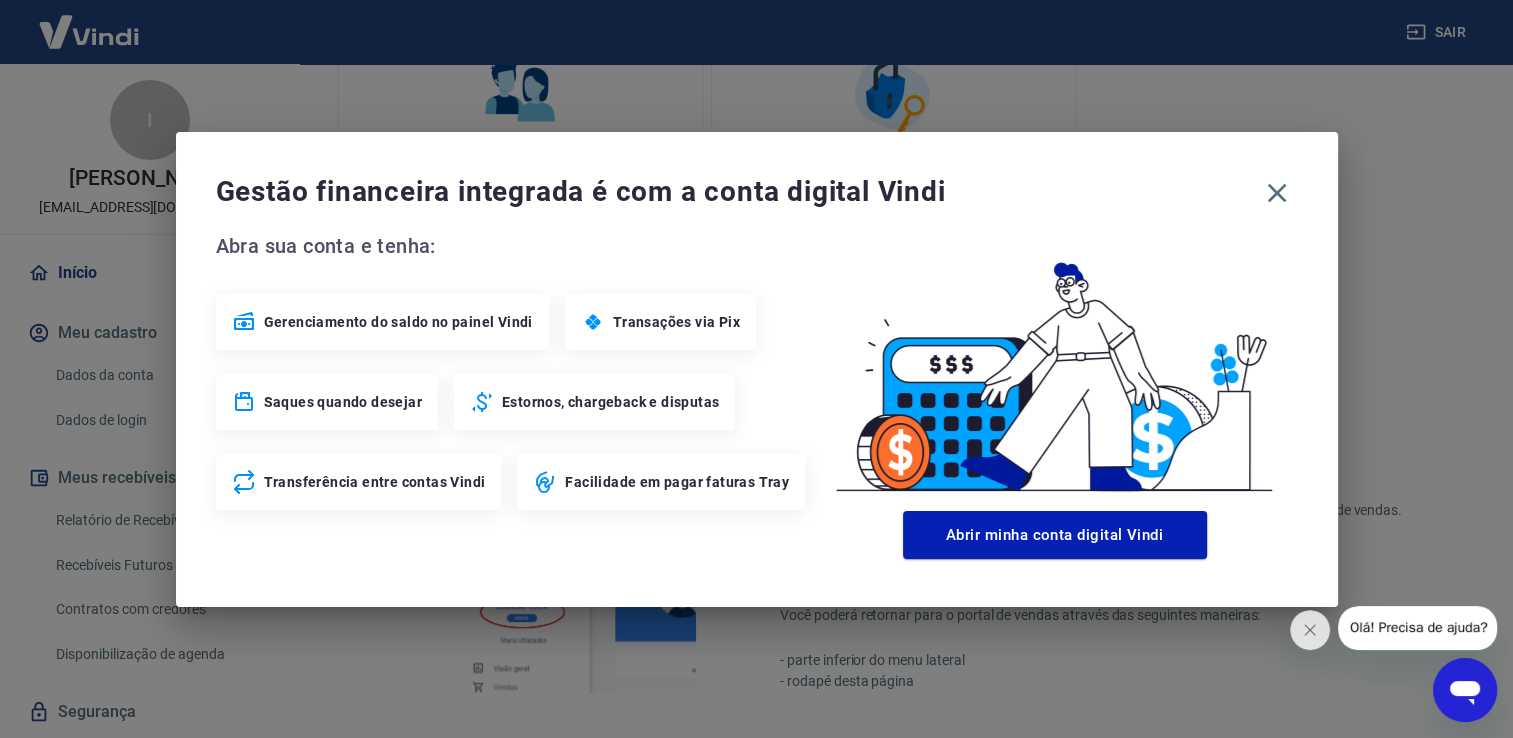 scroll, scrollTop: 1046, scrollLeft: 0, axis: vertical 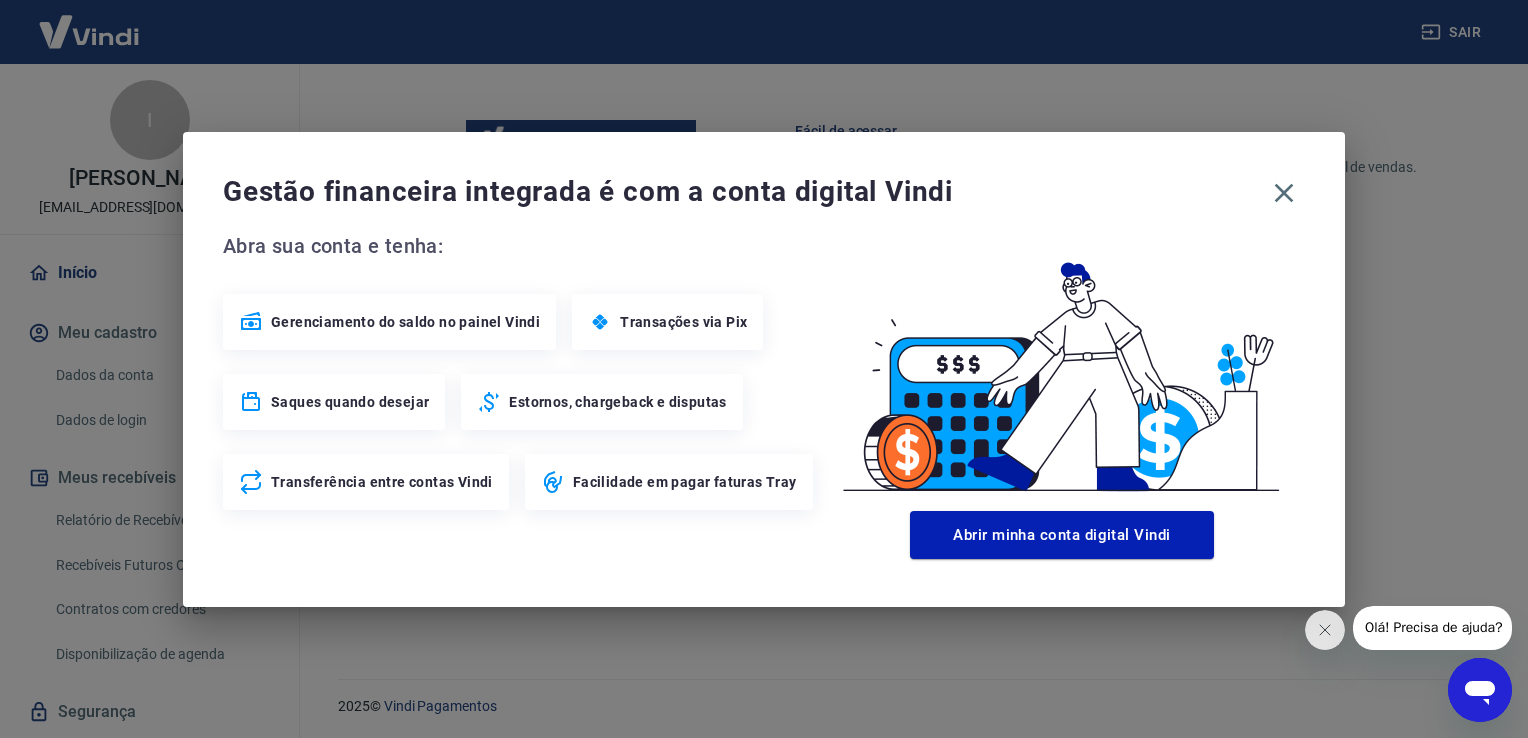 click on "Transações via Pix" at bounding box center (683, 322) 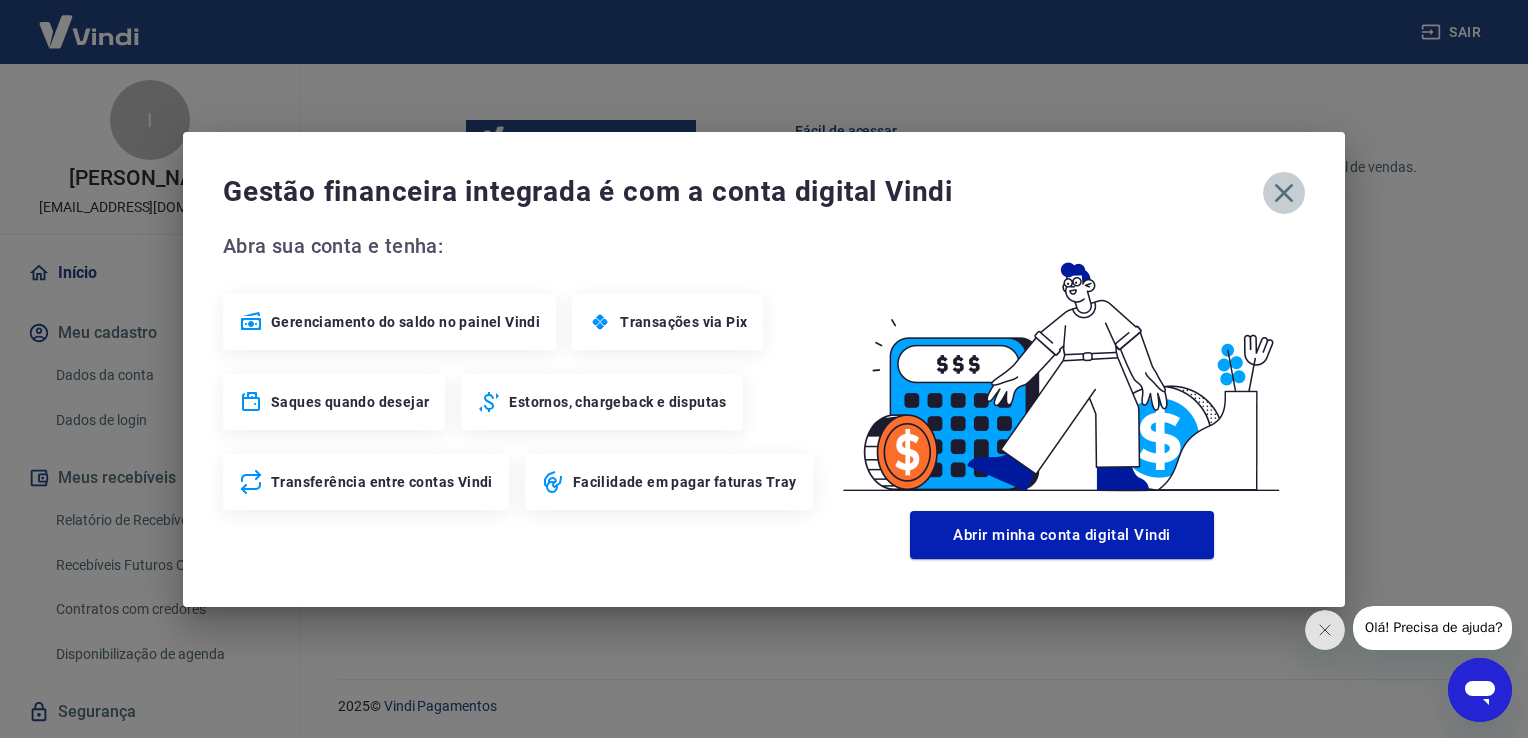 click at bounding box center [1284, 193] 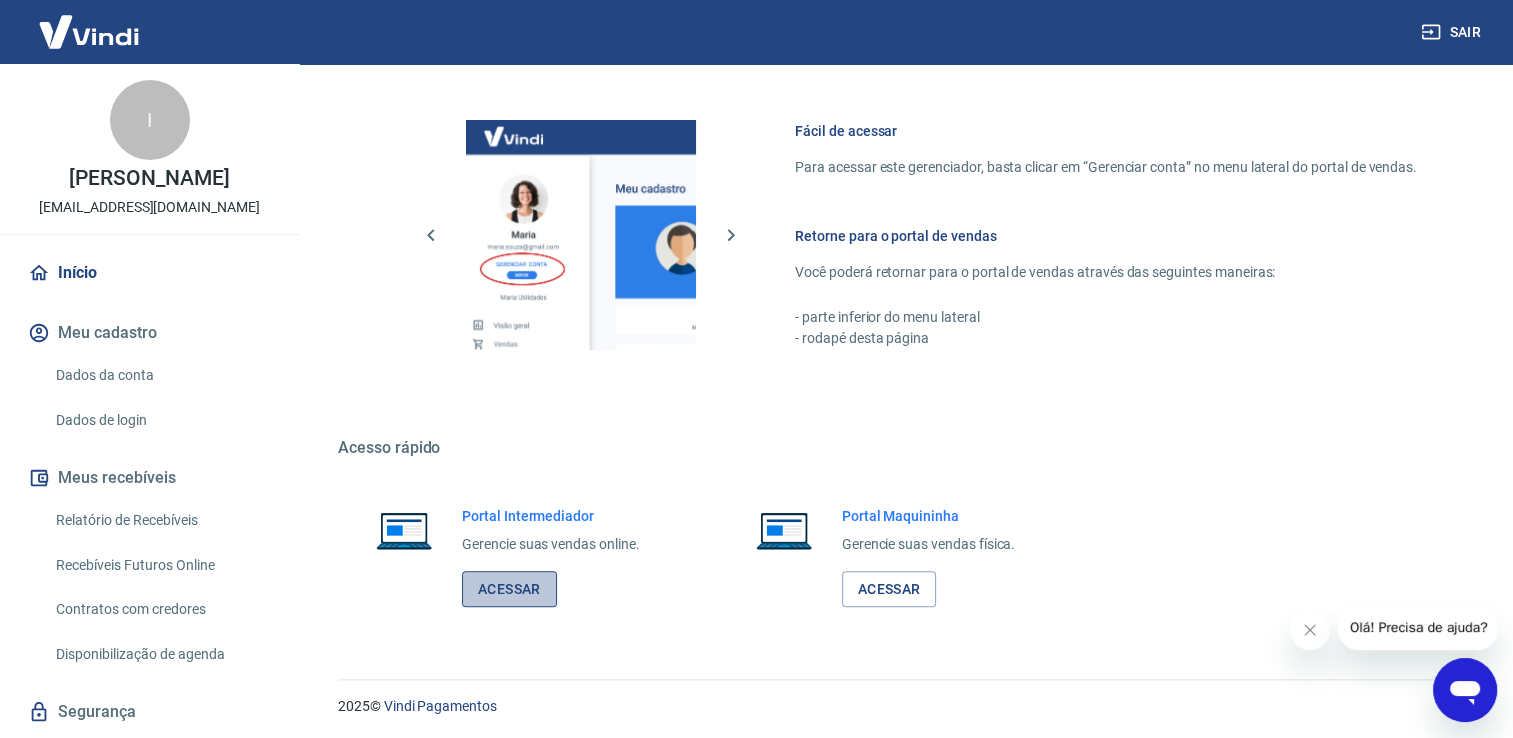 click on "Acessar" at bounding box center [509, 589] 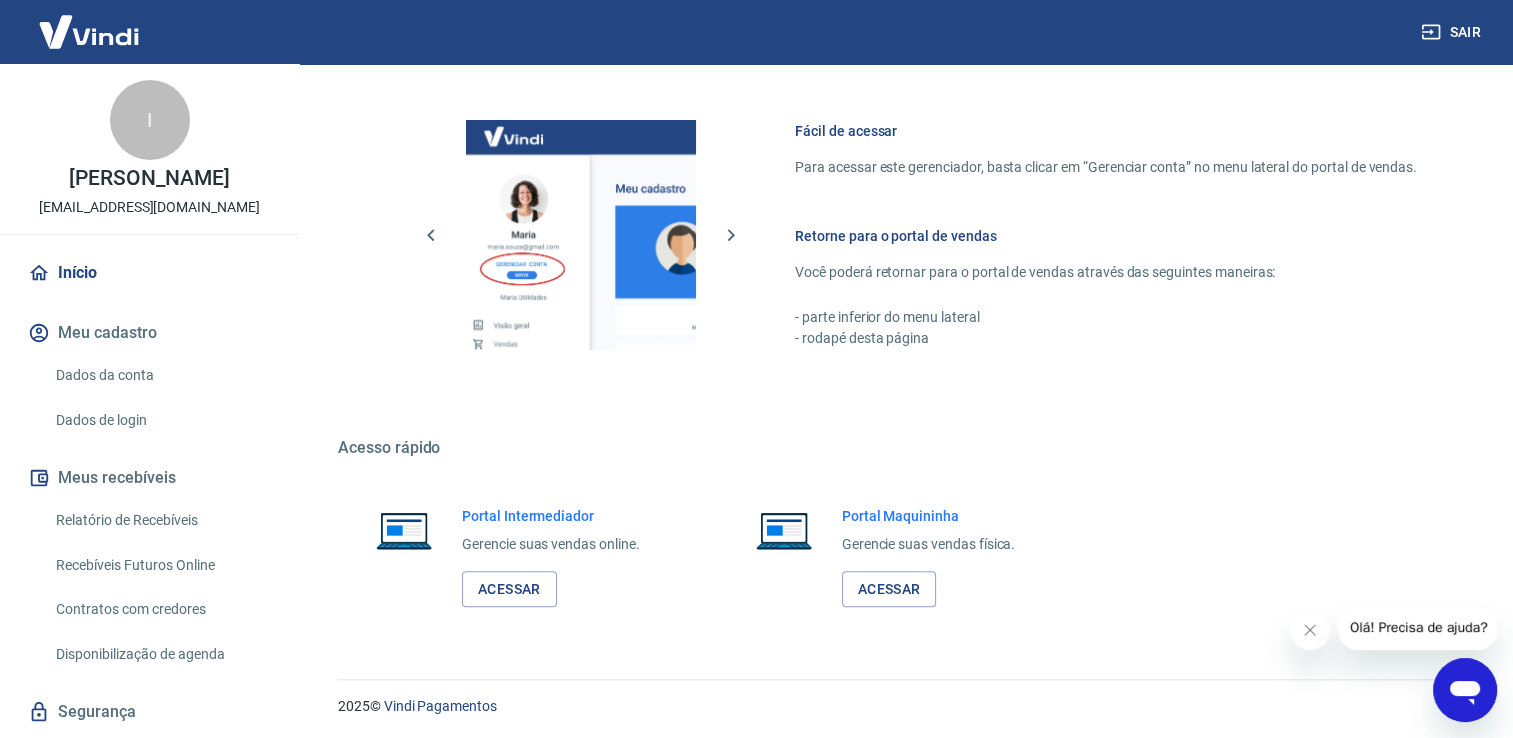 click 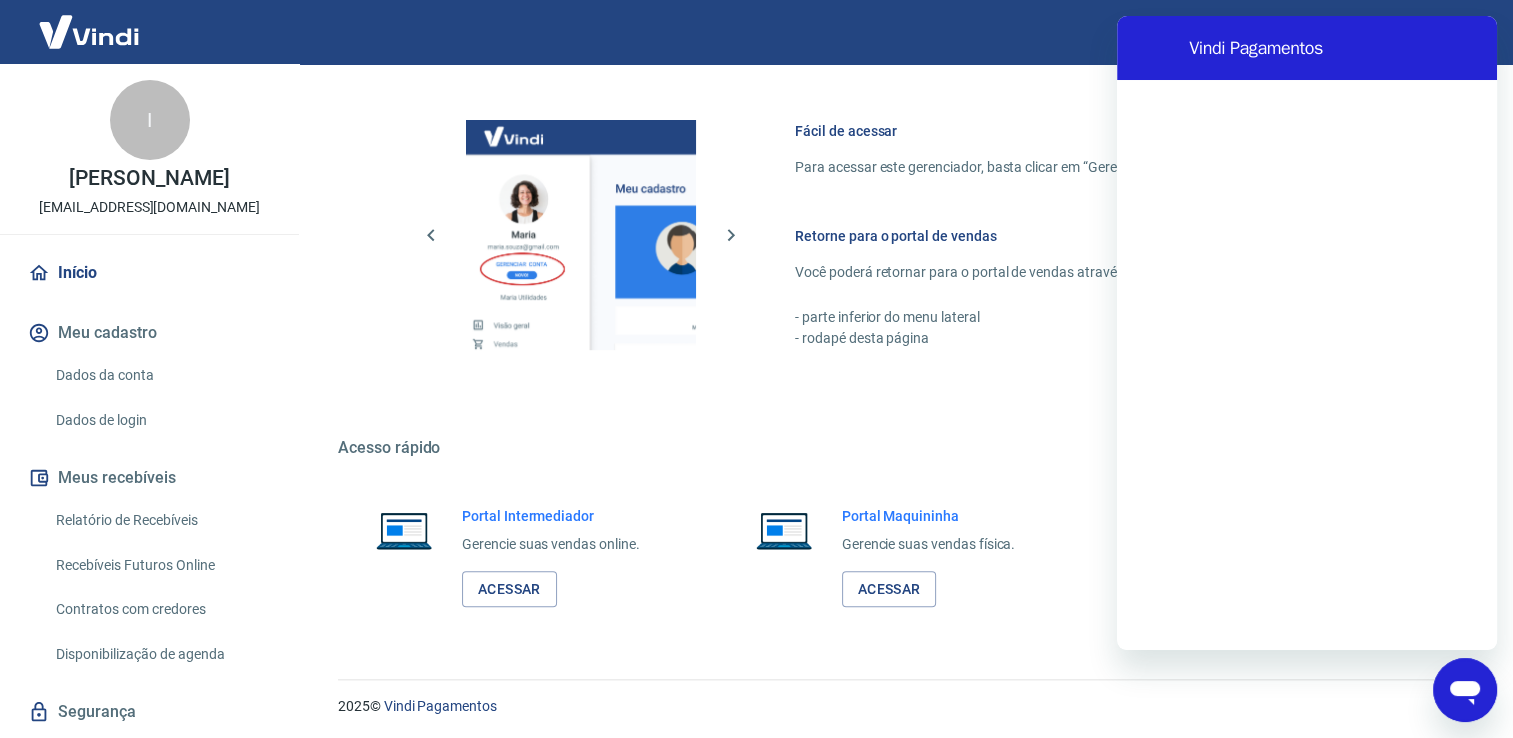 scroll, scrollTop: 0, scrollLeft: 0, axis: both 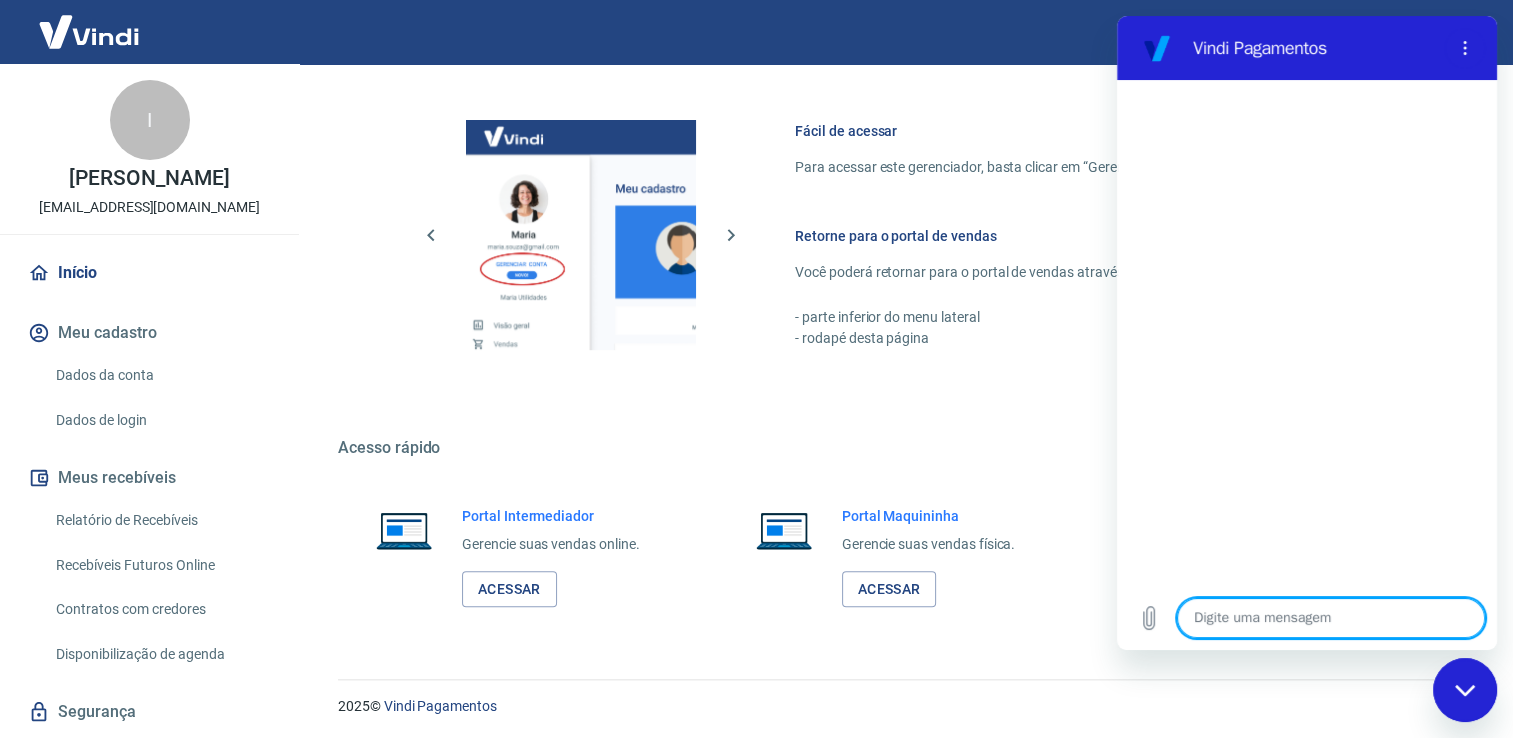 type on "o" 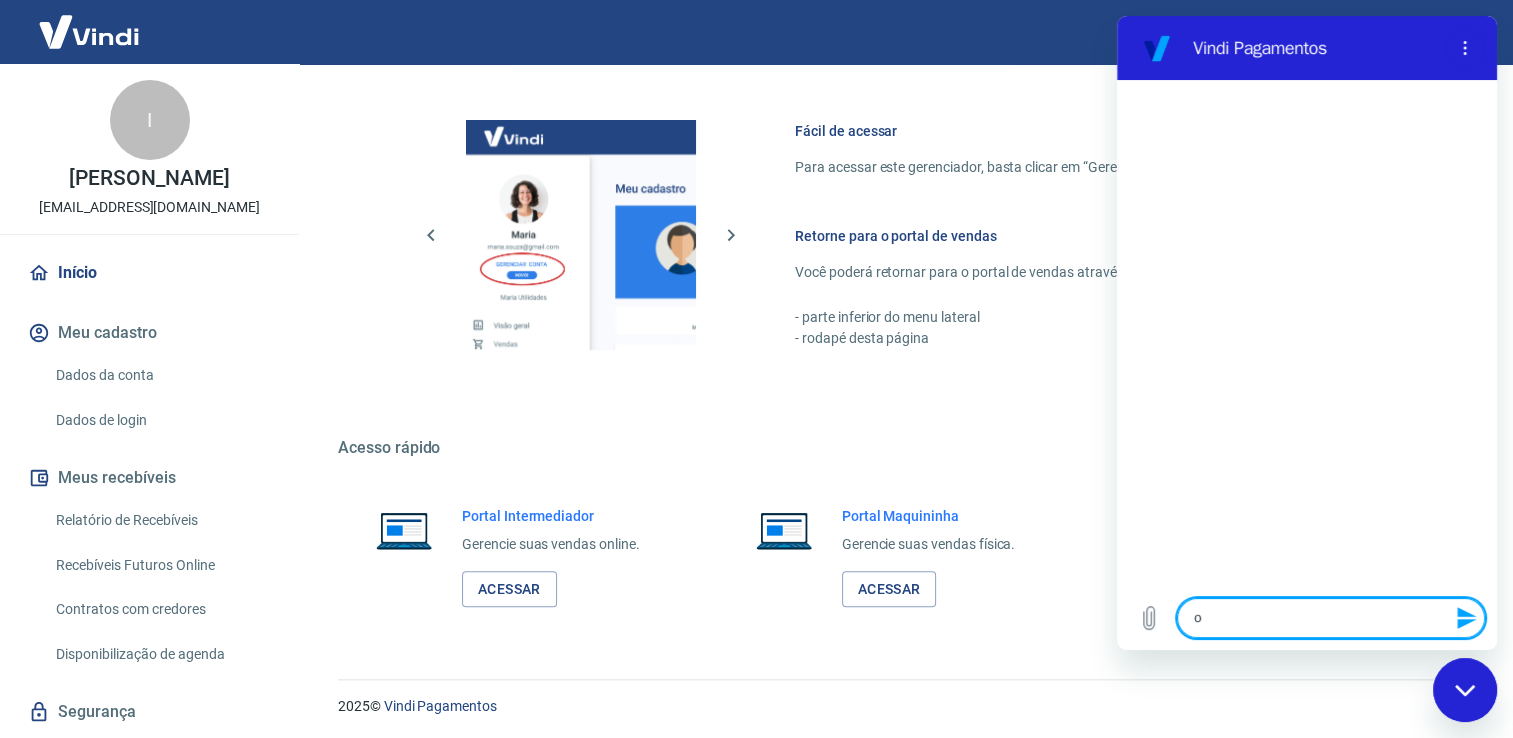 type on "ol" 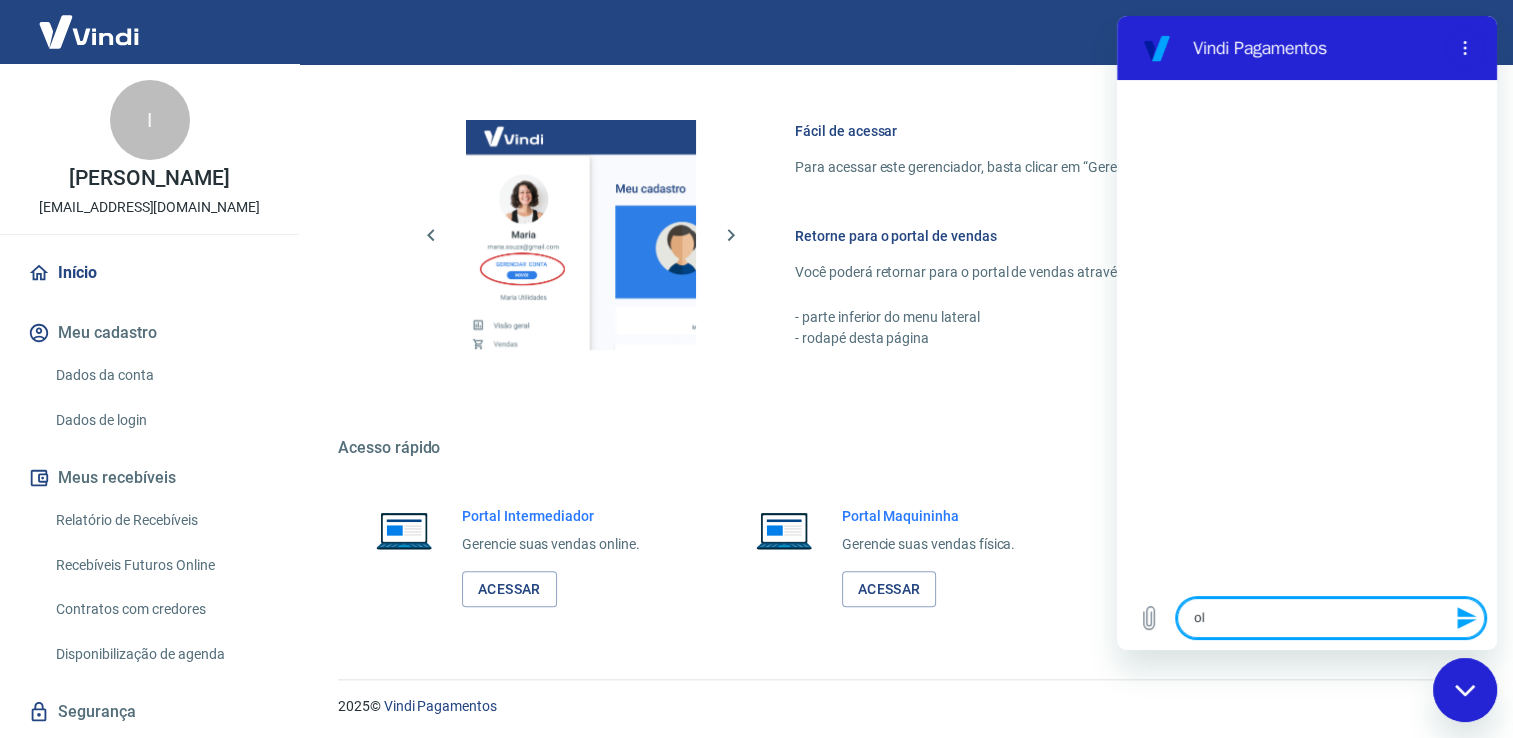 type on "ola" 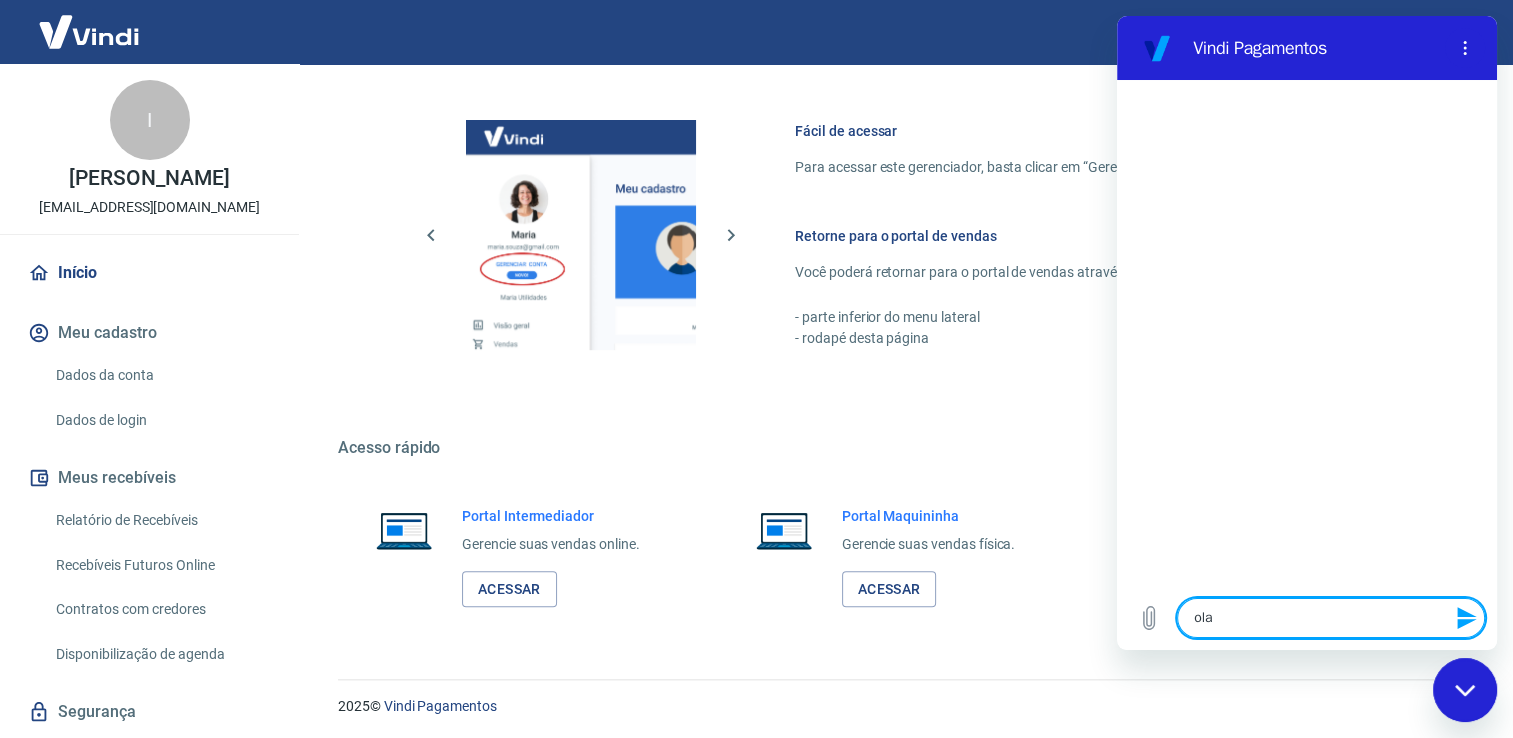 type 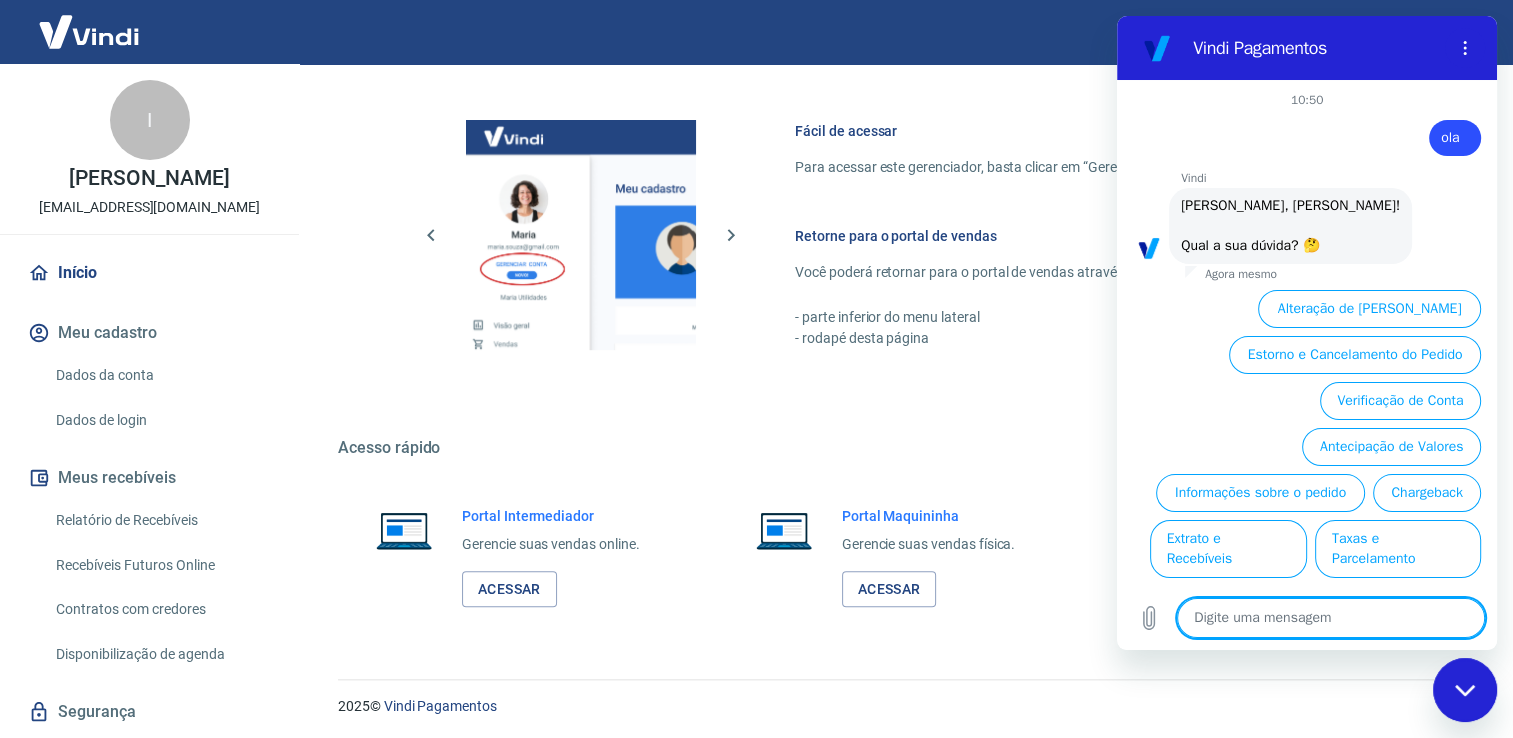 type on "x" 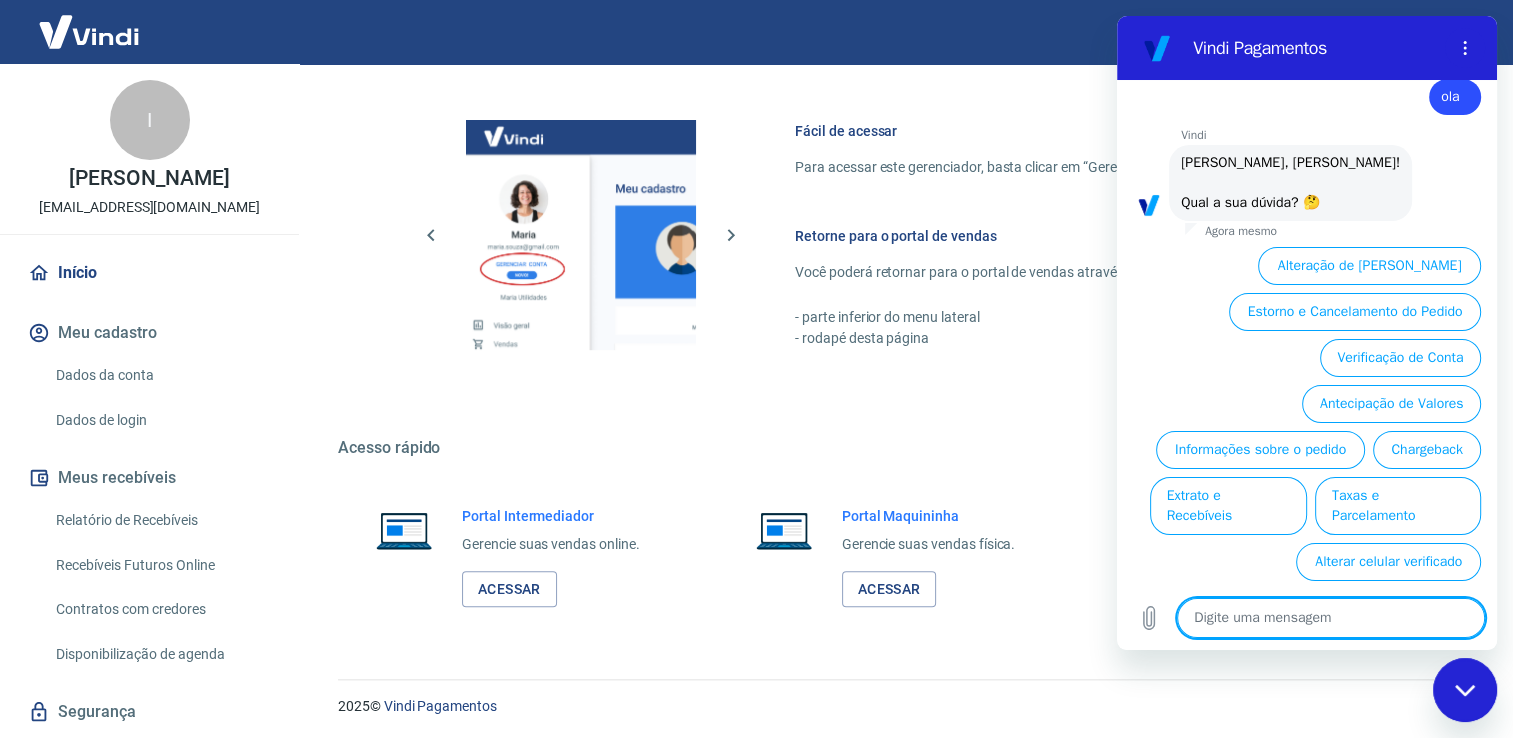 scroll, scrollTop: 83, scrollLeft: 0, axis: vertical 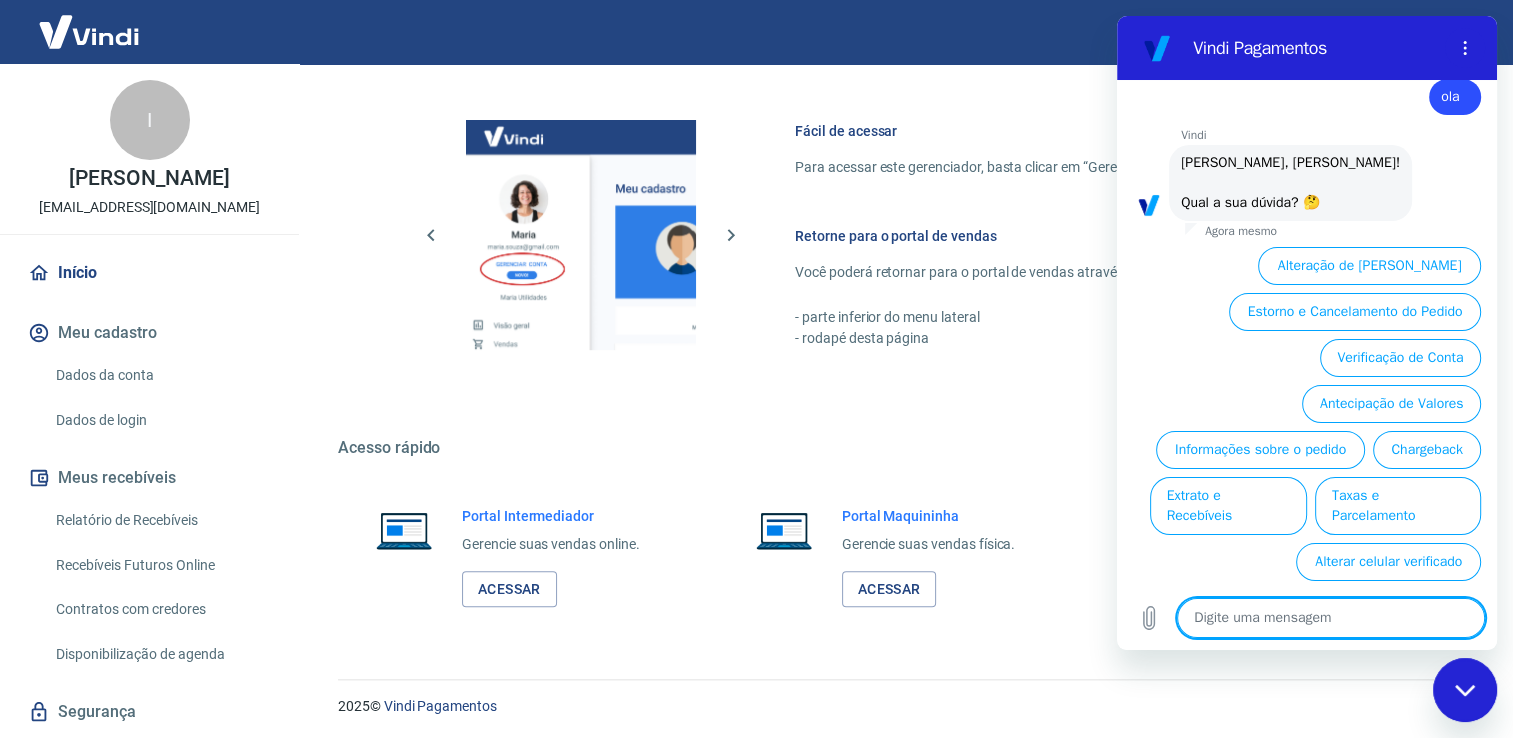 type on "f" 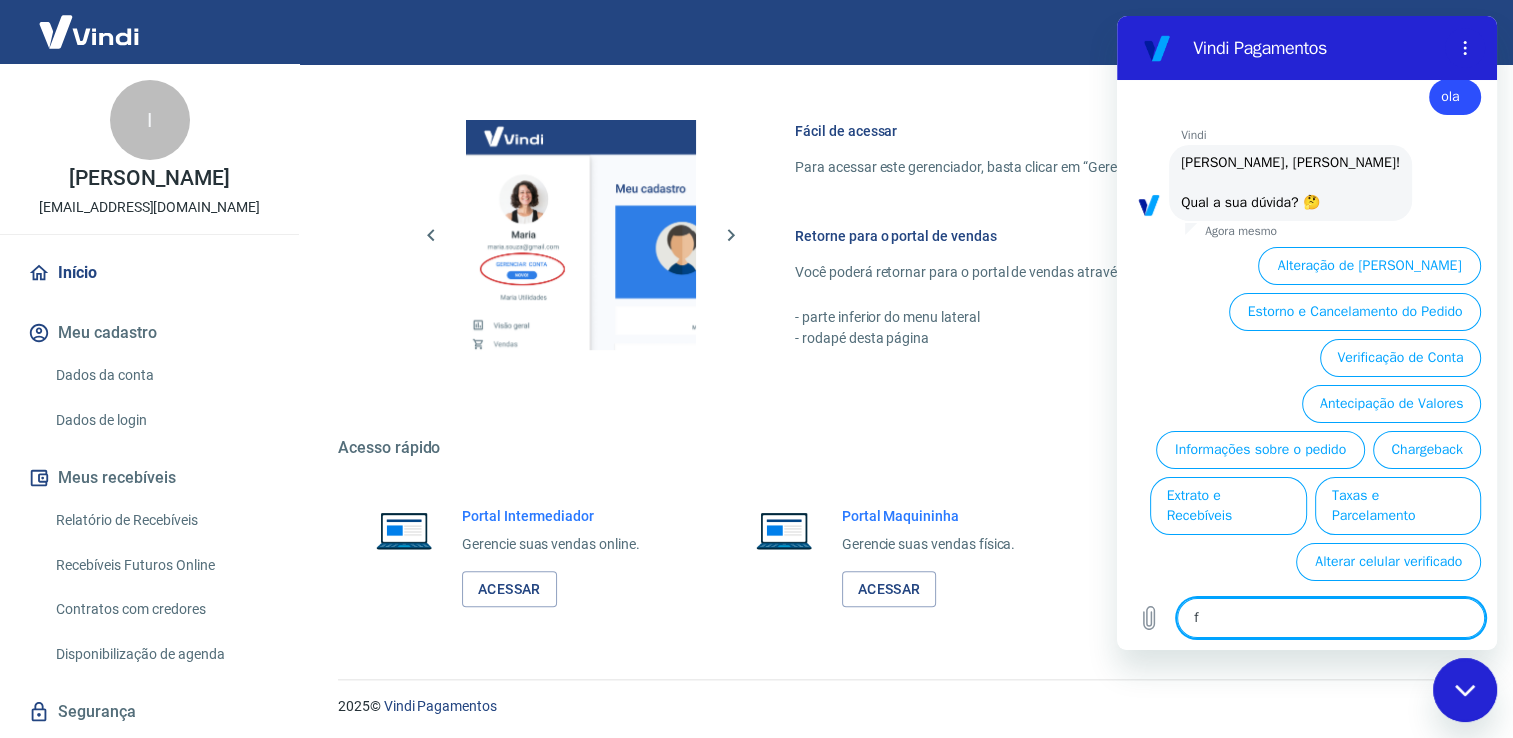 type on "x" 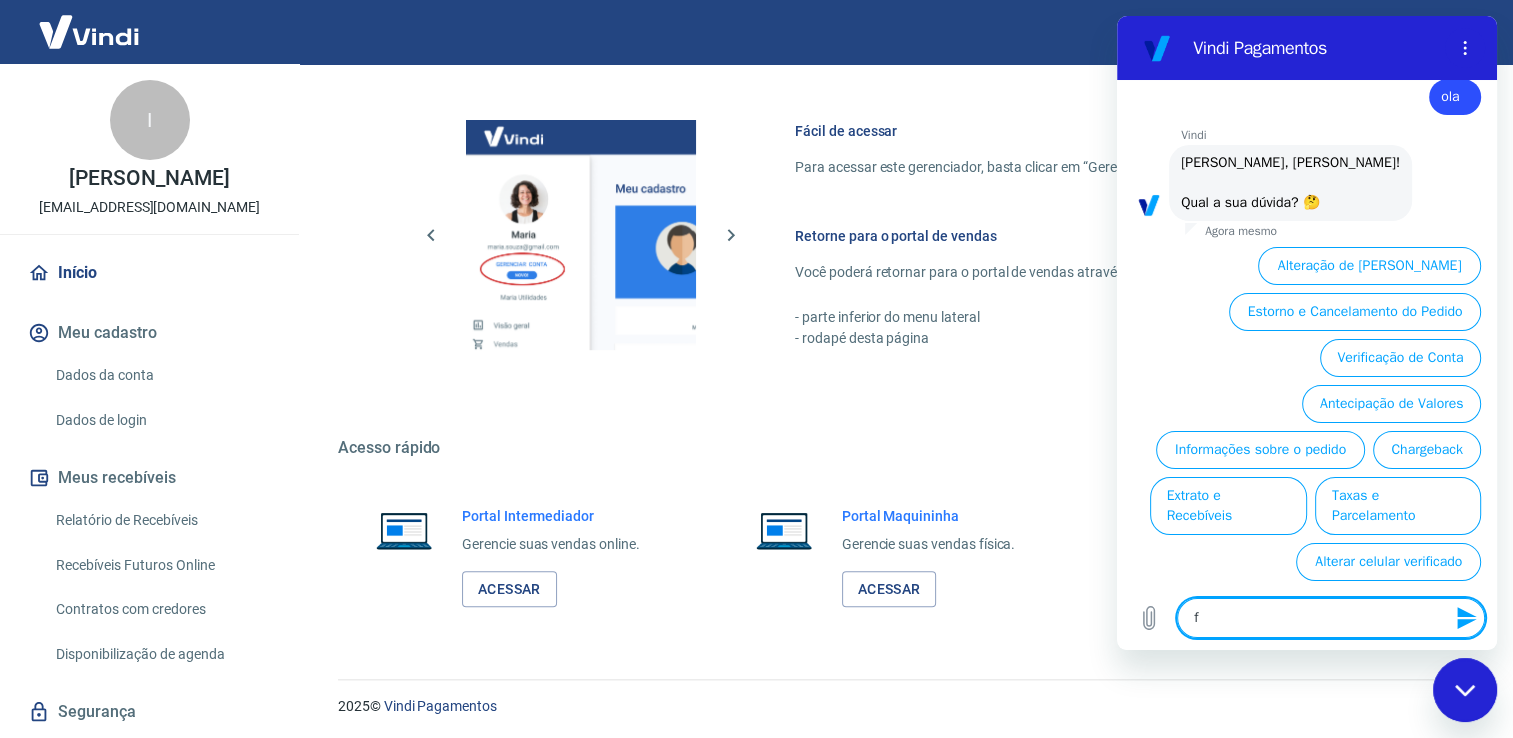 type on "fa" 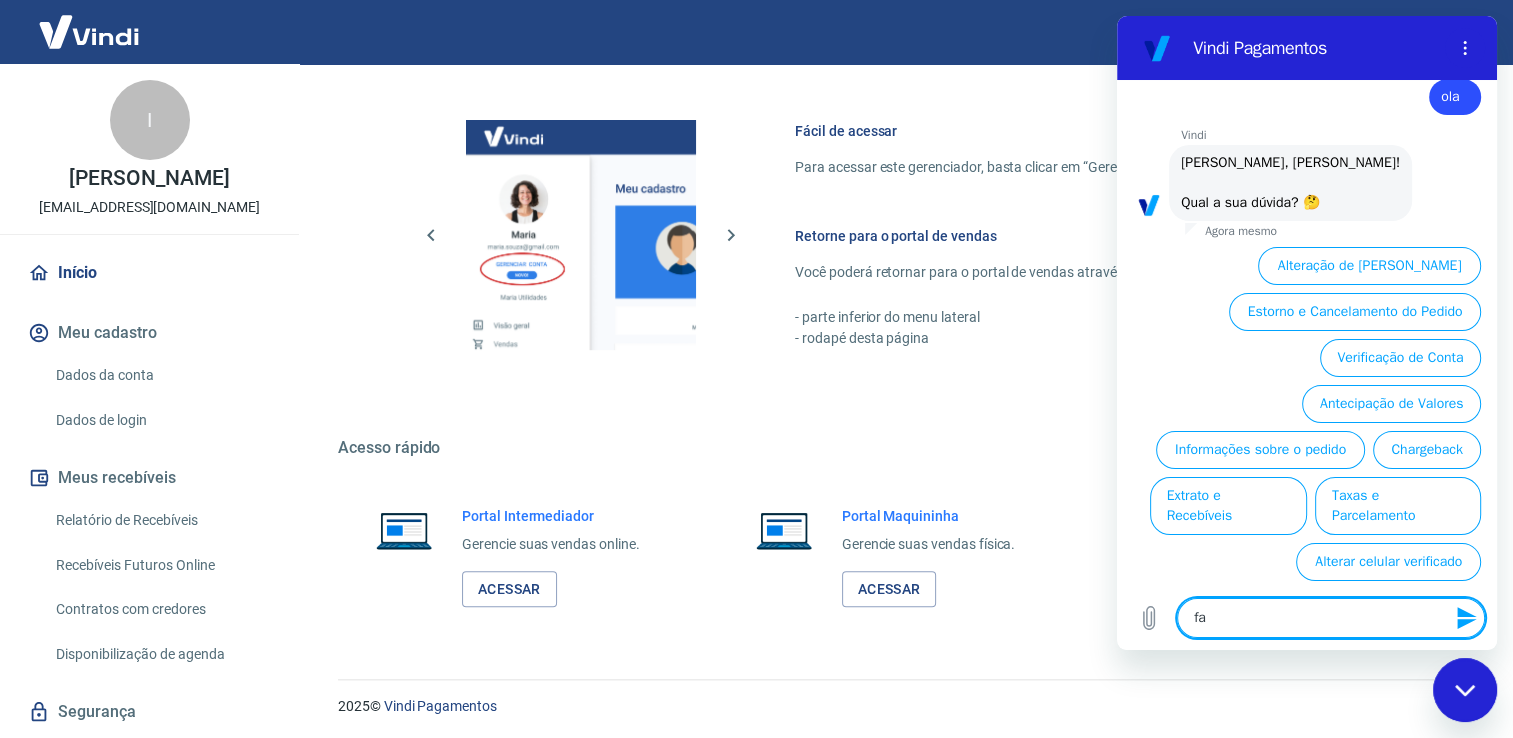 type on "fal" 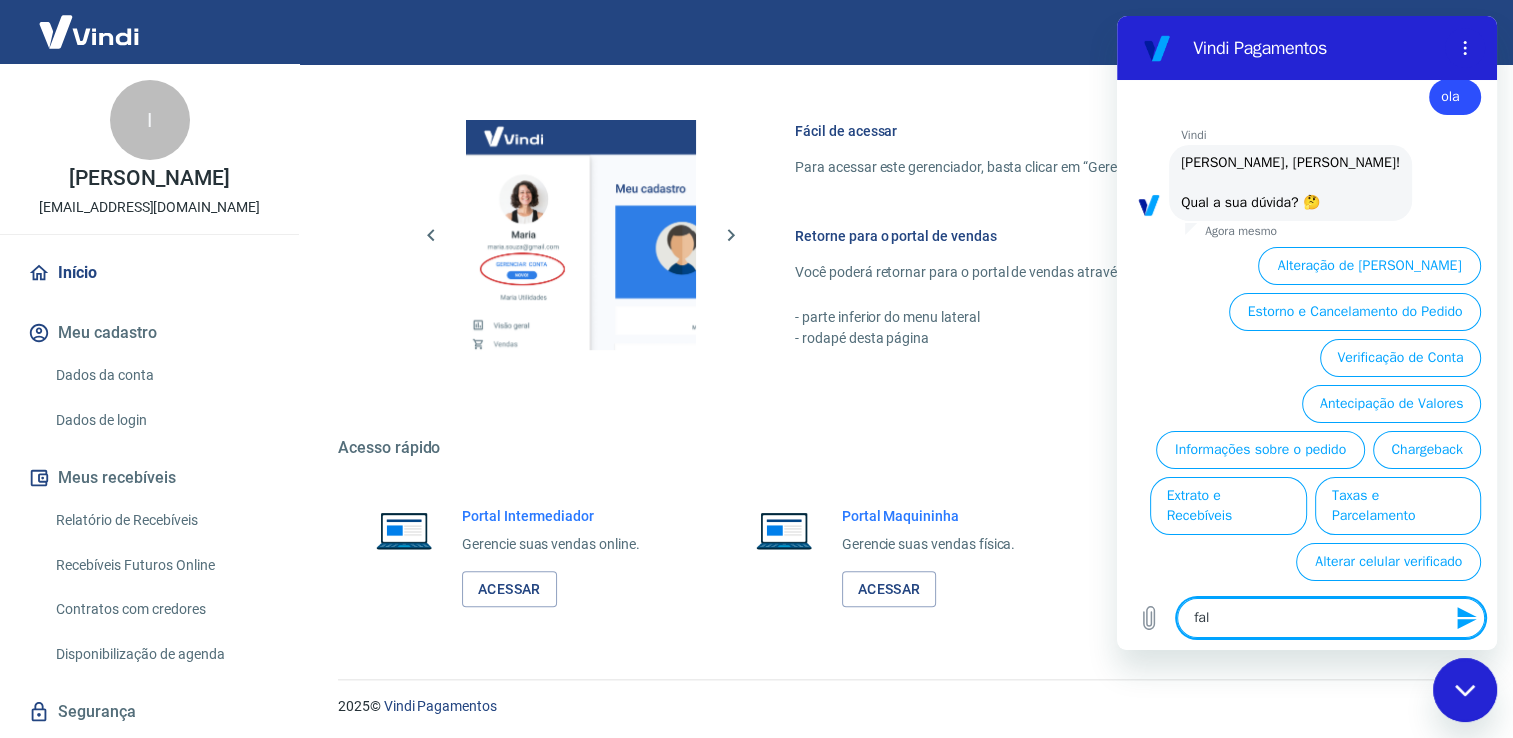type on "fala" 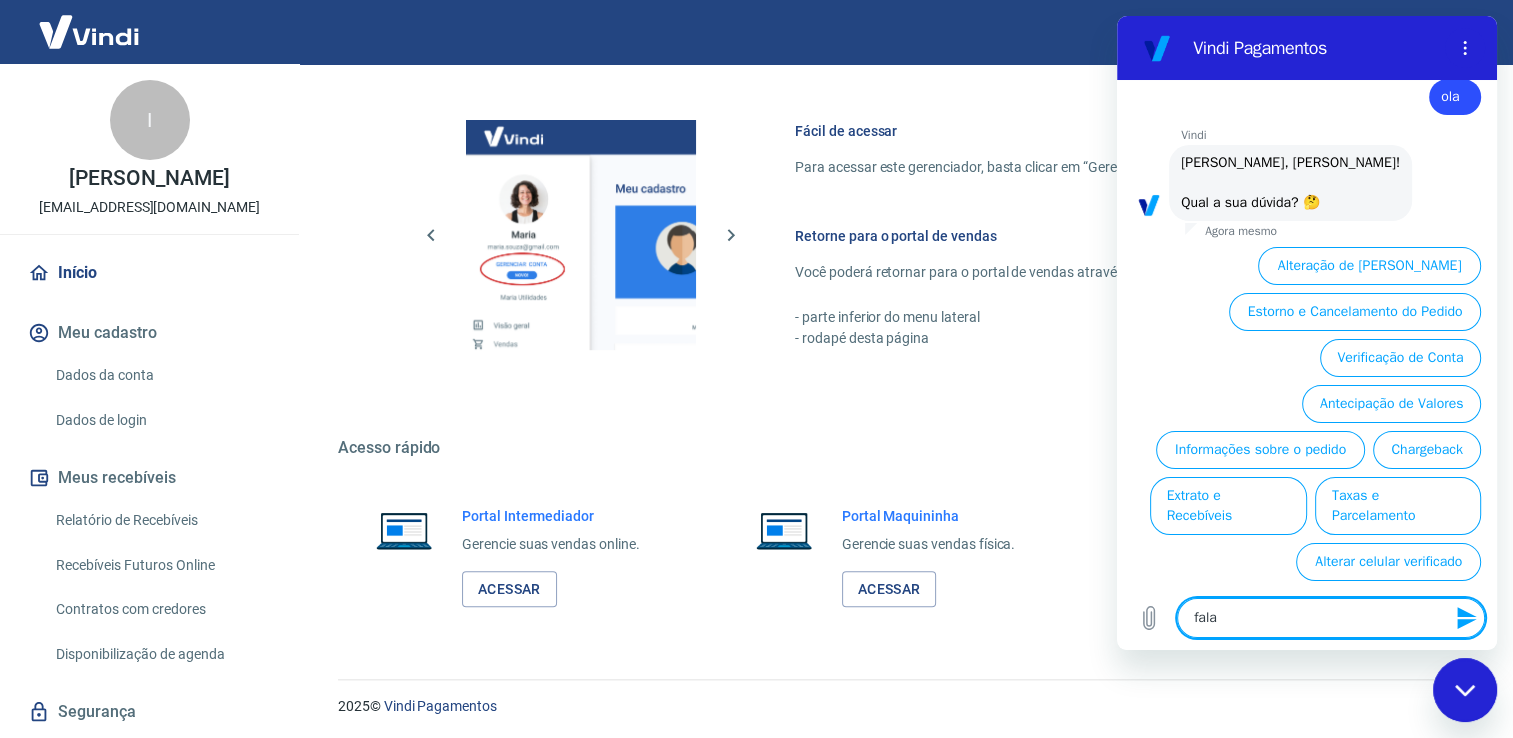 type on "falar" 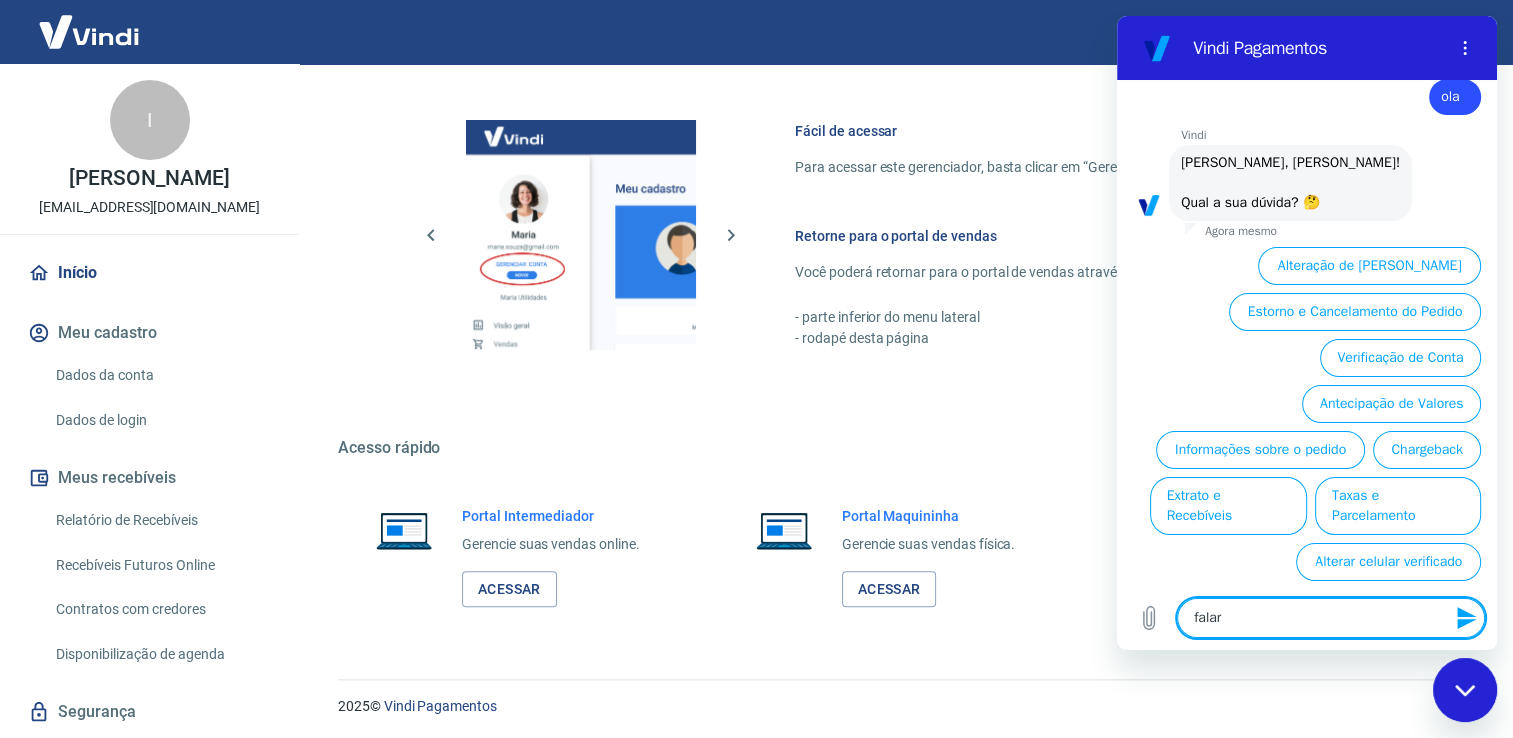 type on "falar" 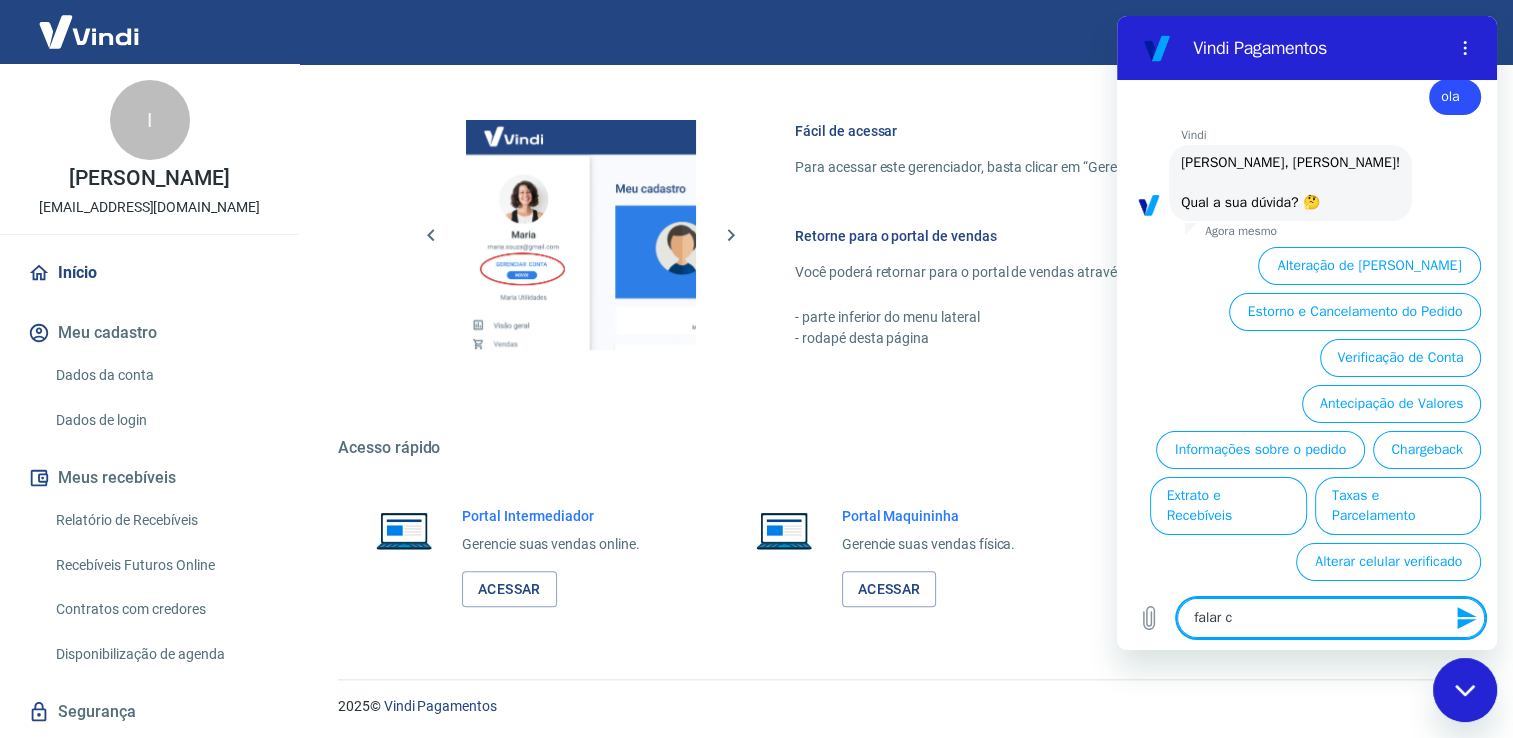 type on "falar co" 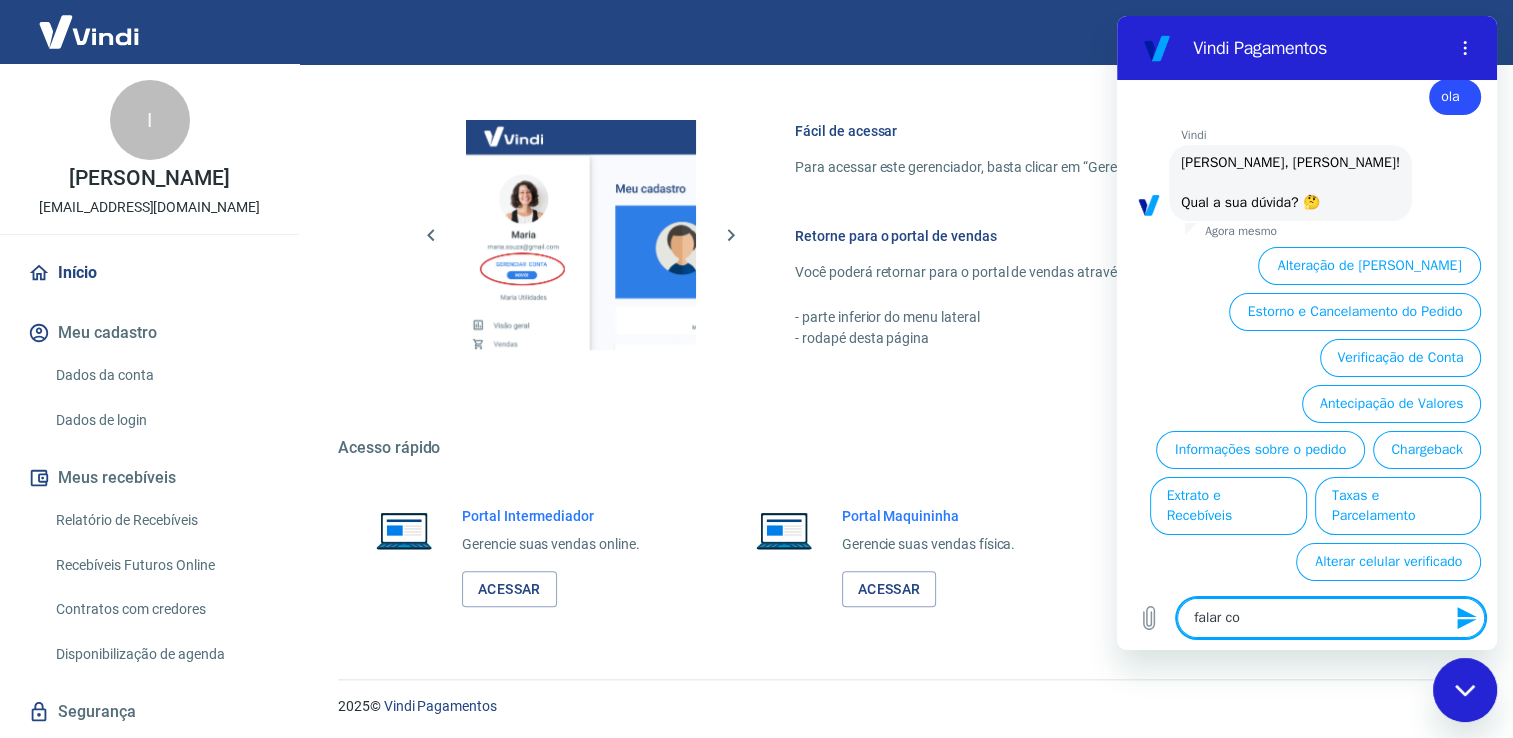 type on "falar com" 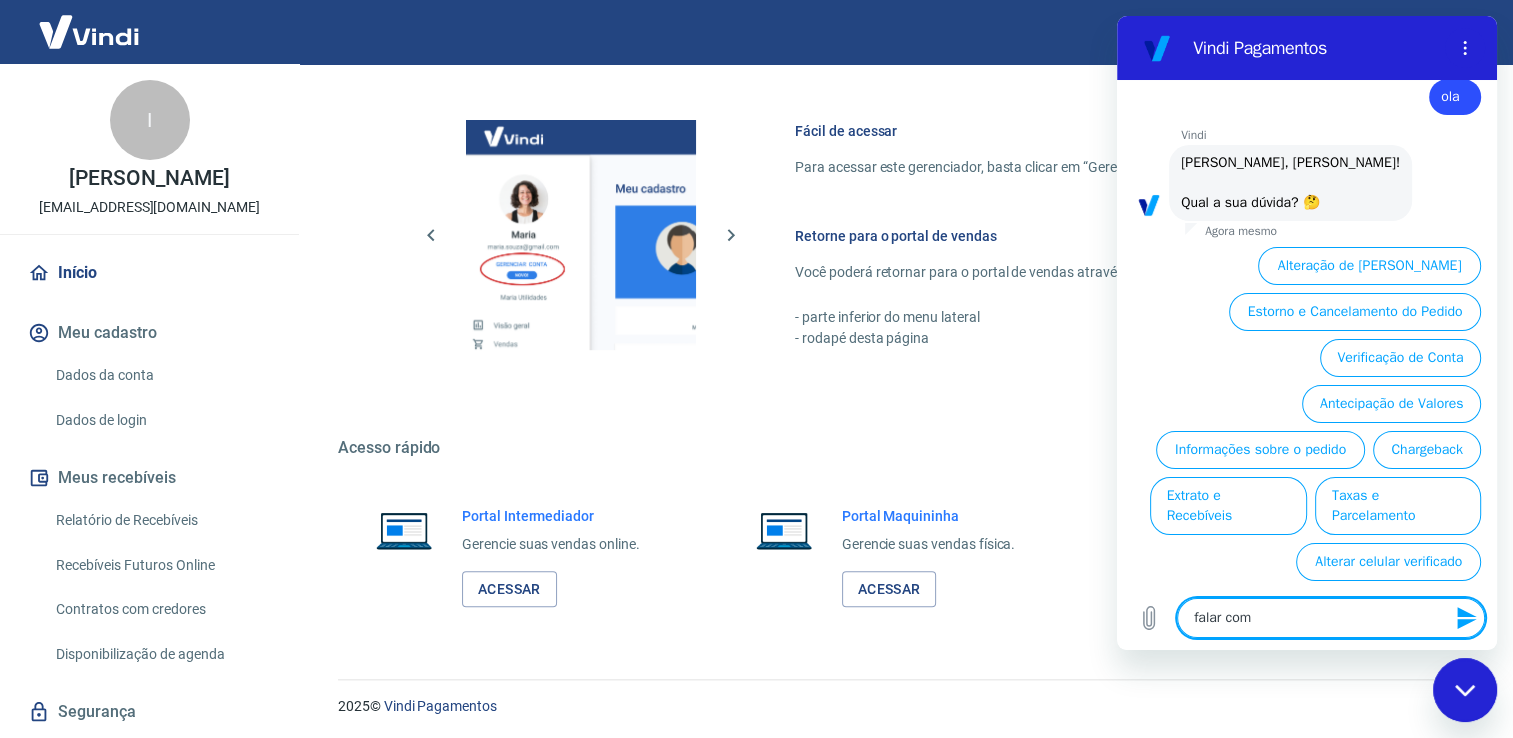 type on "falar coma" 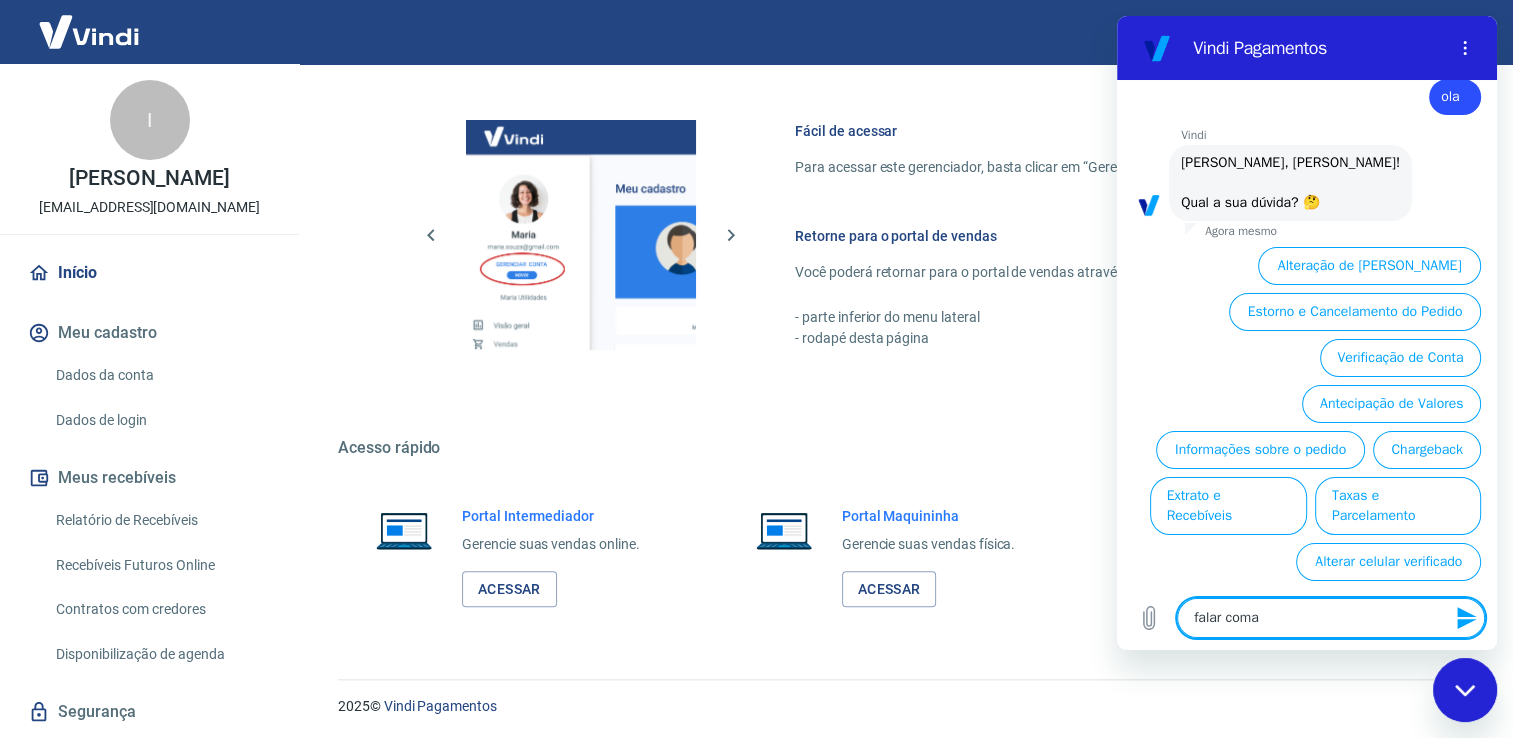 type on "falar comat" 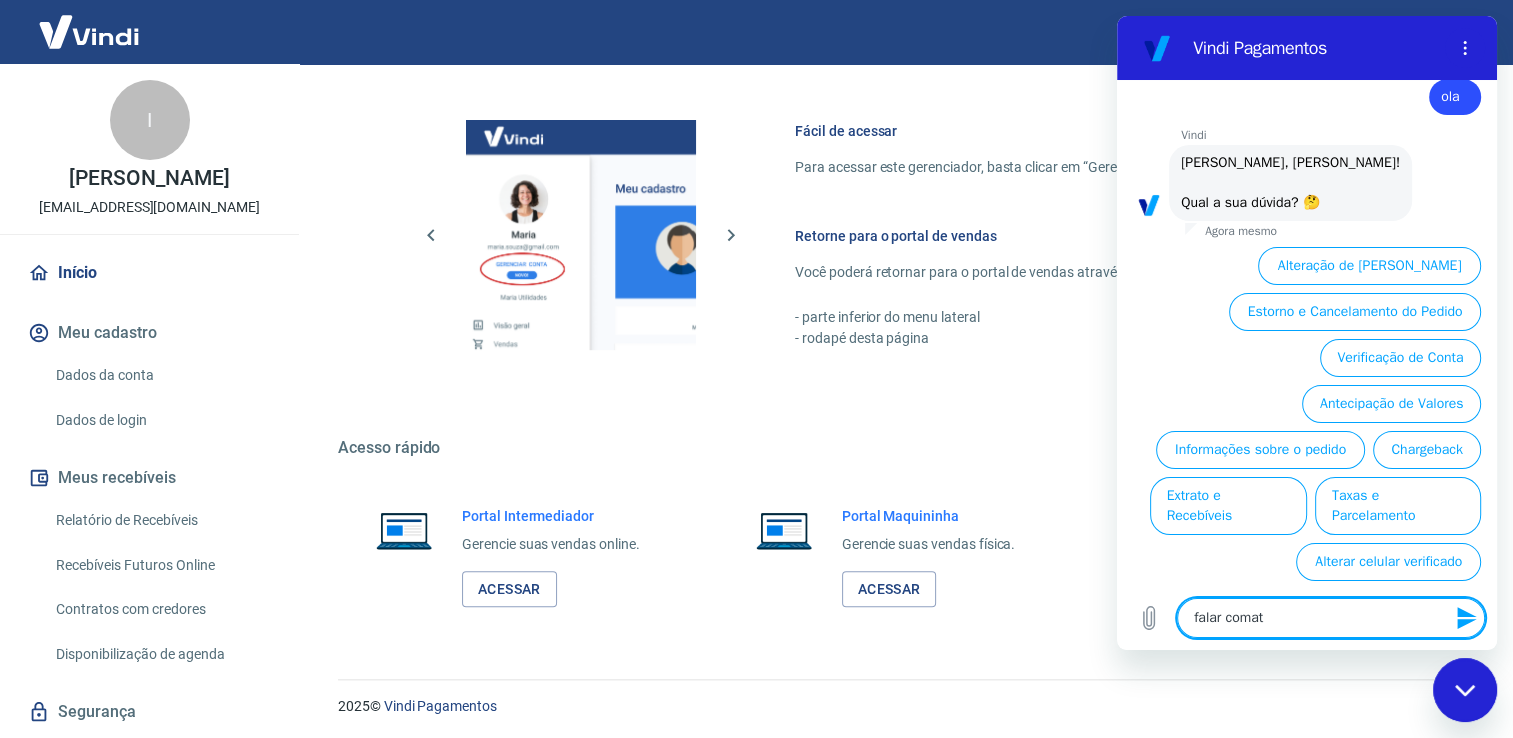 type on "falar coma" 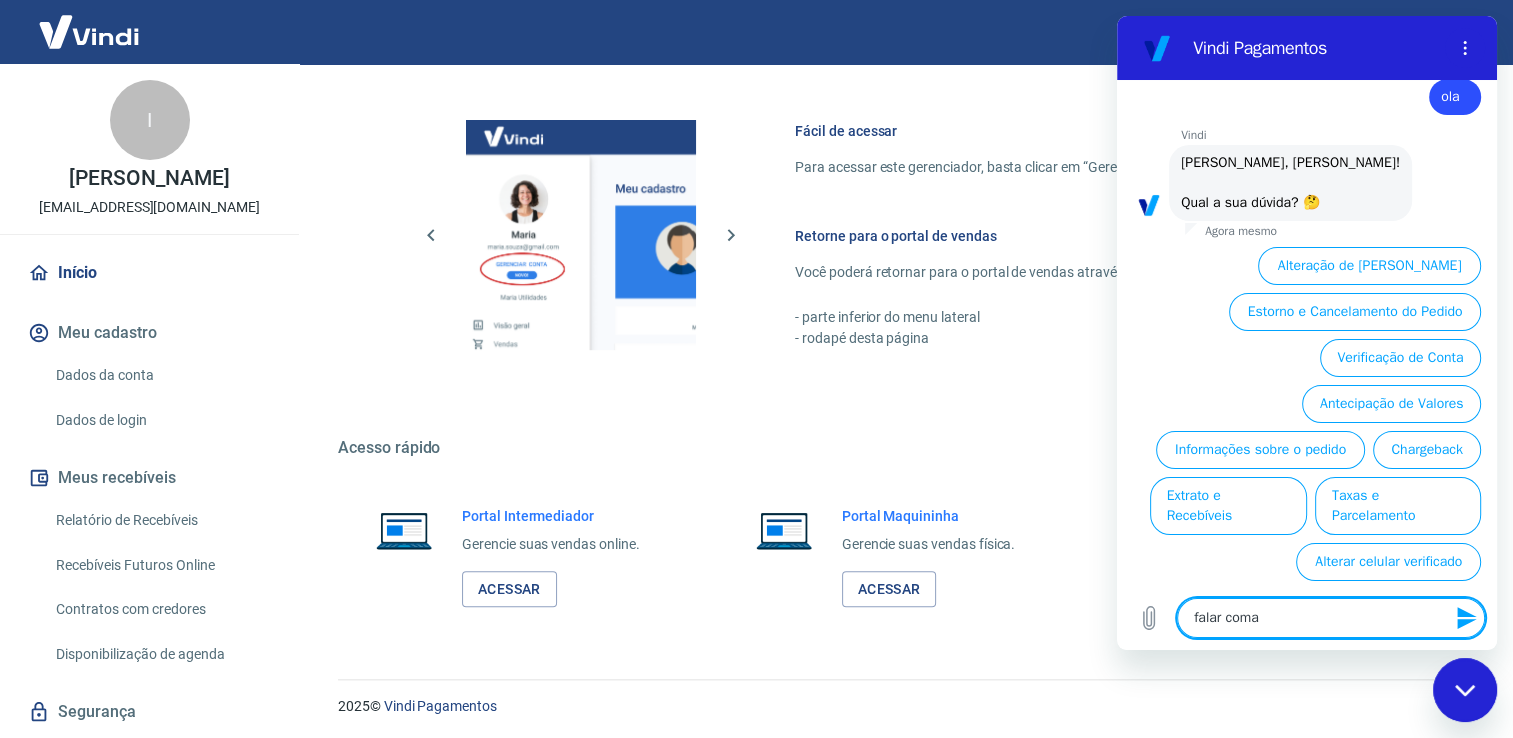 type on "falar com" 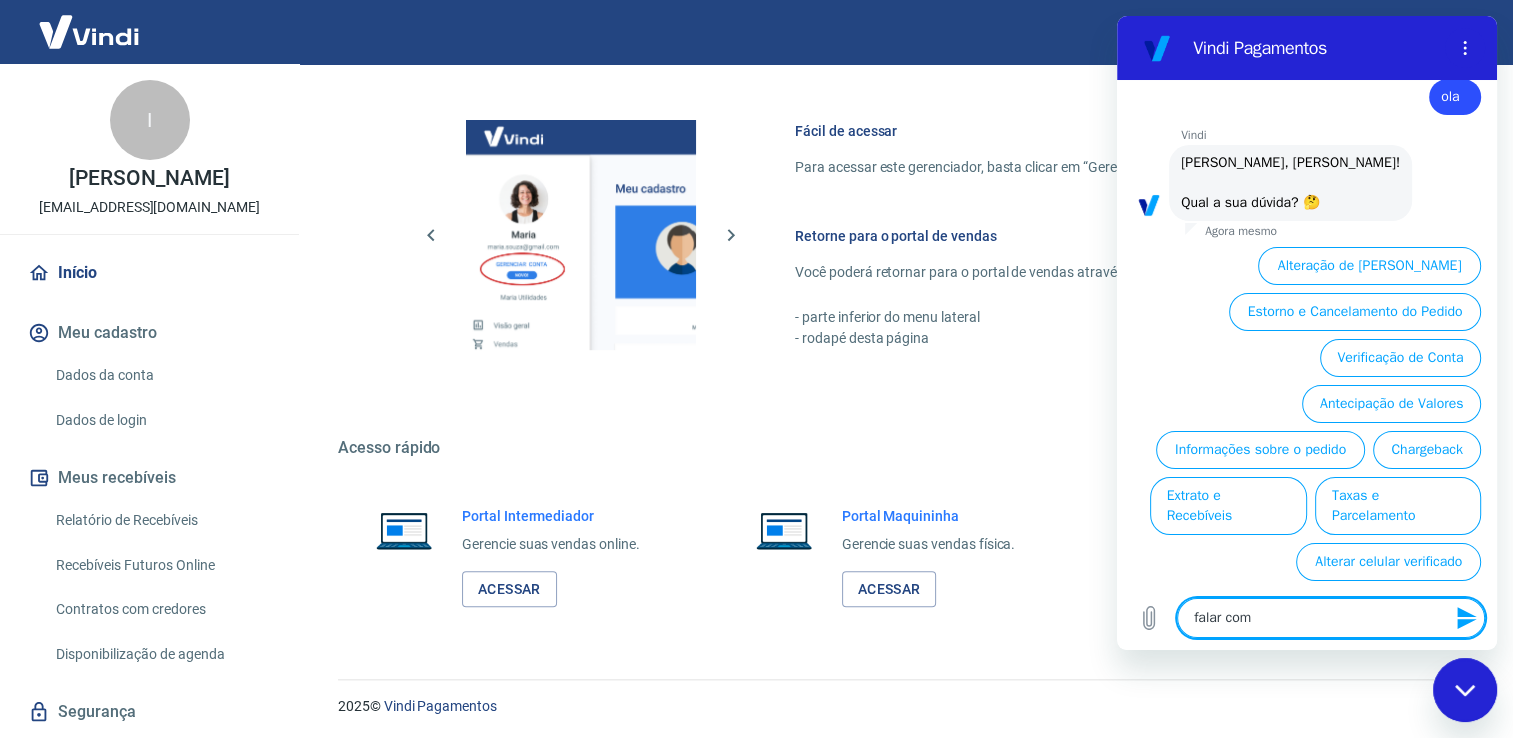 type on "falar com" 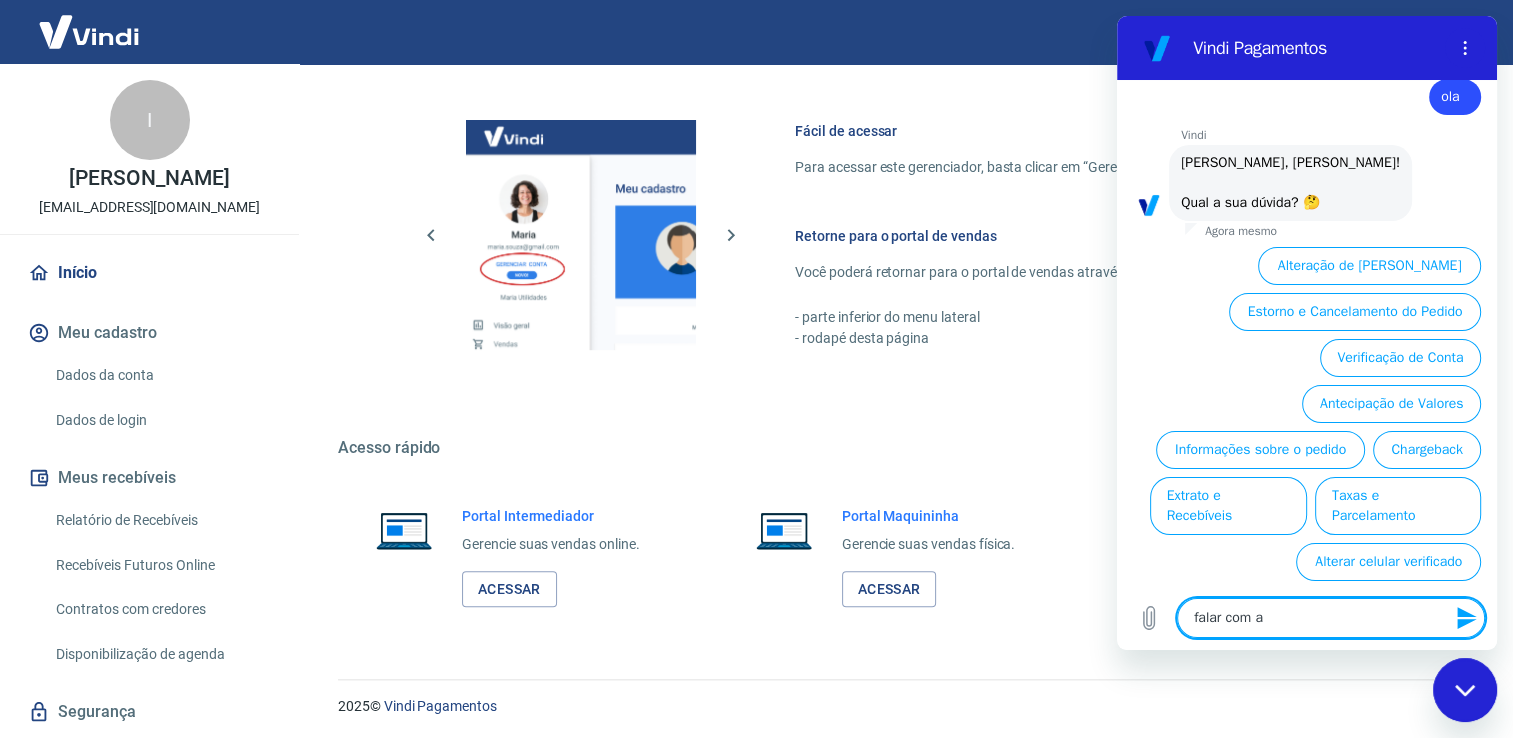 type on "falar com at" 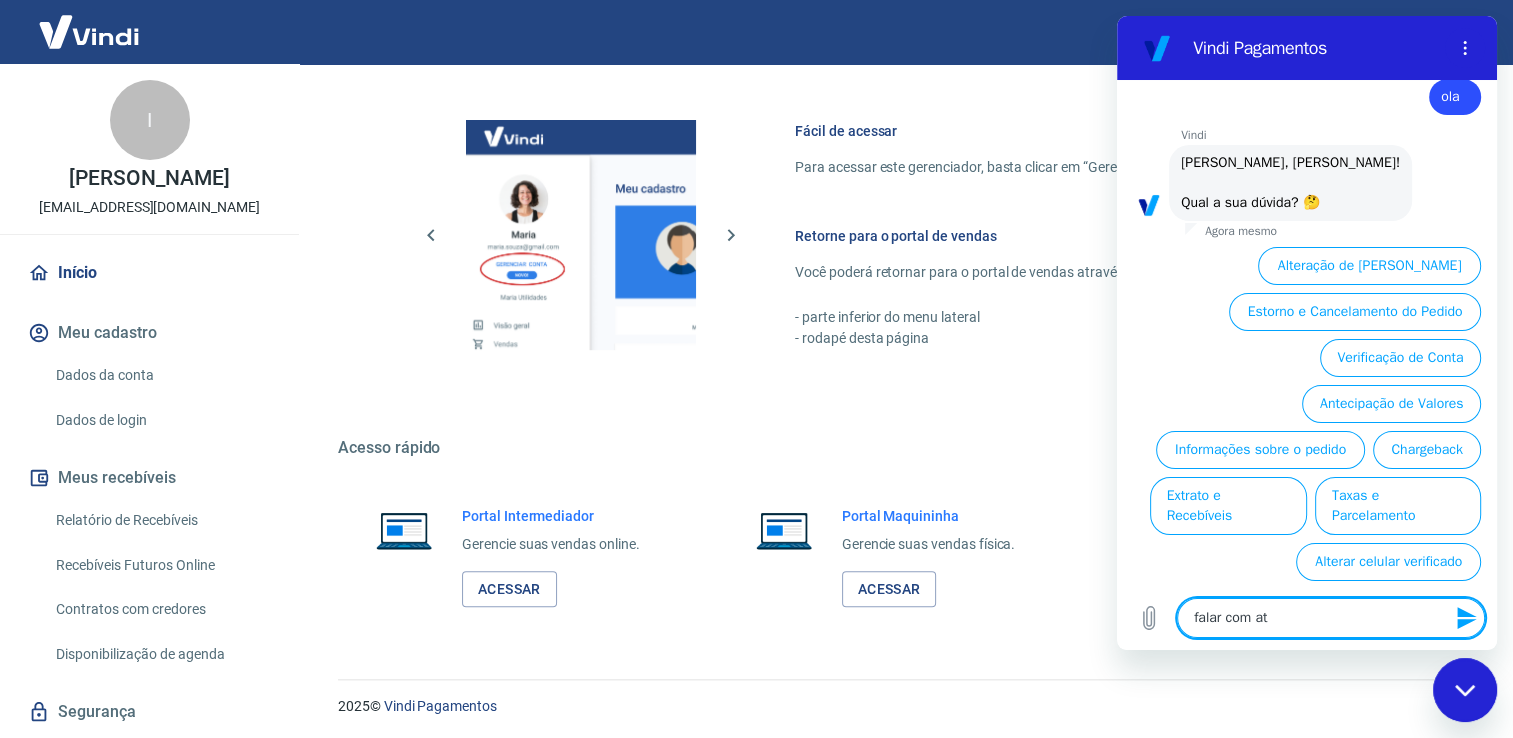 type on "falar com ate" 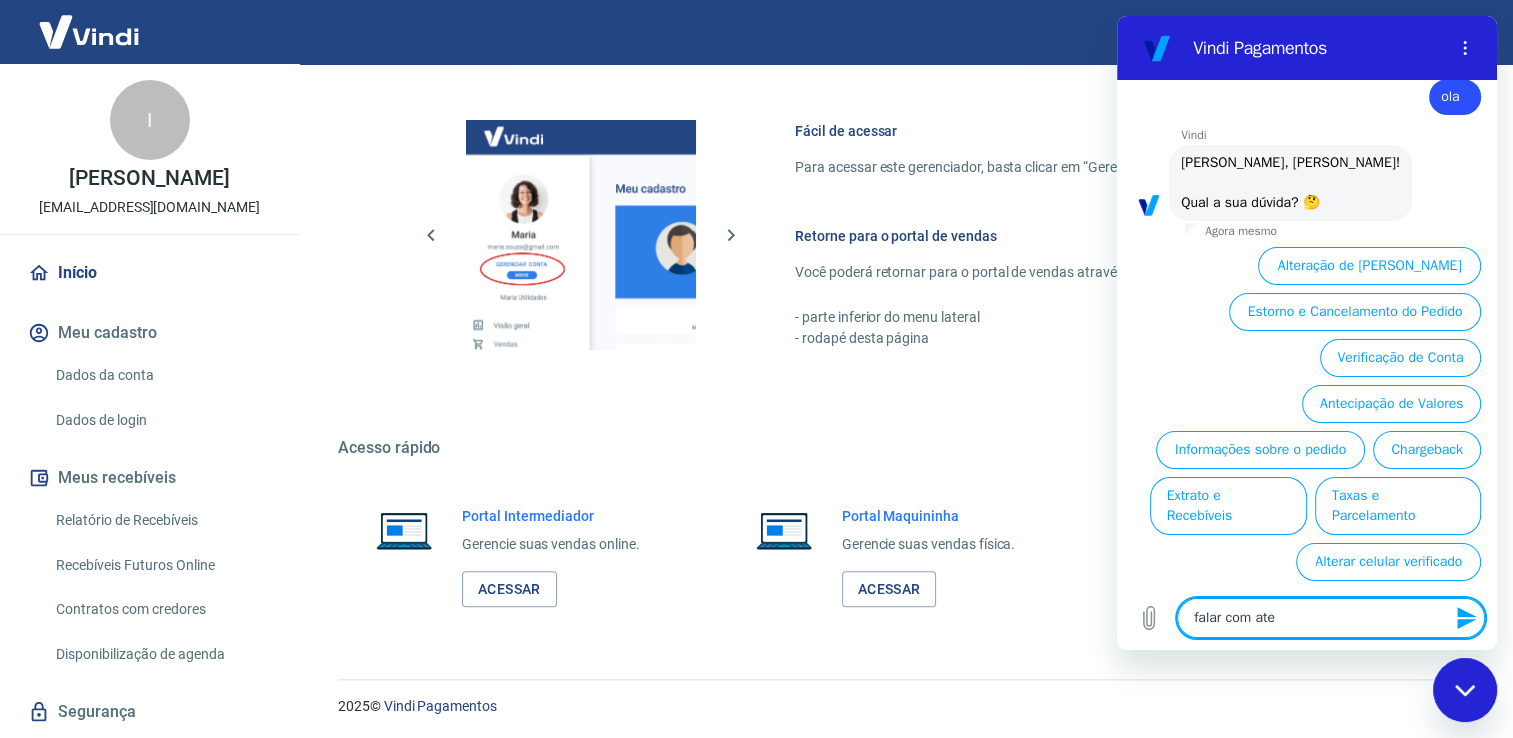 type on "falar com aten" 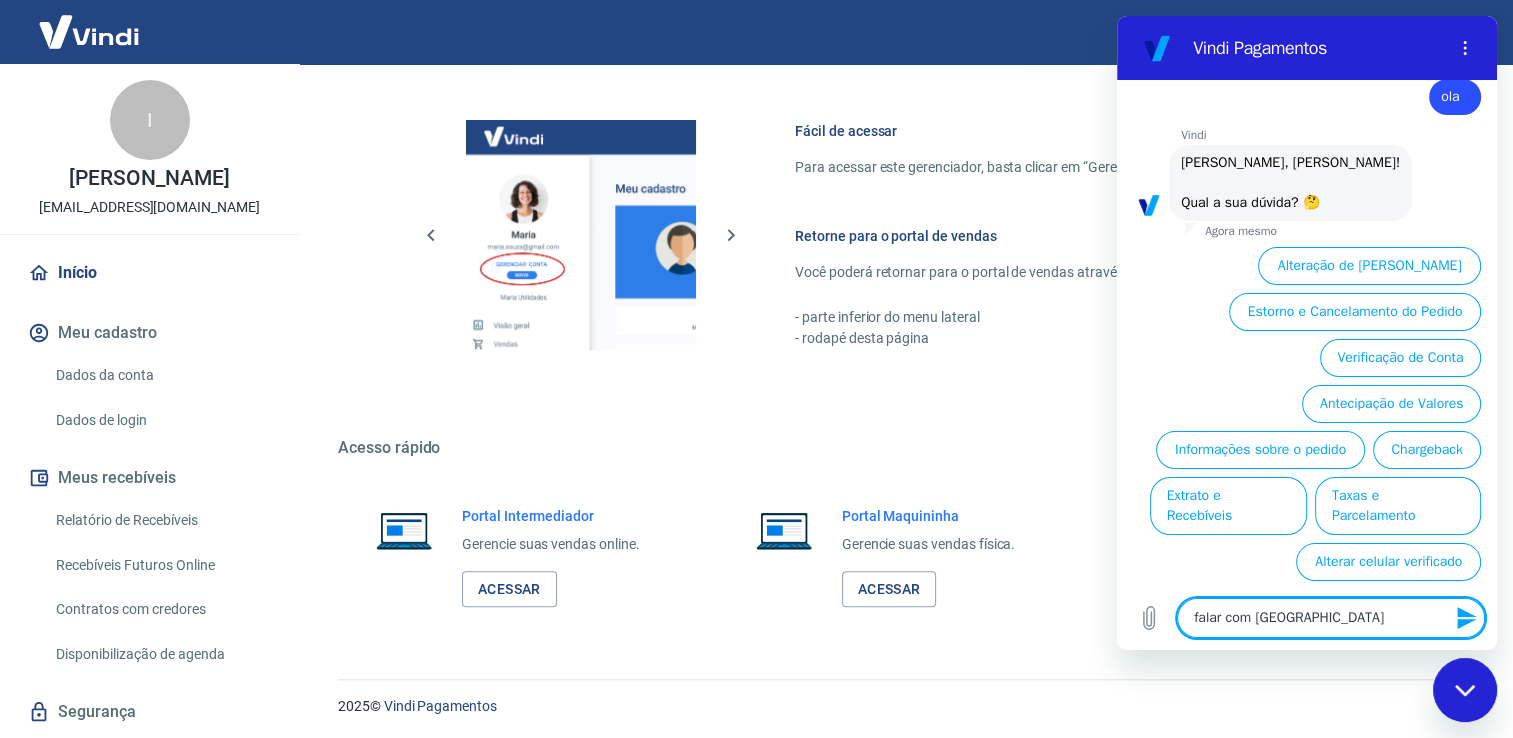 type on "falar com atend" 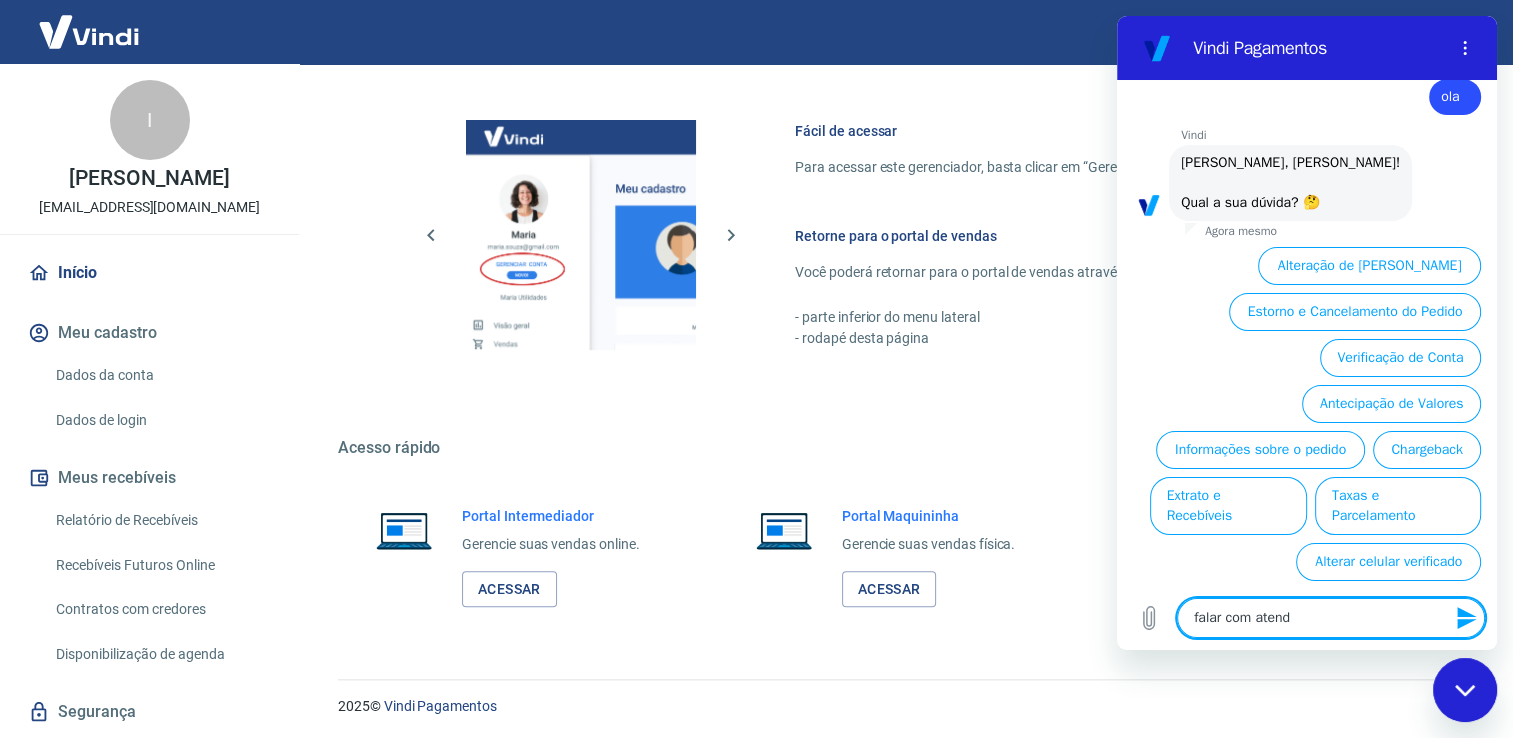 type on "falar com atende" 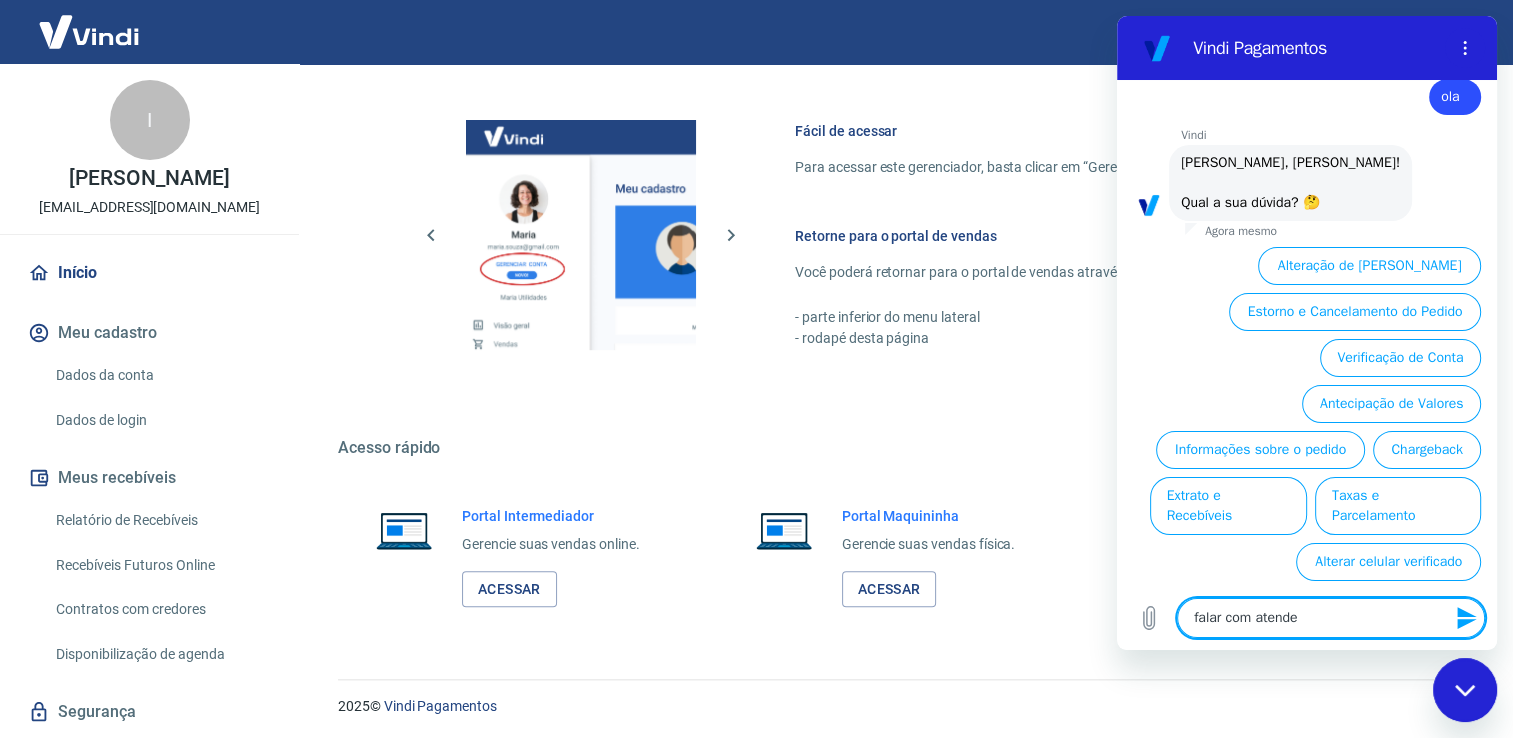 type on "falar com atenden" 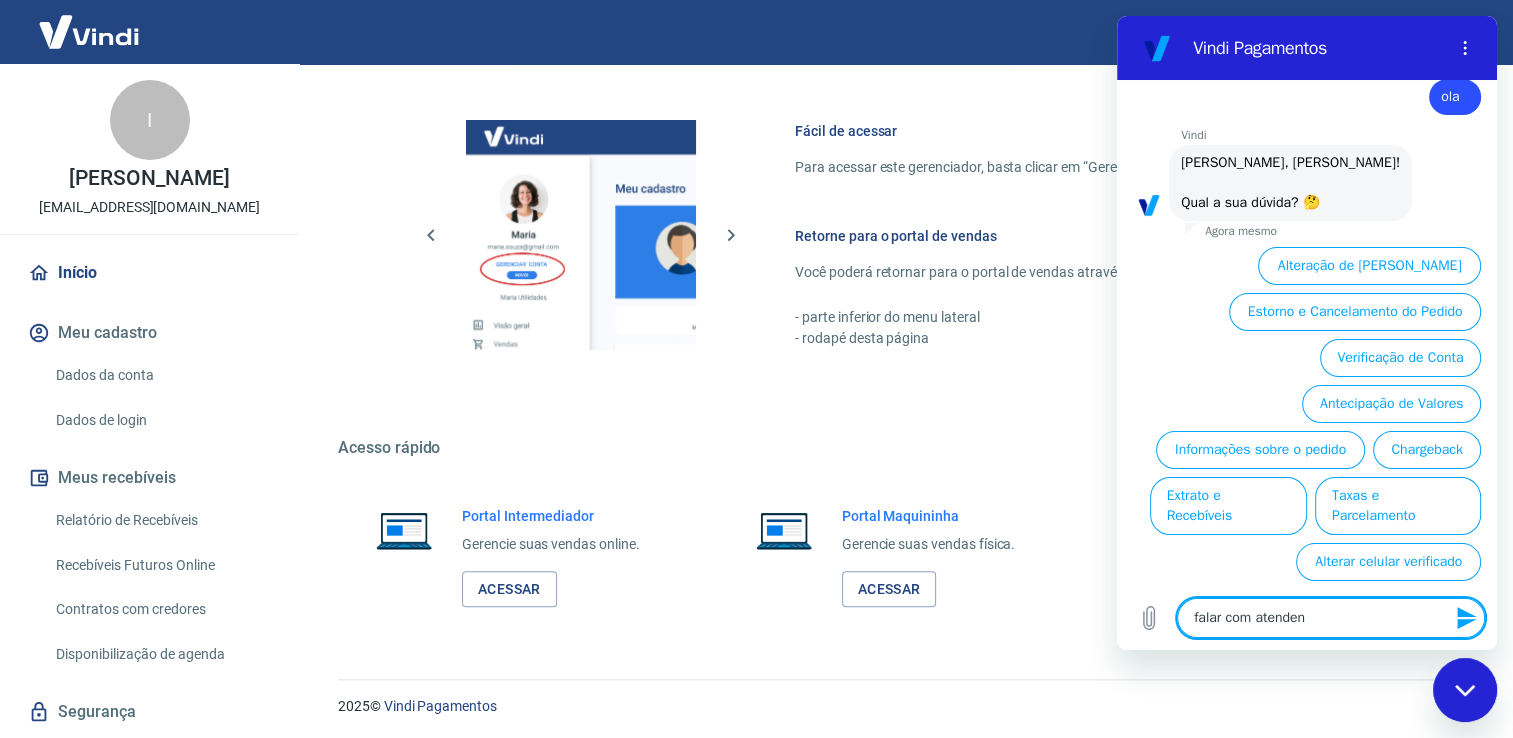 type on "falar com atendent" 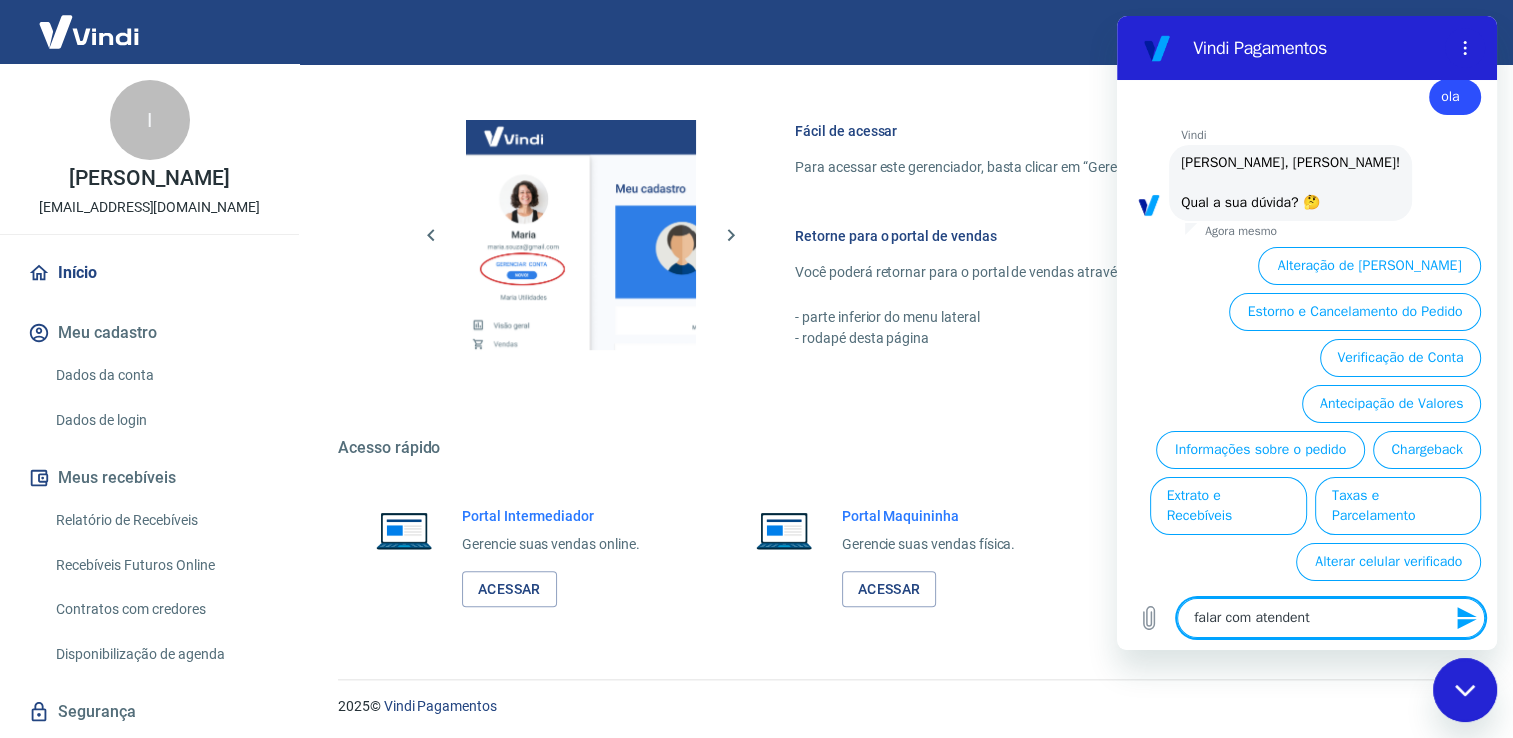 type on "falar com atendente" 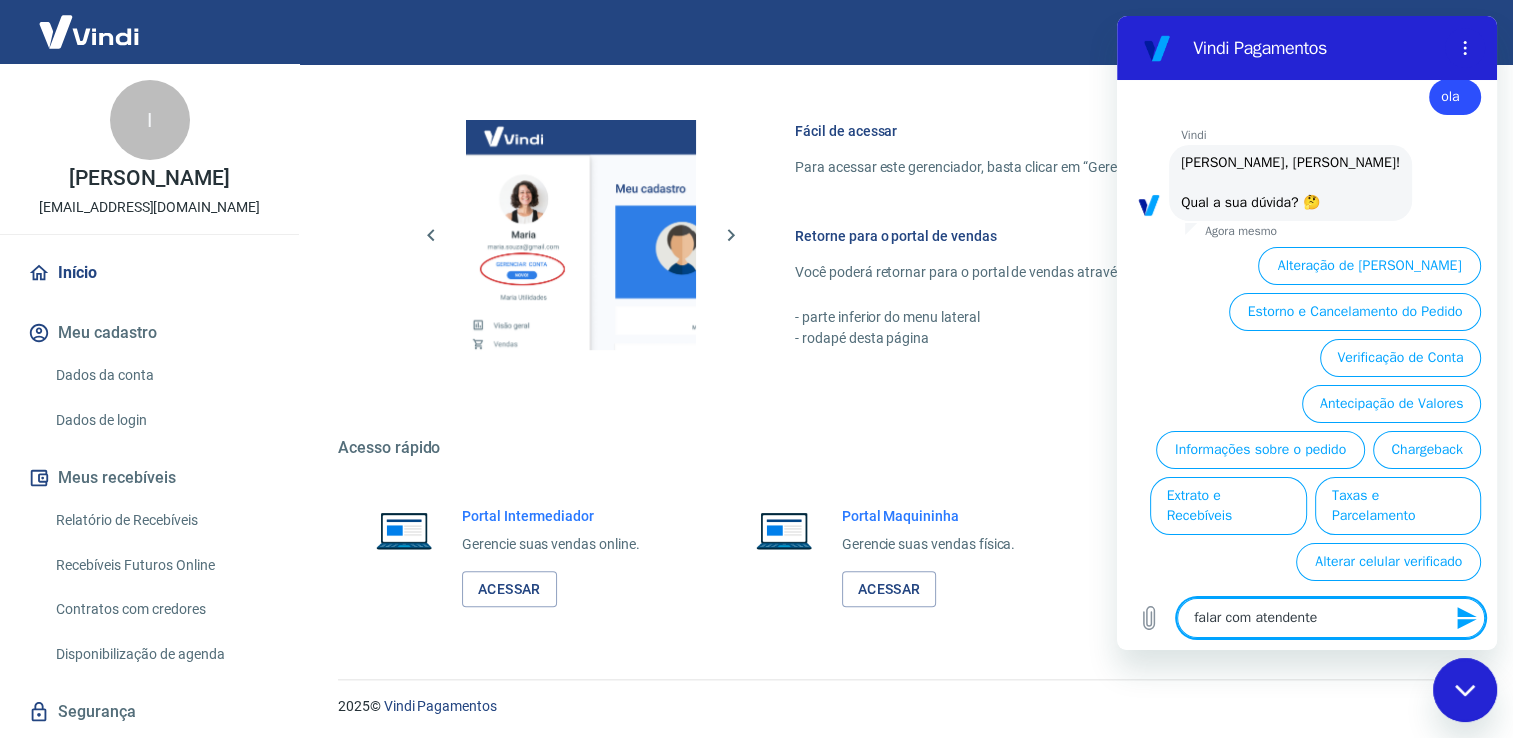 type 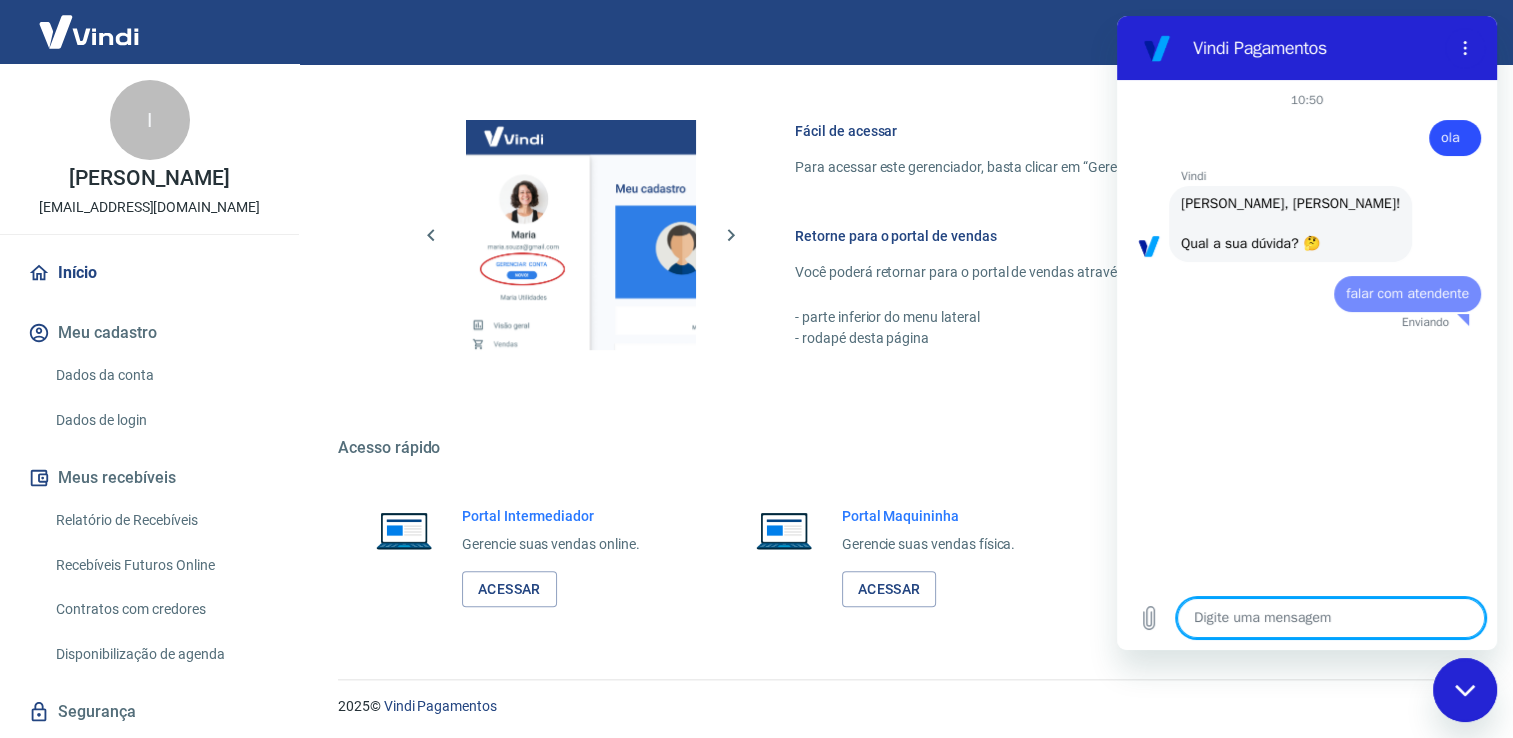 scroll, scrollTop: 0, scrollLeft: 0, axis: both 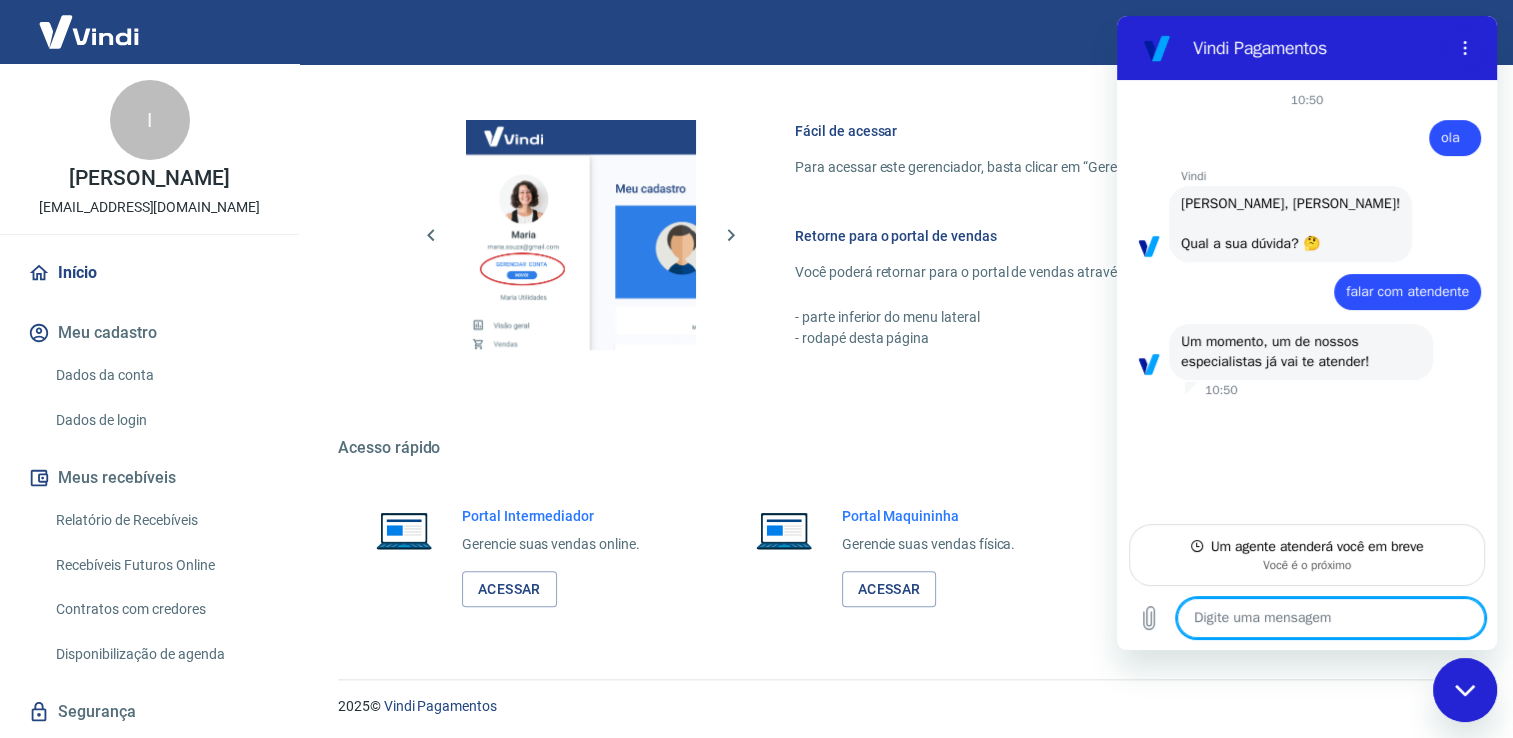 type on "x" 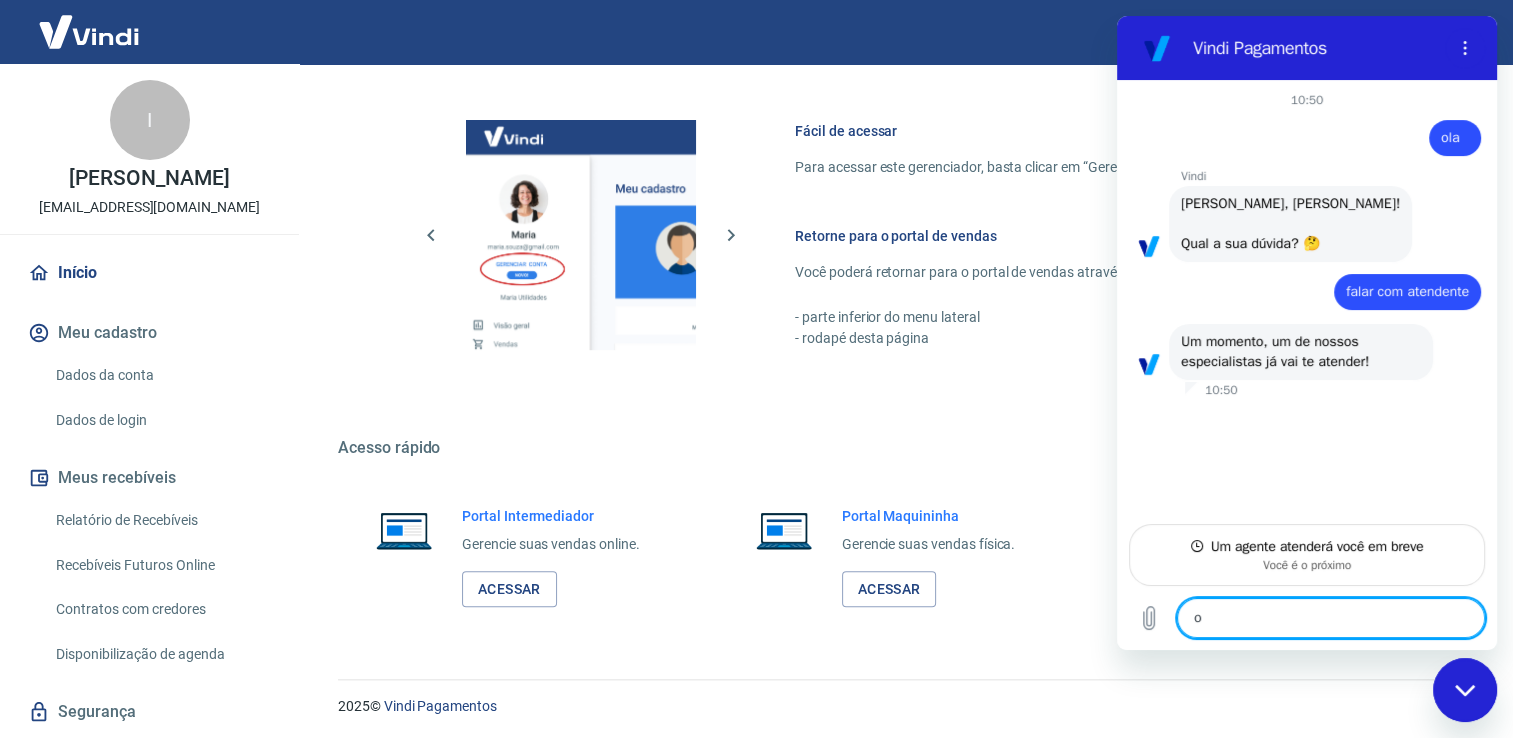 type on "x" 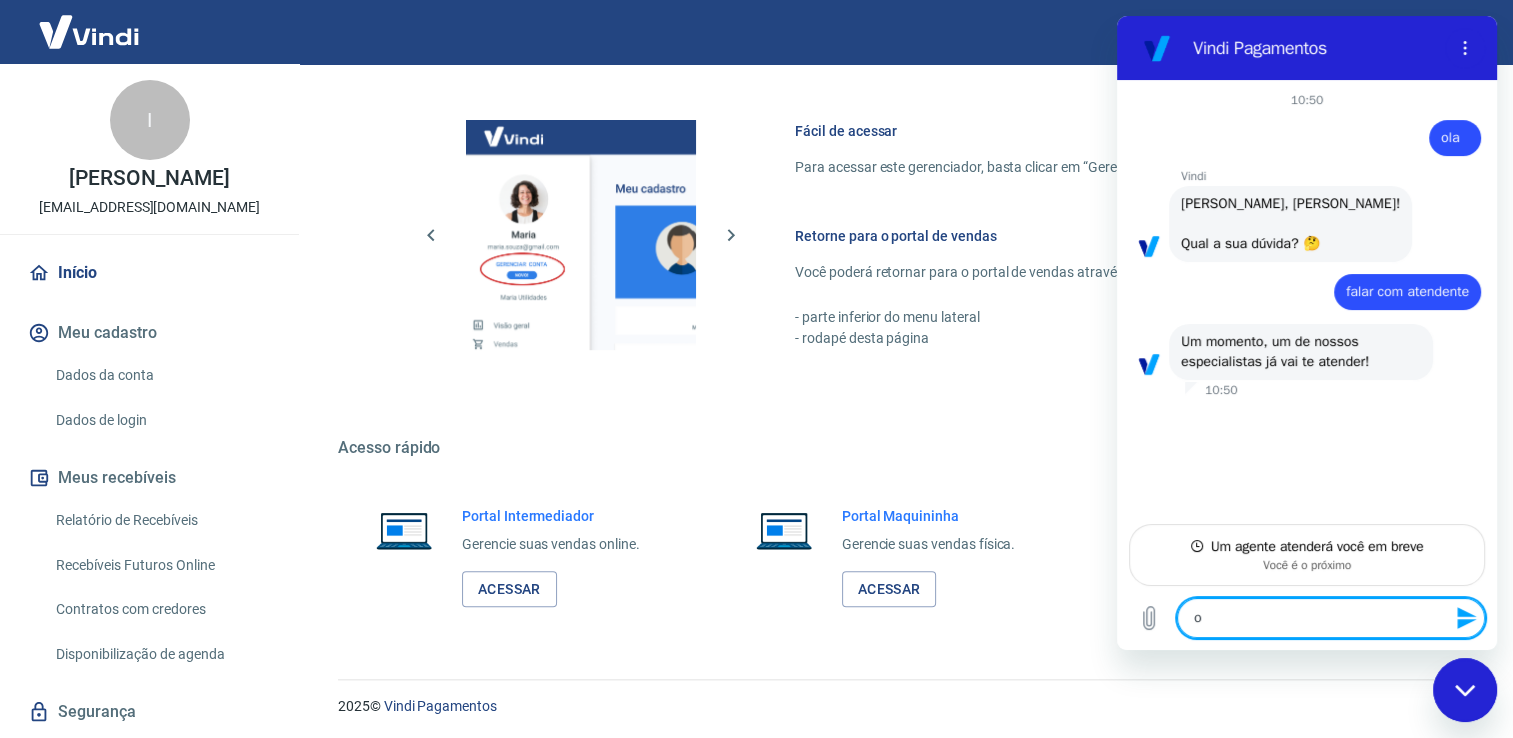type on "oi" 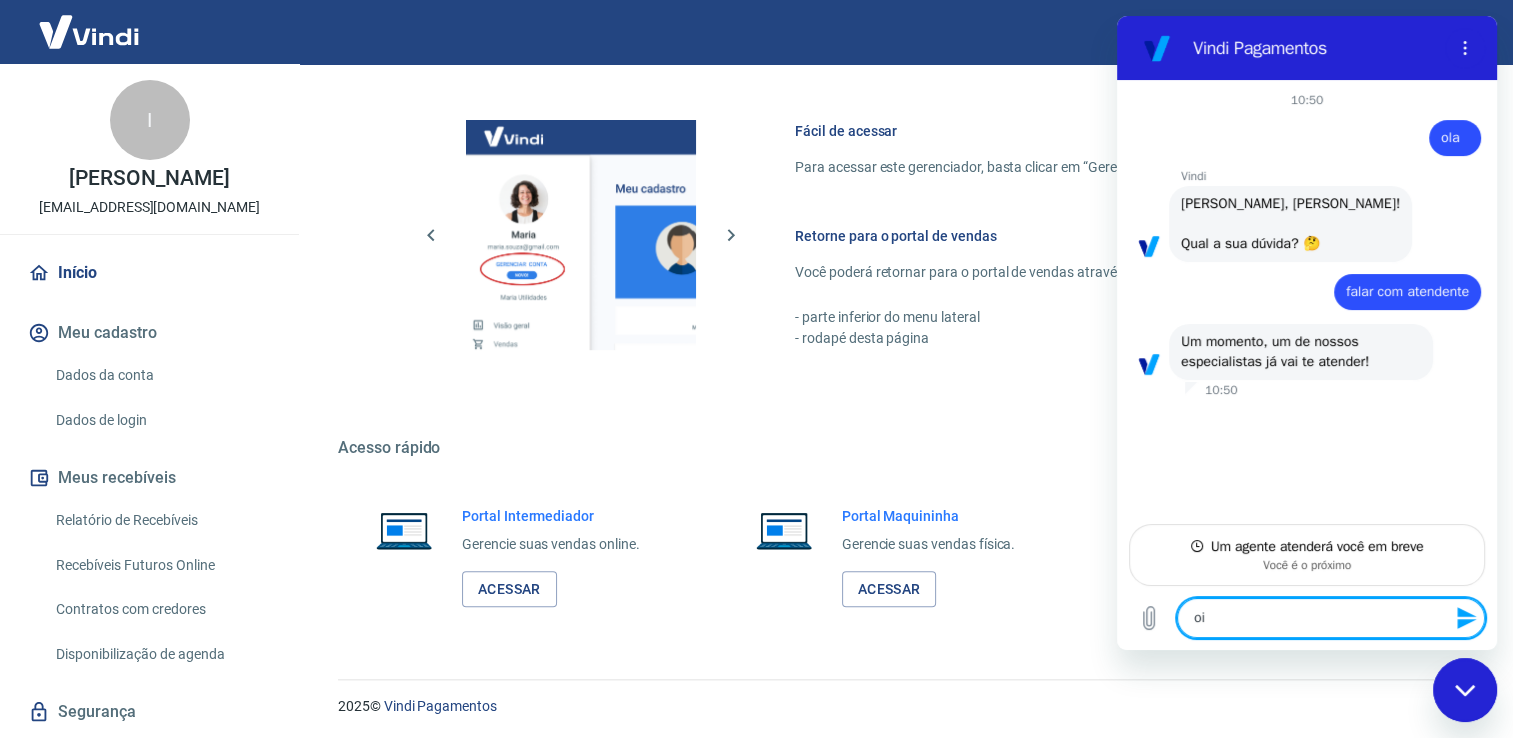 type 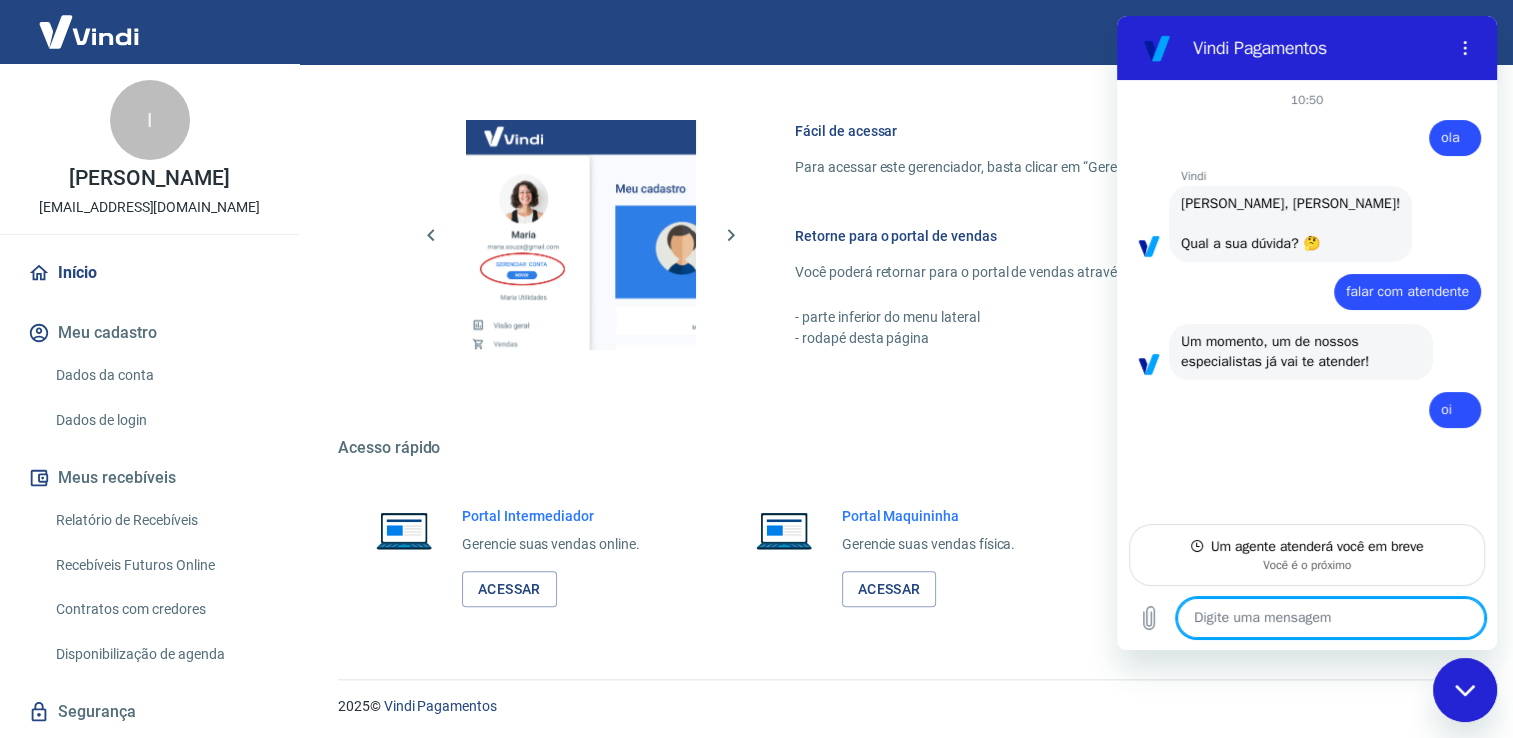 type on "x" 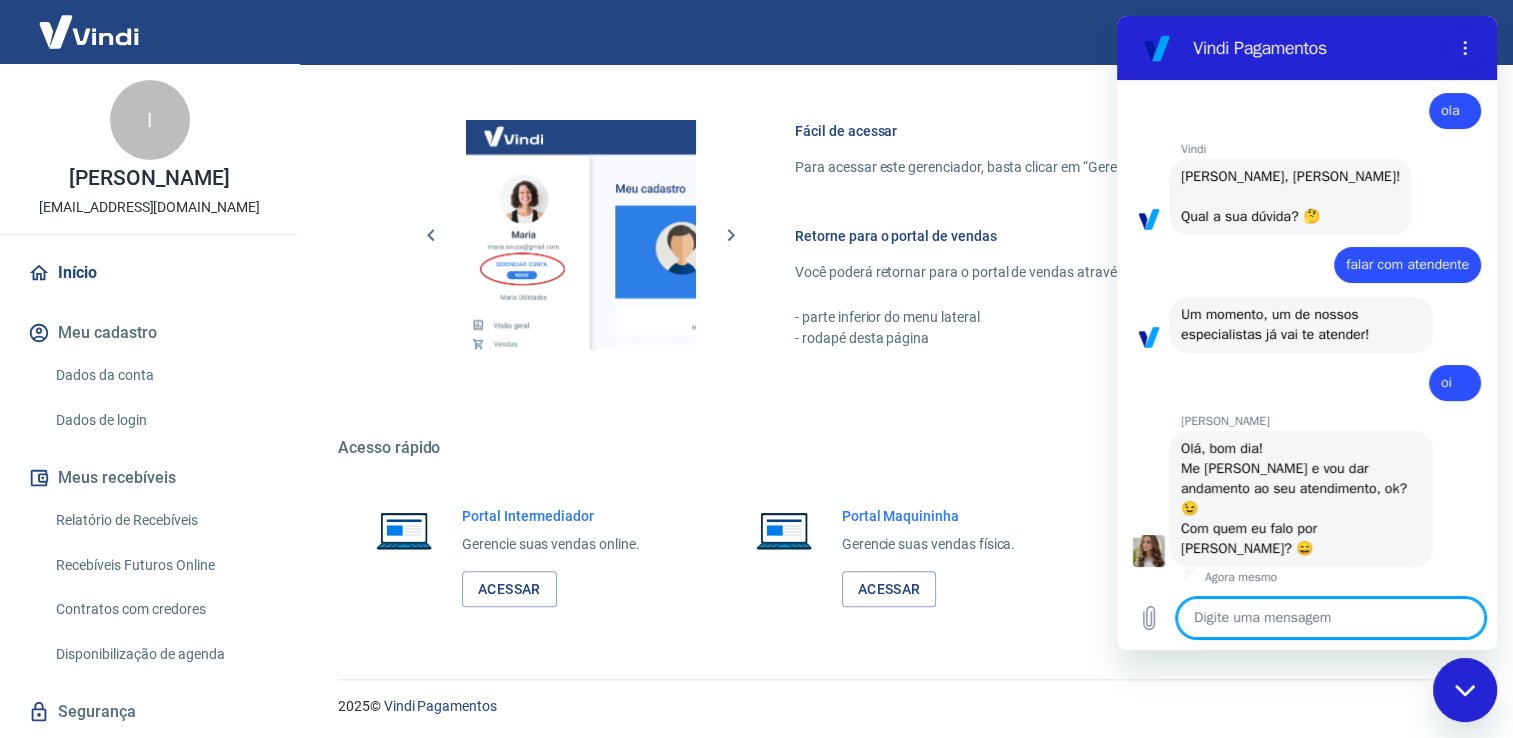 scroll, scrollTop: 50, scrollLeft: 0, axis: vertical 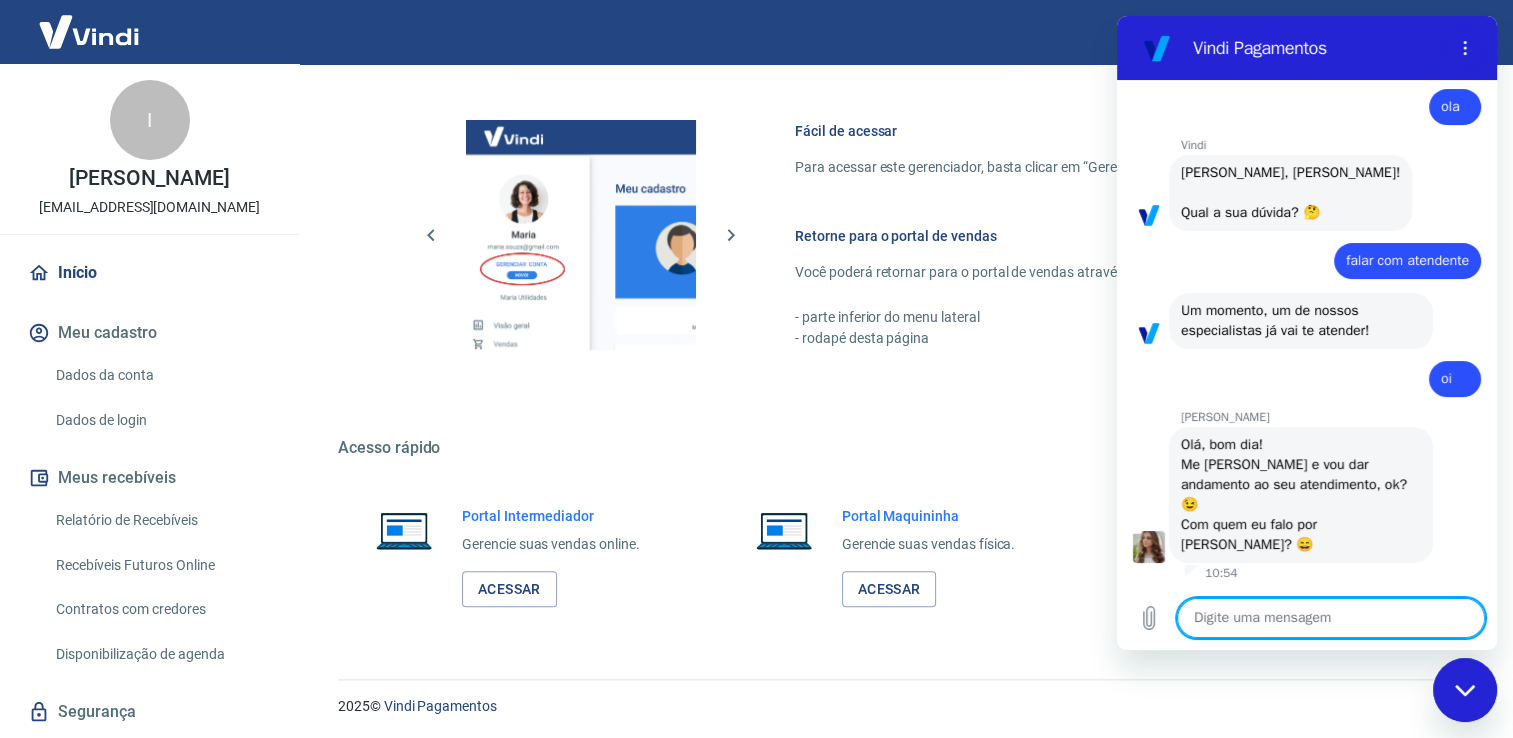 type on "I" 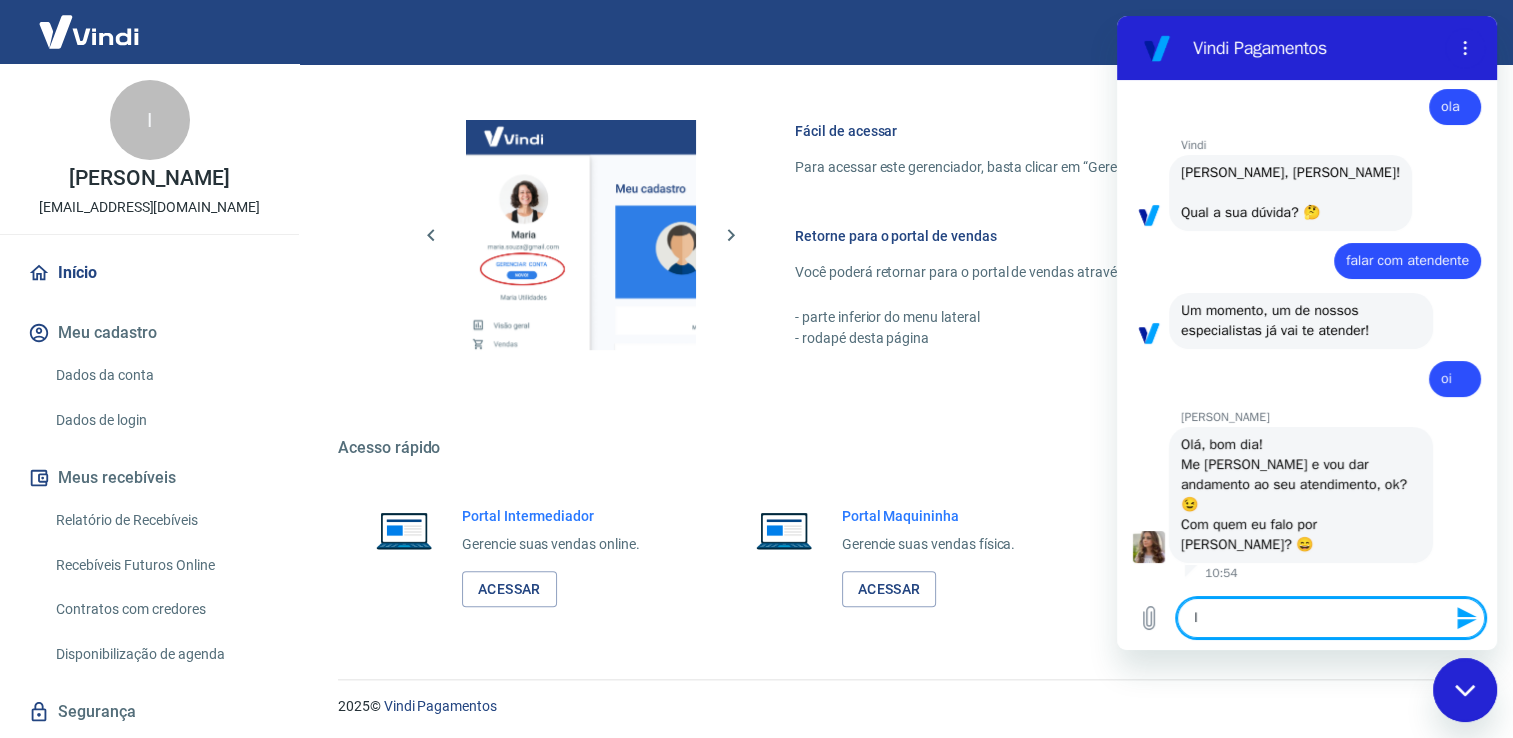 type on "Is" 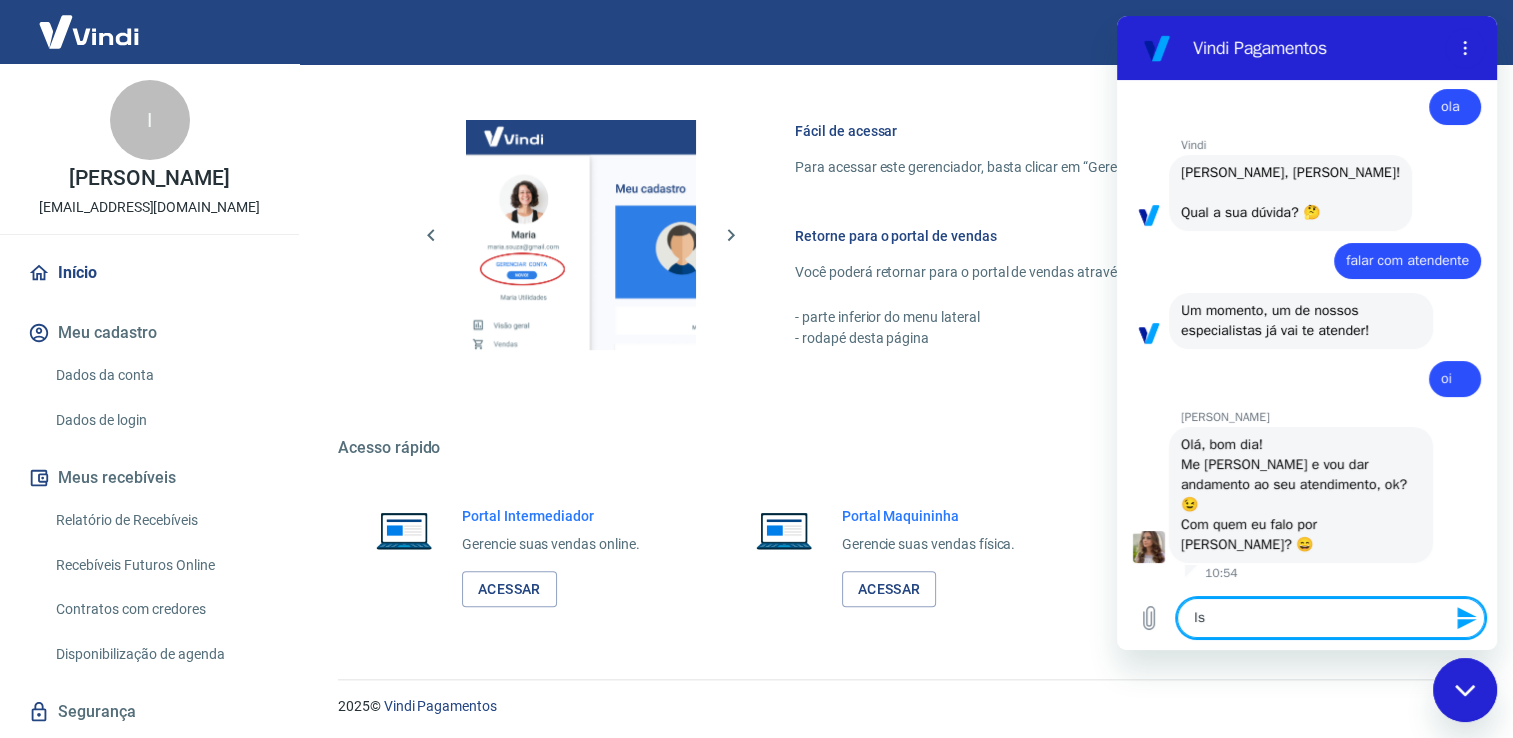 type on "Isa" 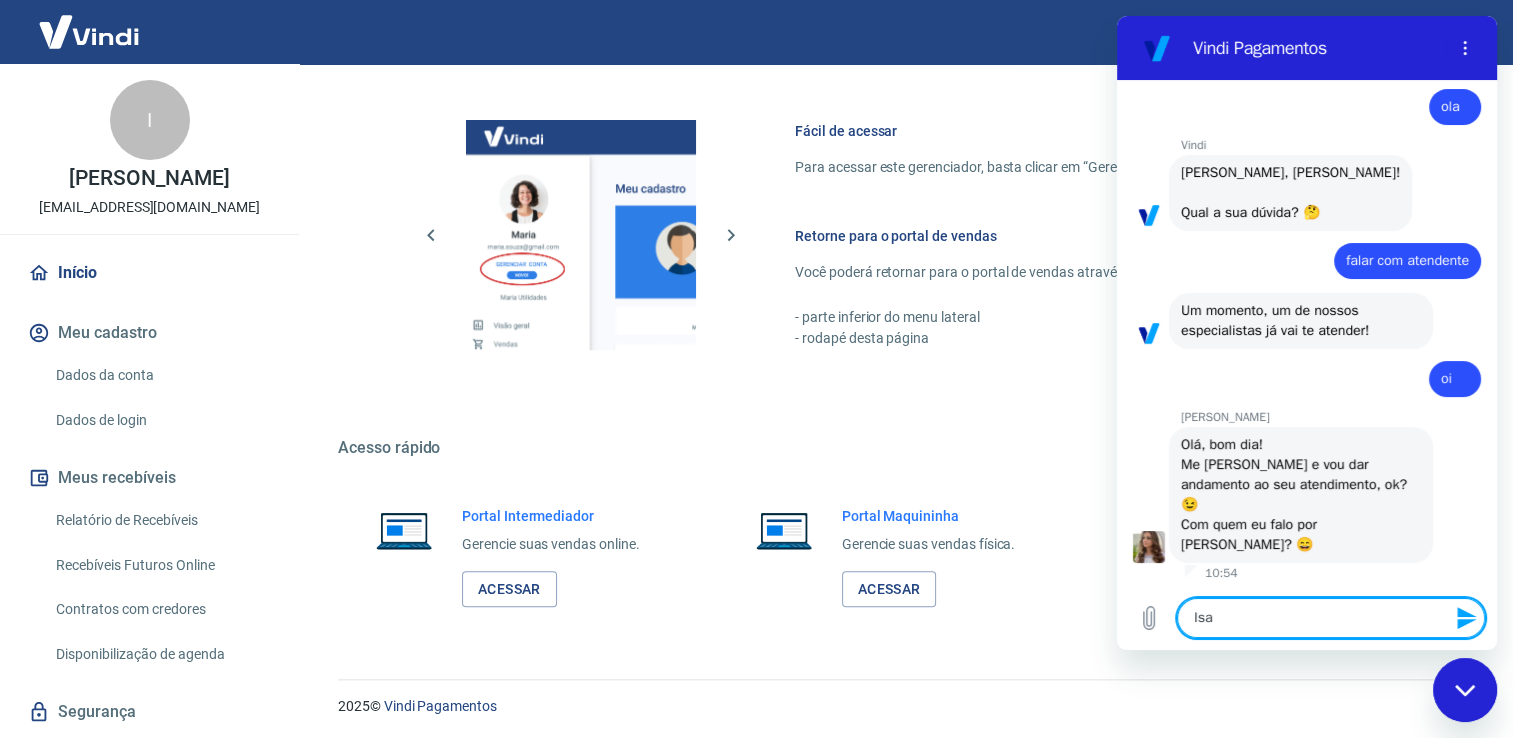 type on "Isab" 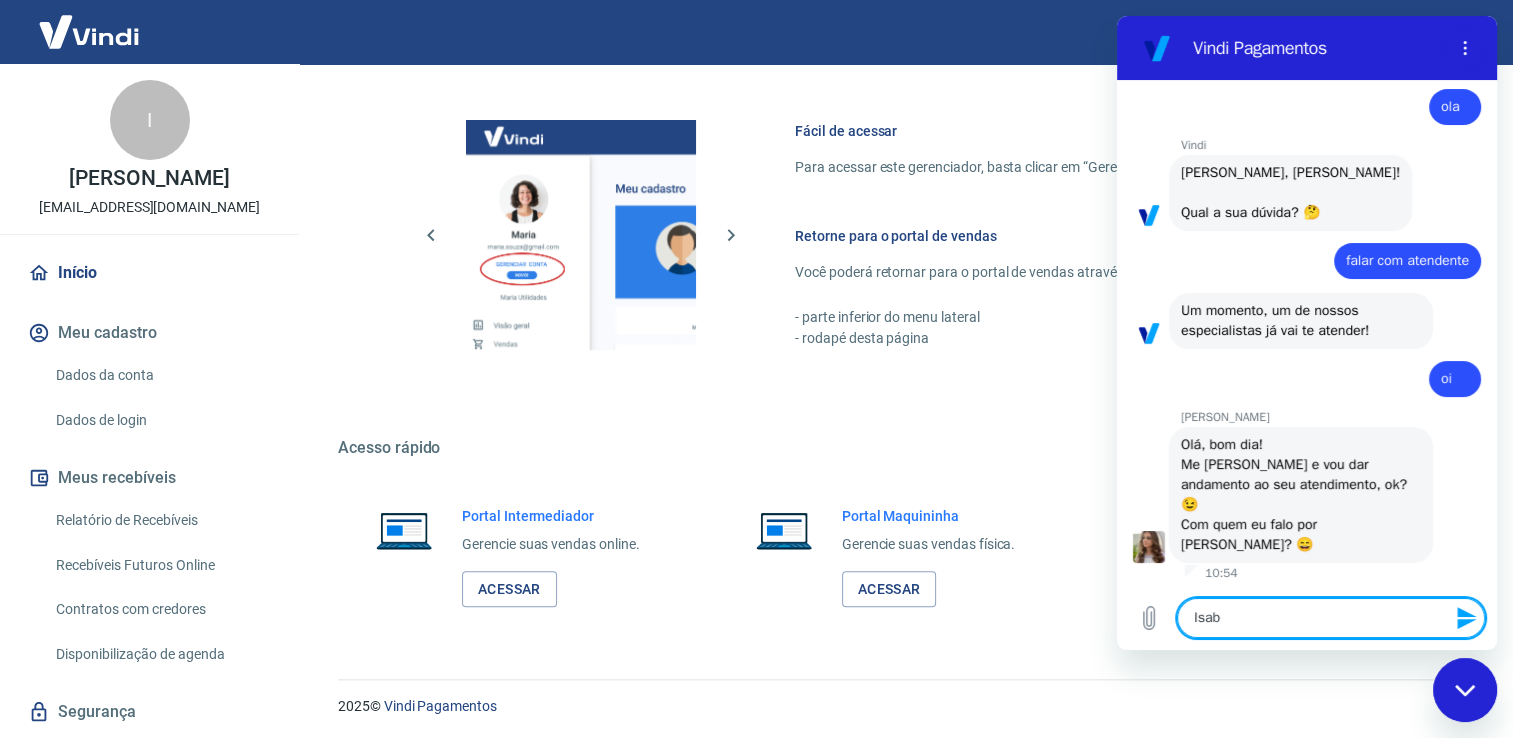 type on "Isabe" 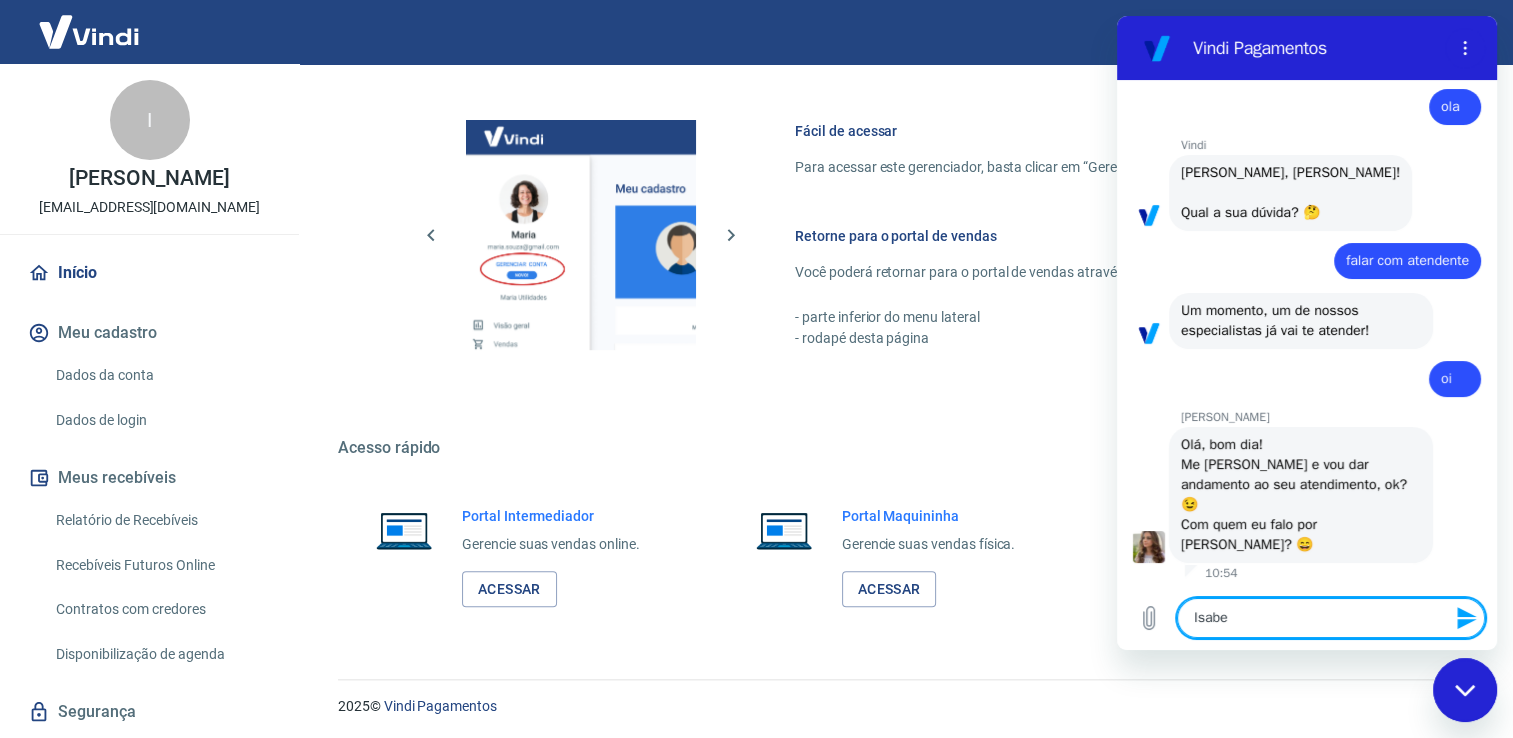 type on "Isabel" 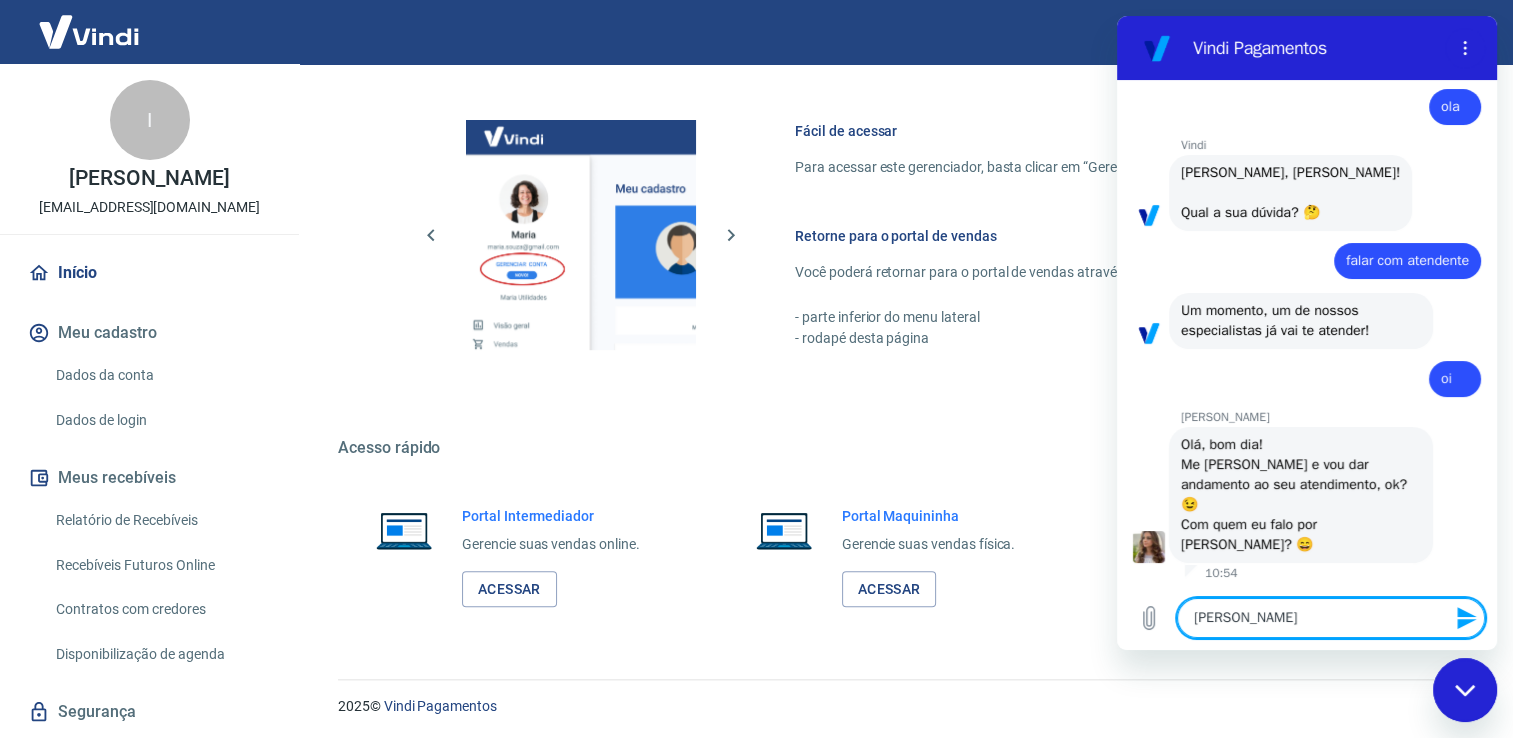 type on "Isabela" 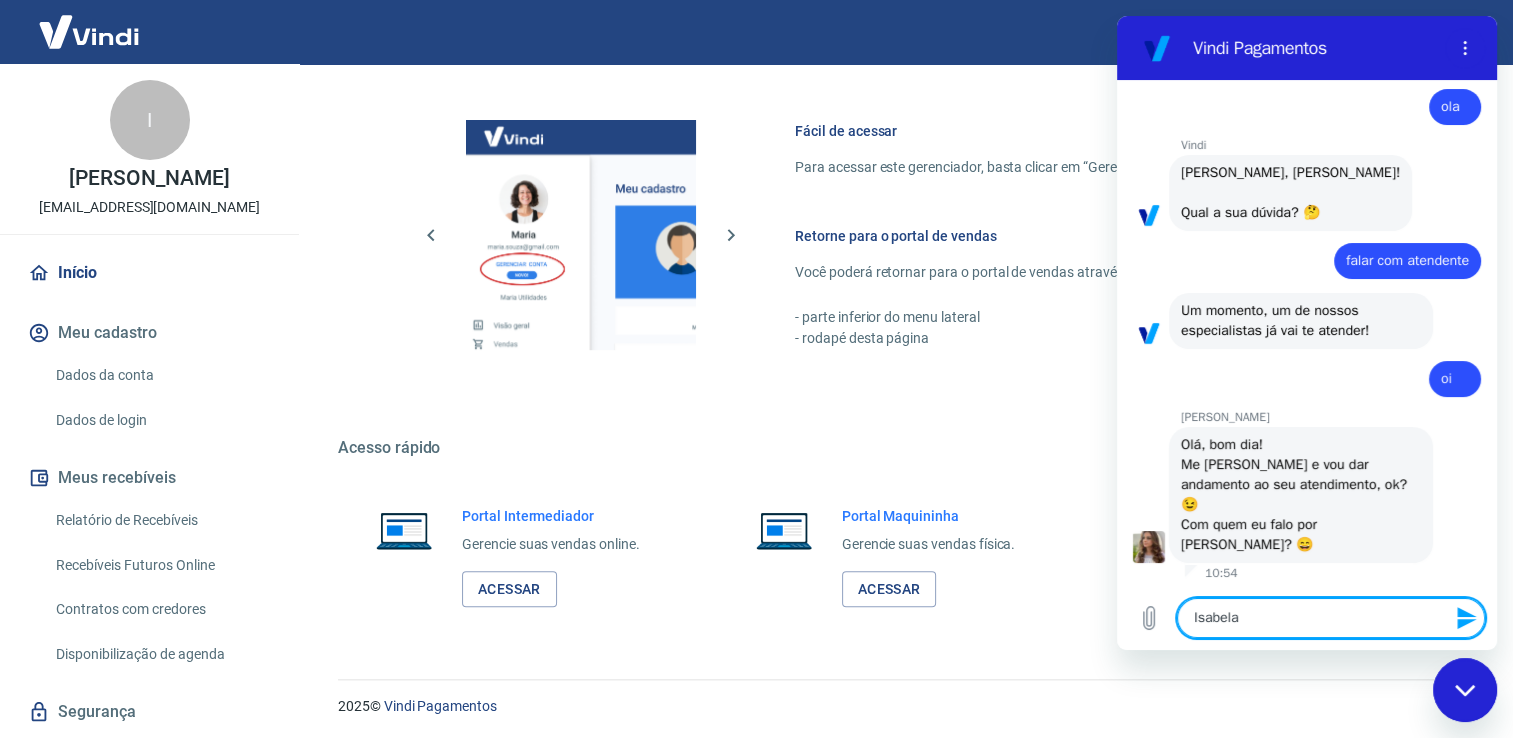 type on "Isabel" 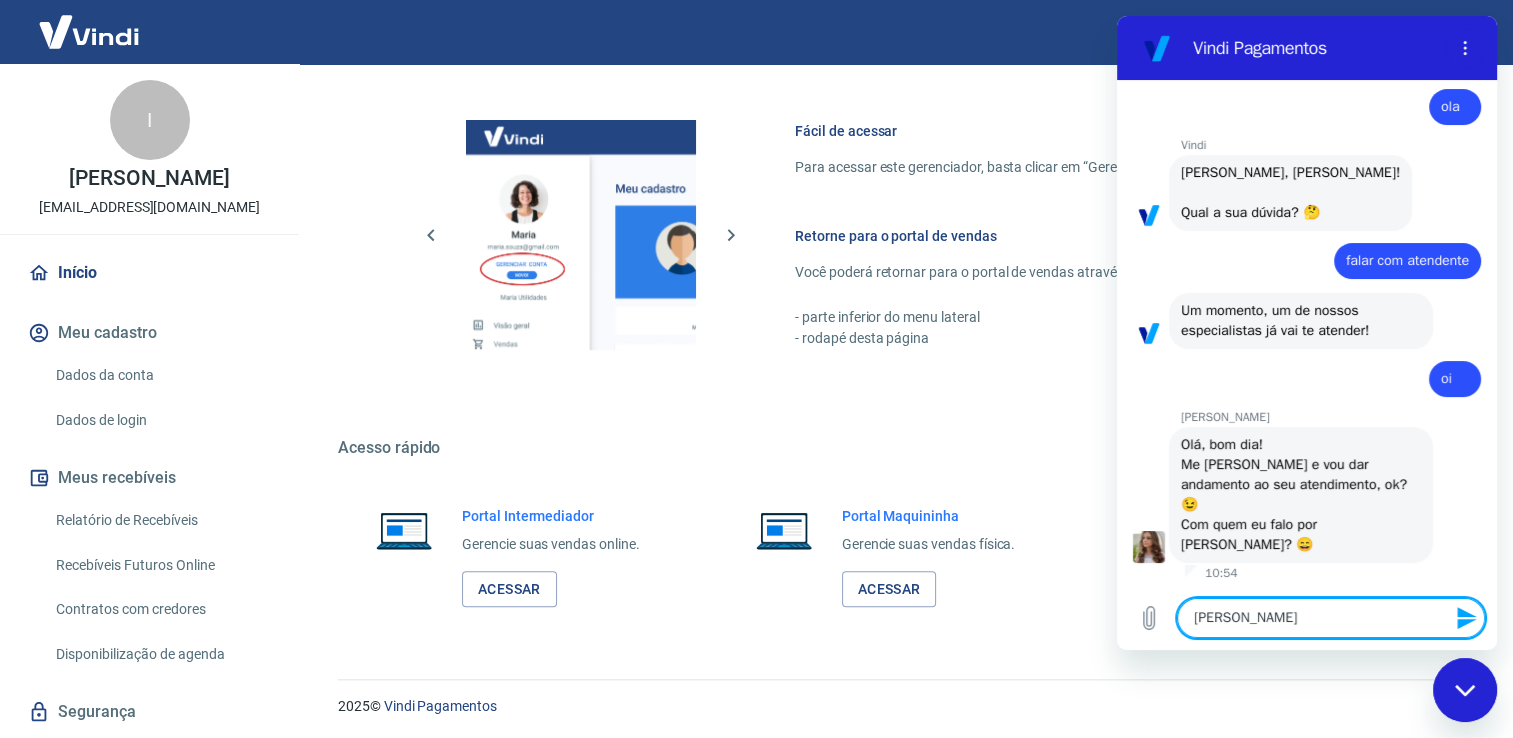 type on "Isabell" 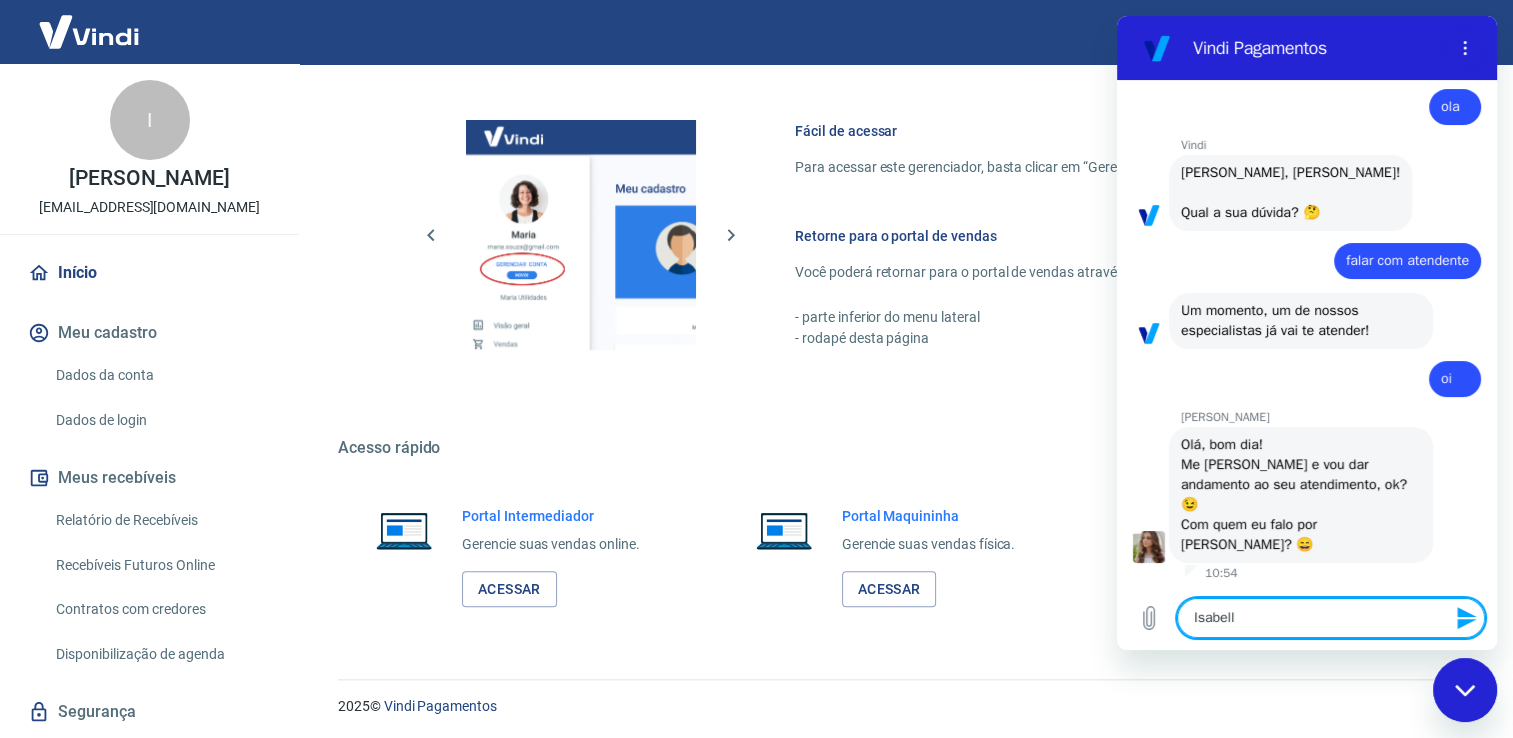 type on "Isabella" 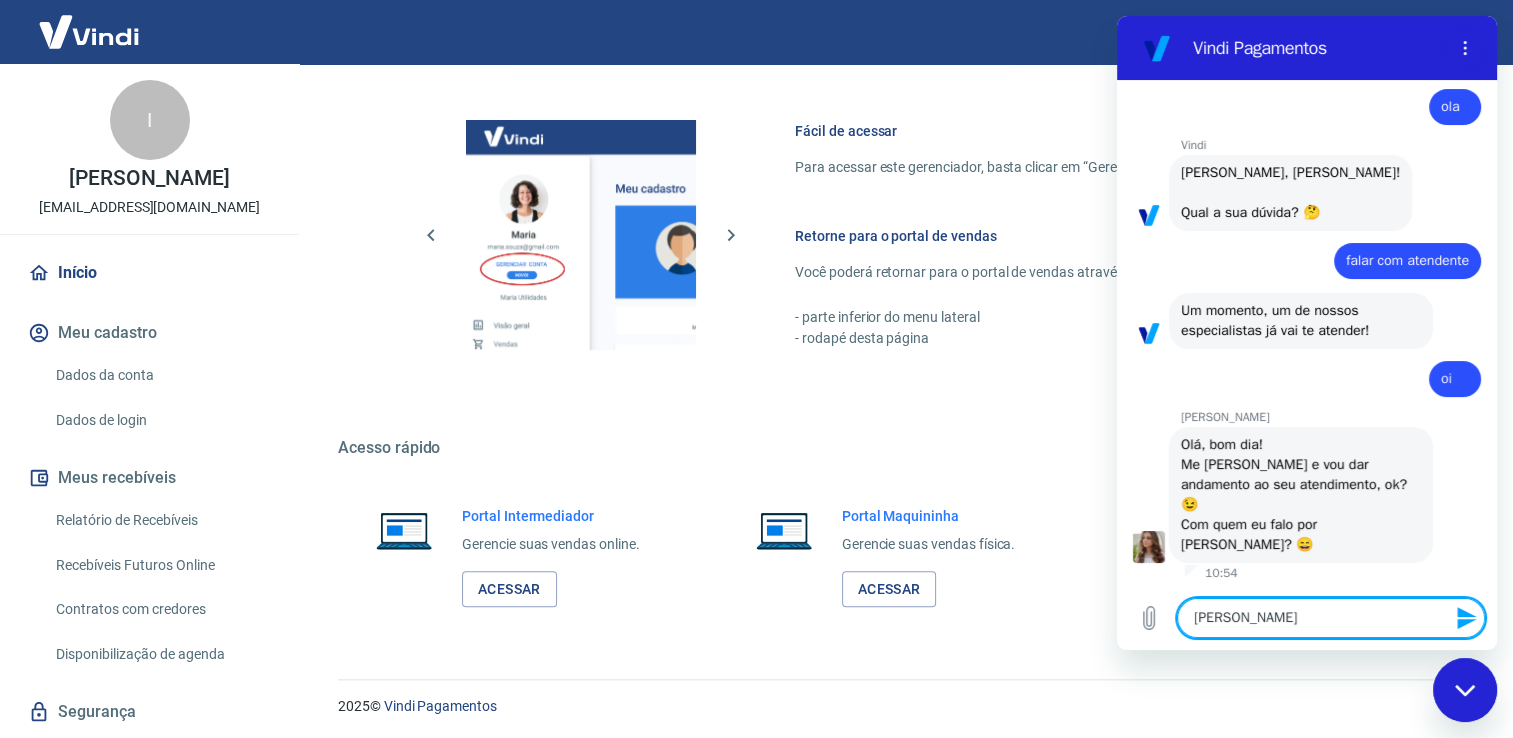 type 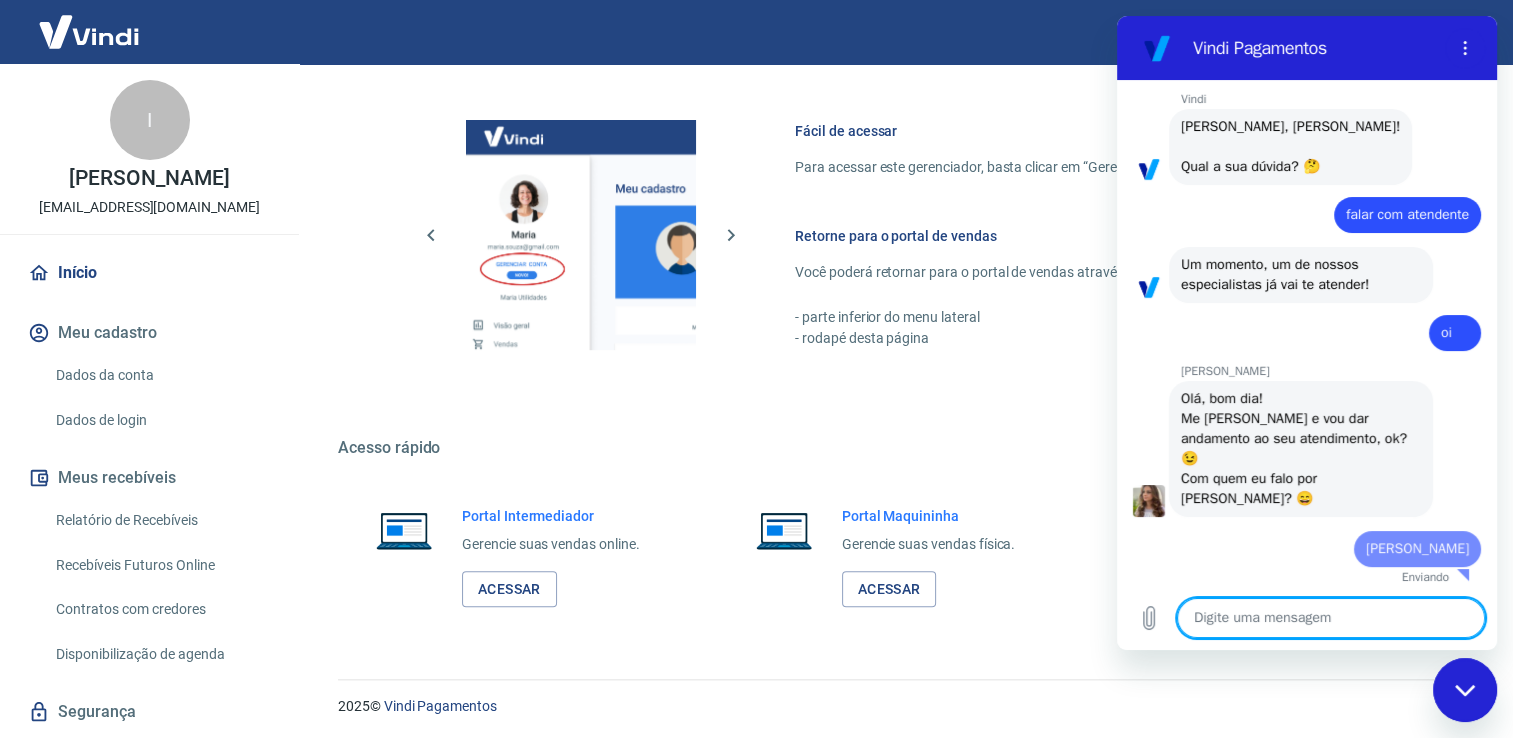 type on "x" 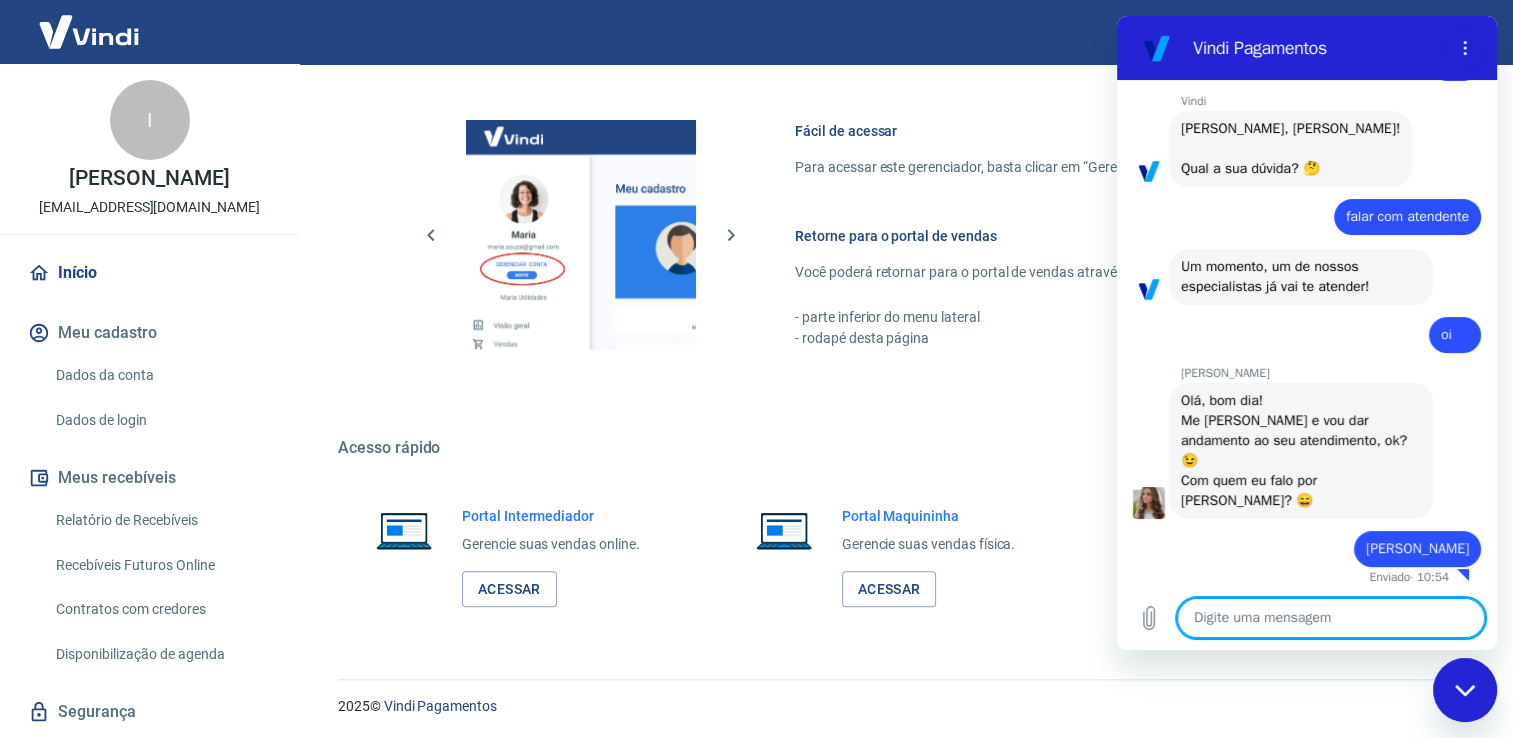 scroll, scrollTop: 98, scrollLeft: 0, axis: vertical 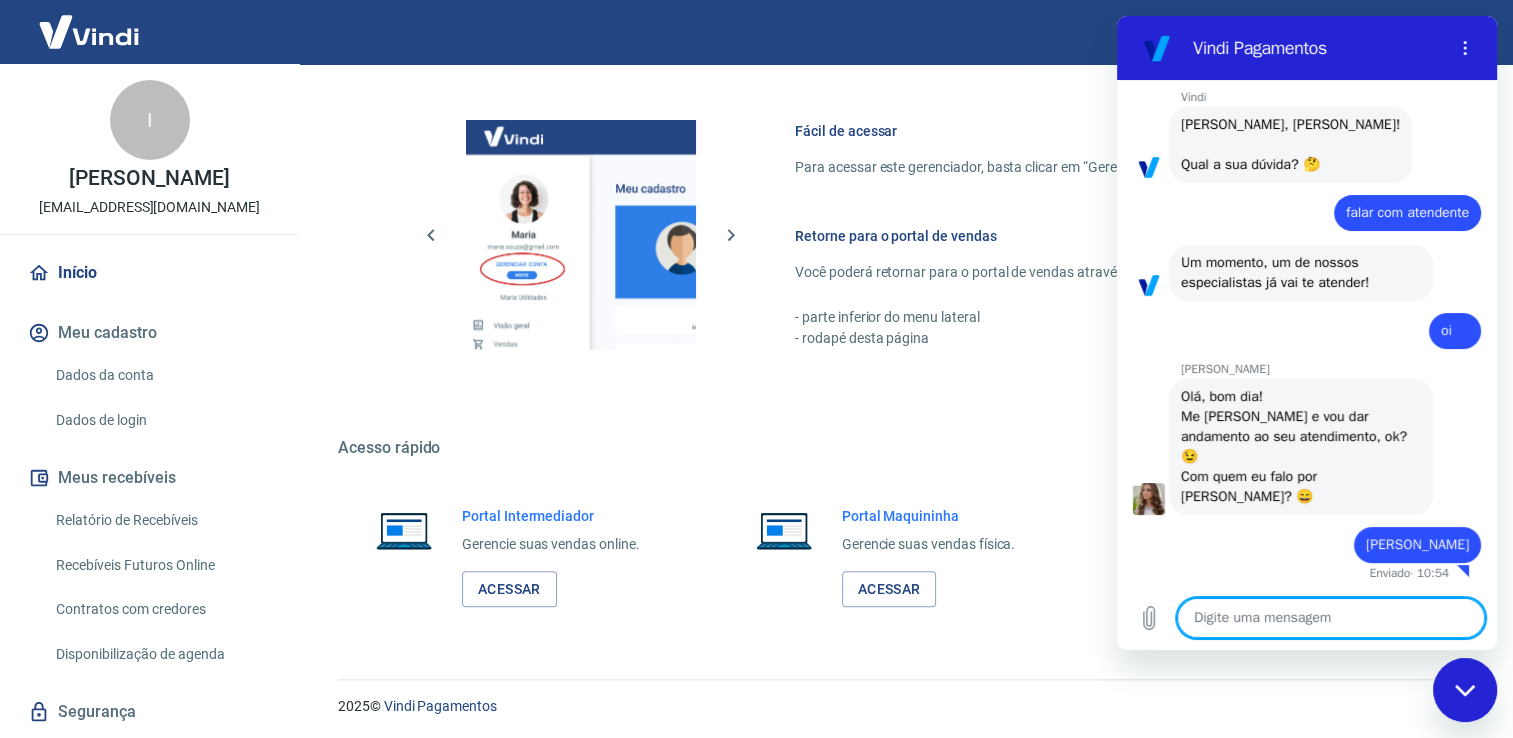 type on "b" 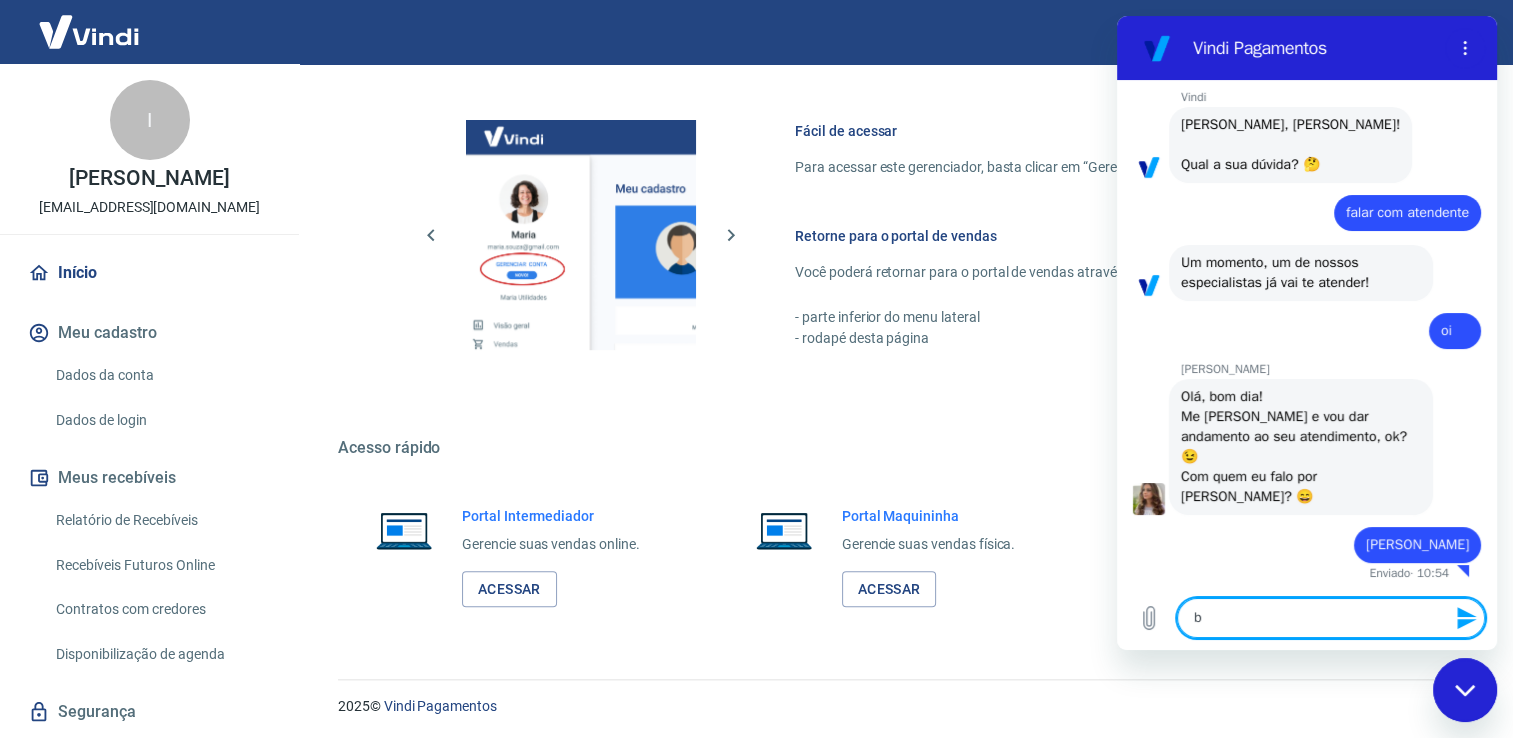 type on "bo" 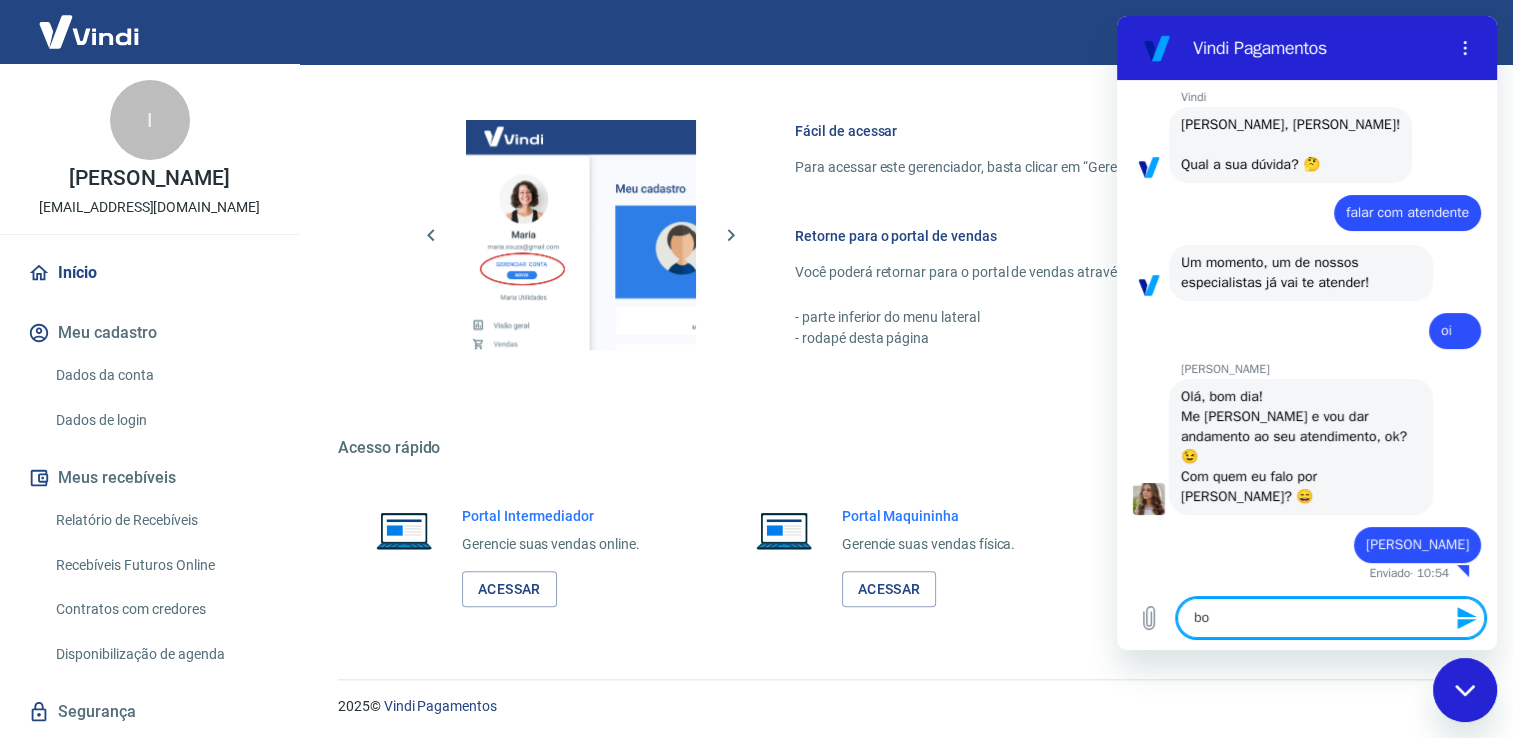 type on "bom" 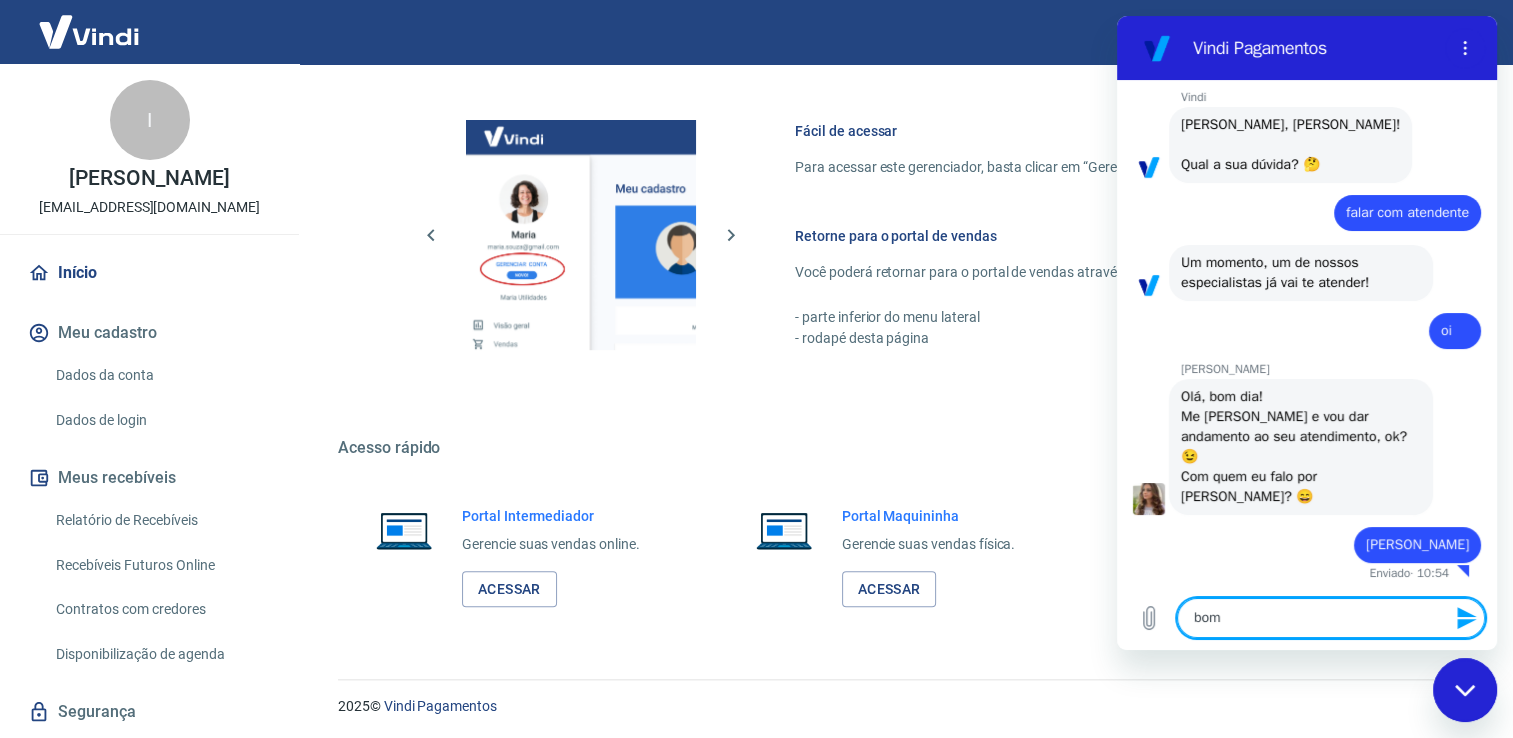 type on "bom" 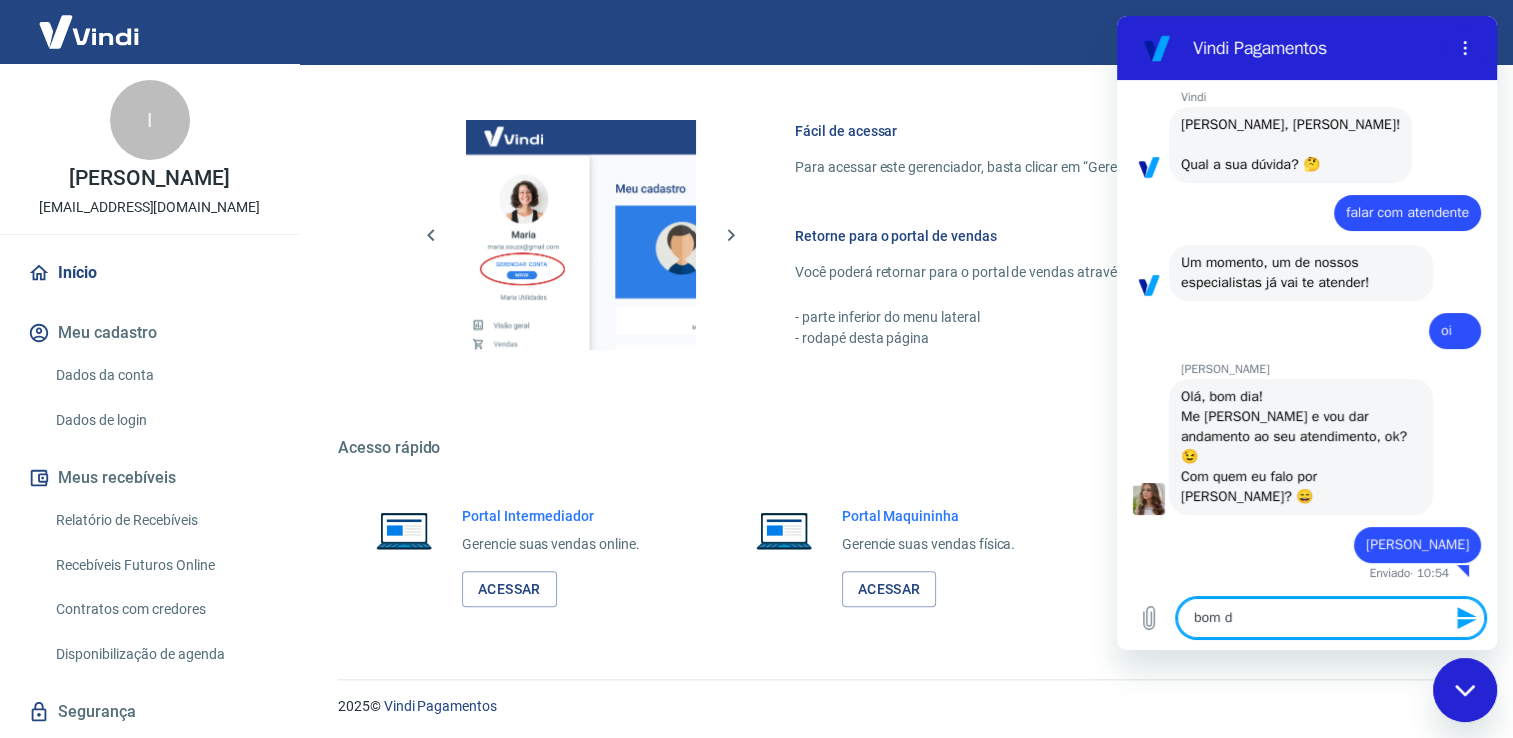 type on "bom di" 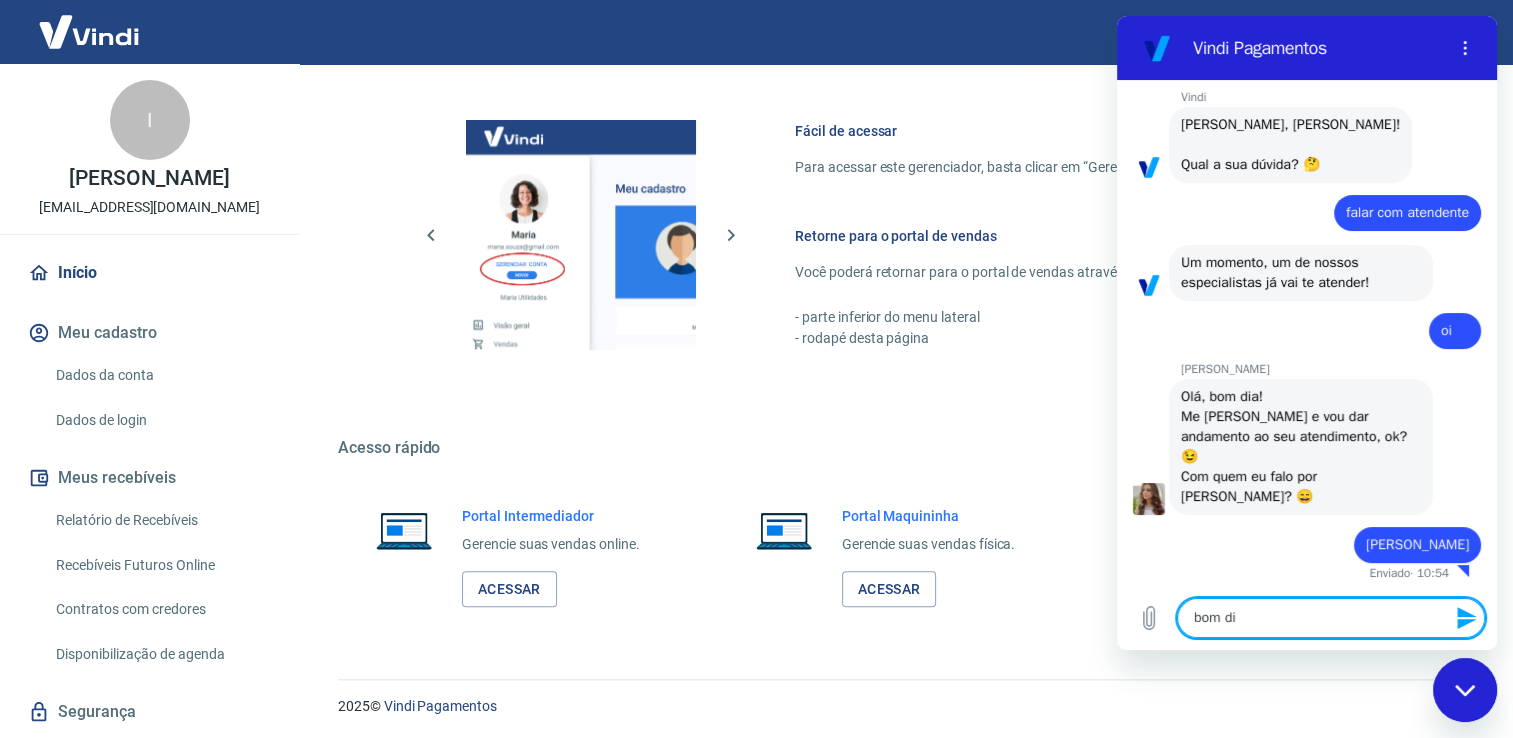 type on "bom dia" 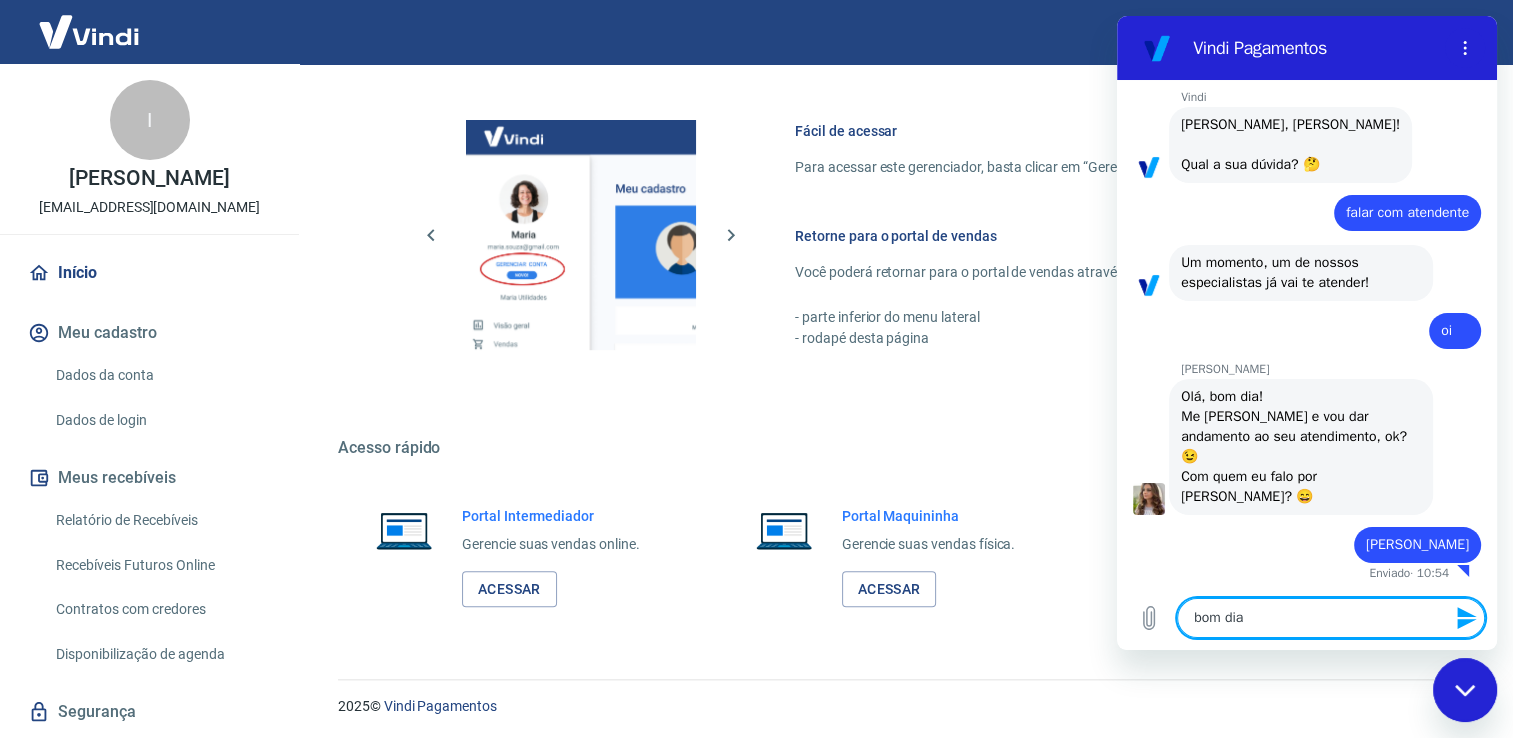 type 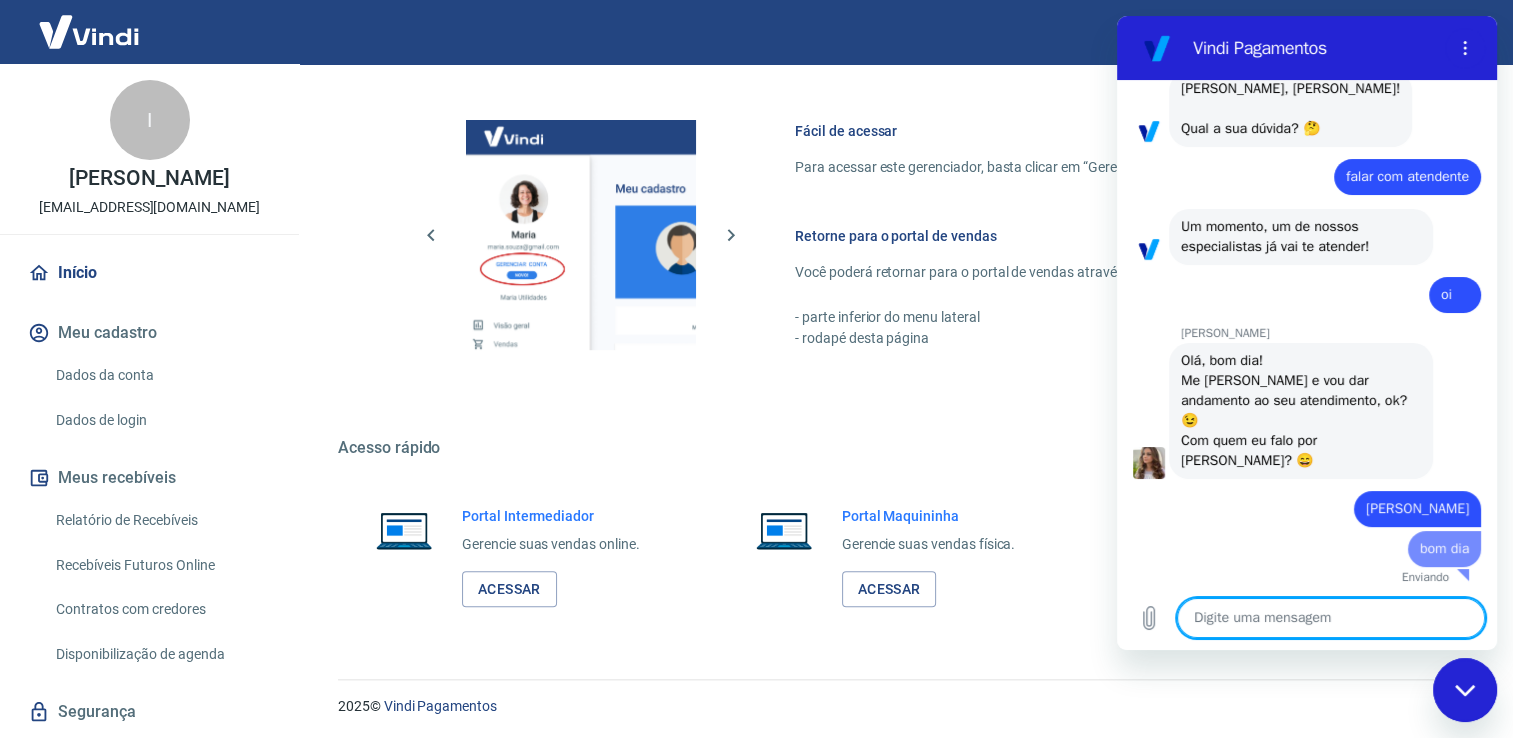type on "x" 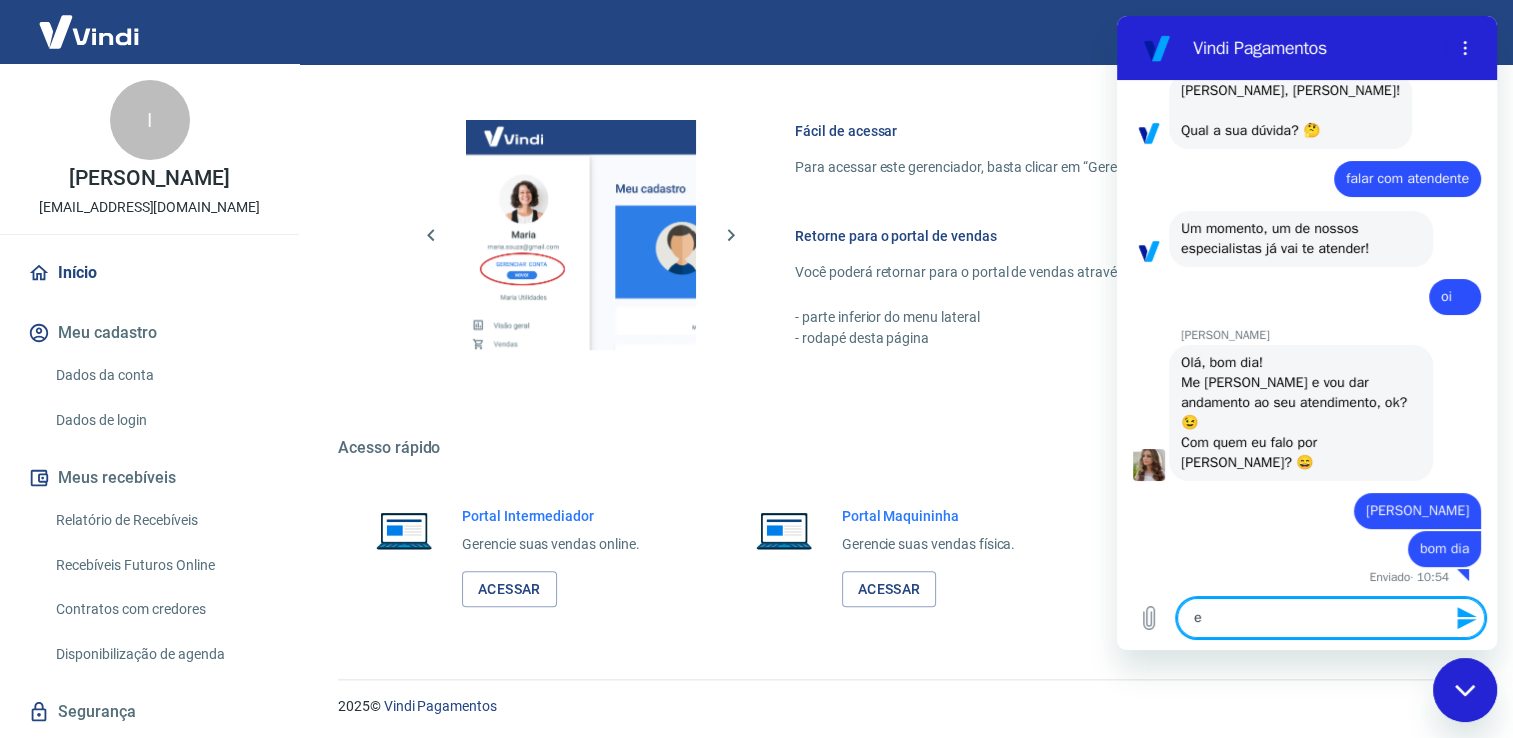 type on "eu" 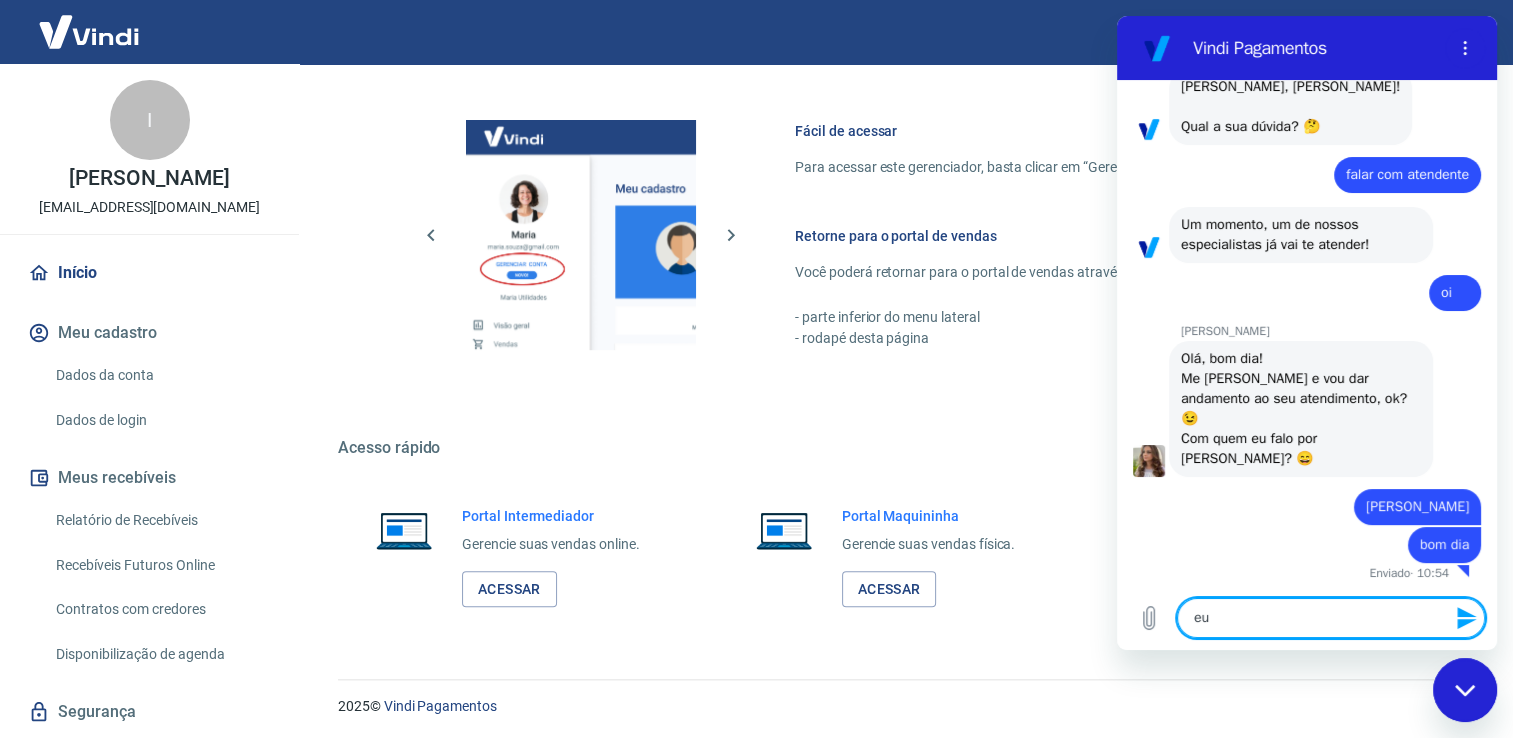 scroll, scrollTop: 136, scrollLeft: 0, axis: vertical 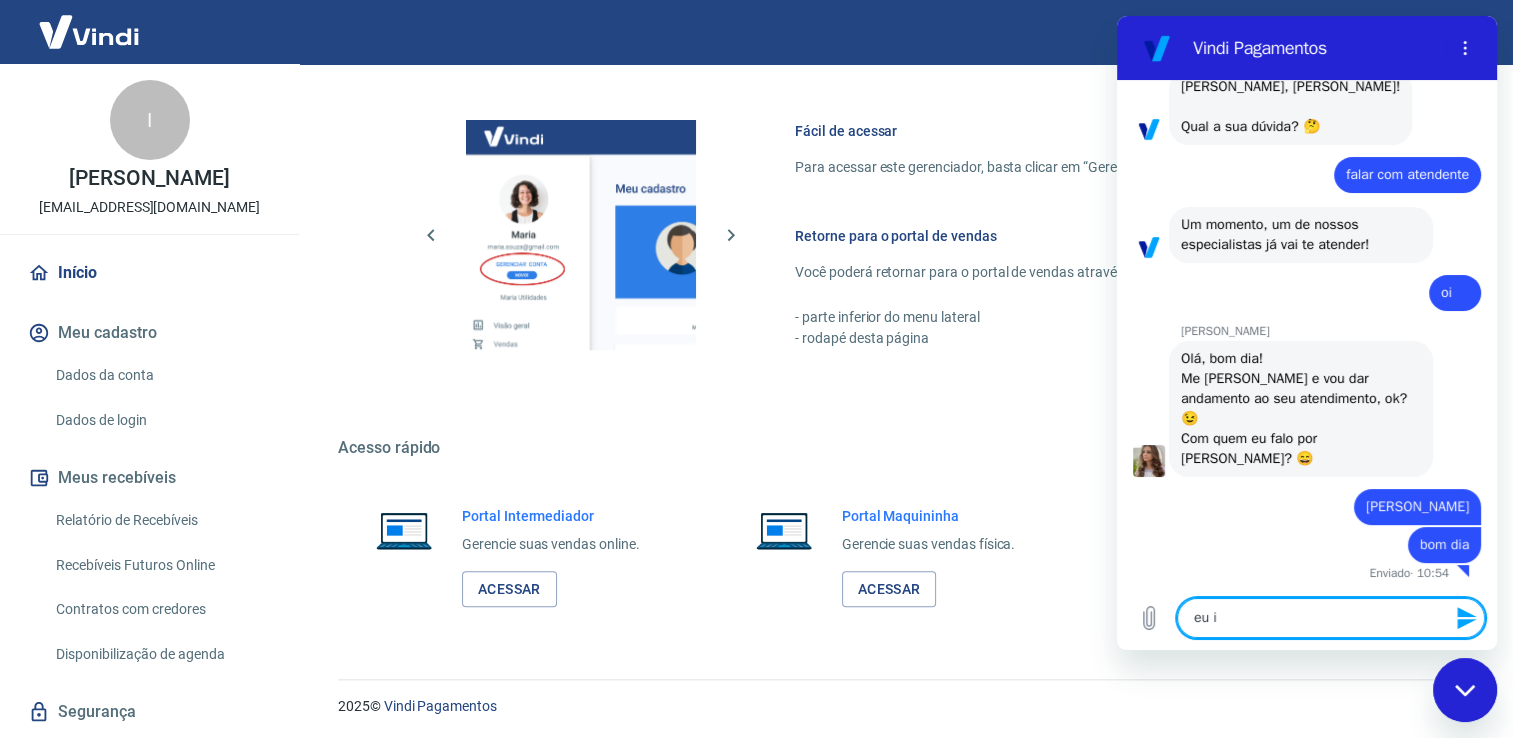 type on "eu in" 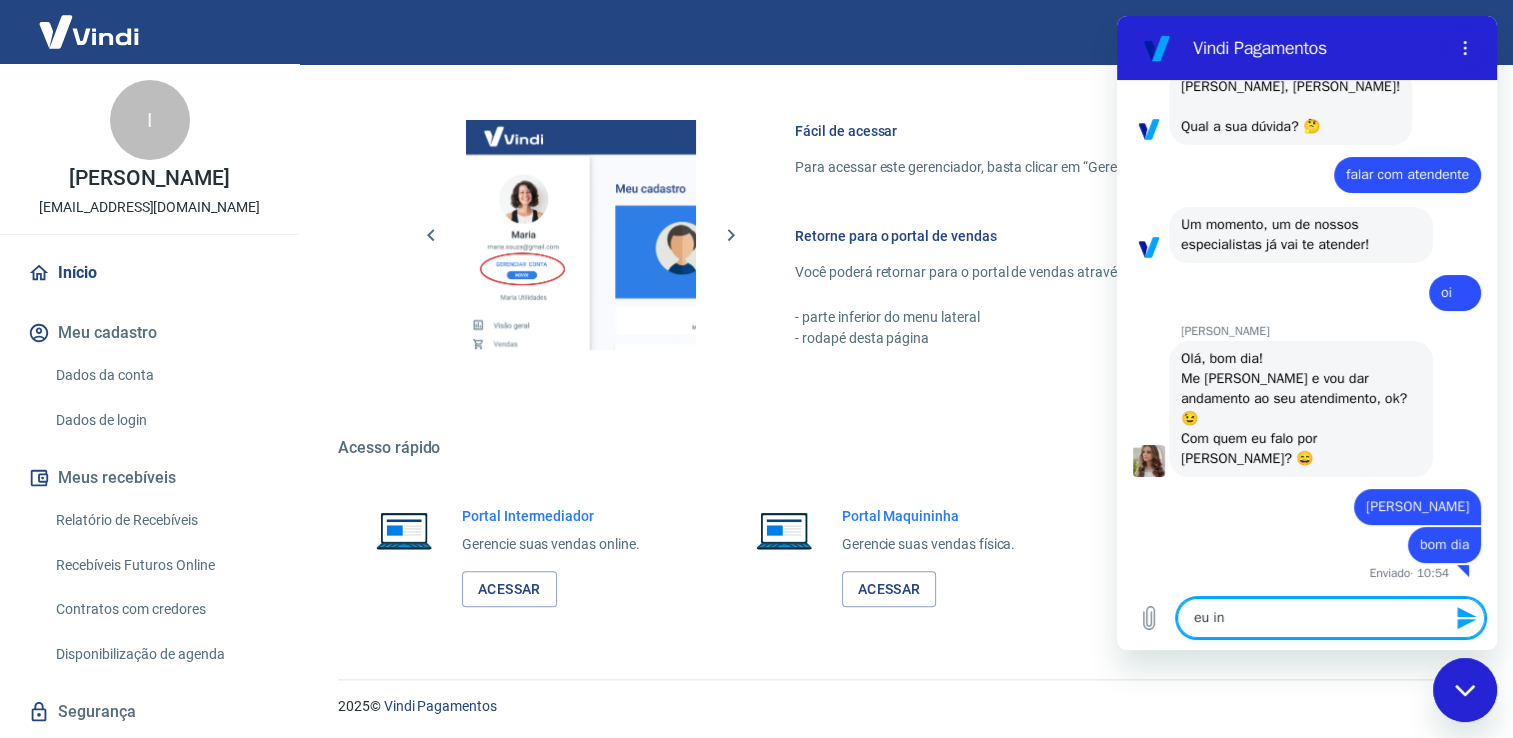 type on "eu ins" 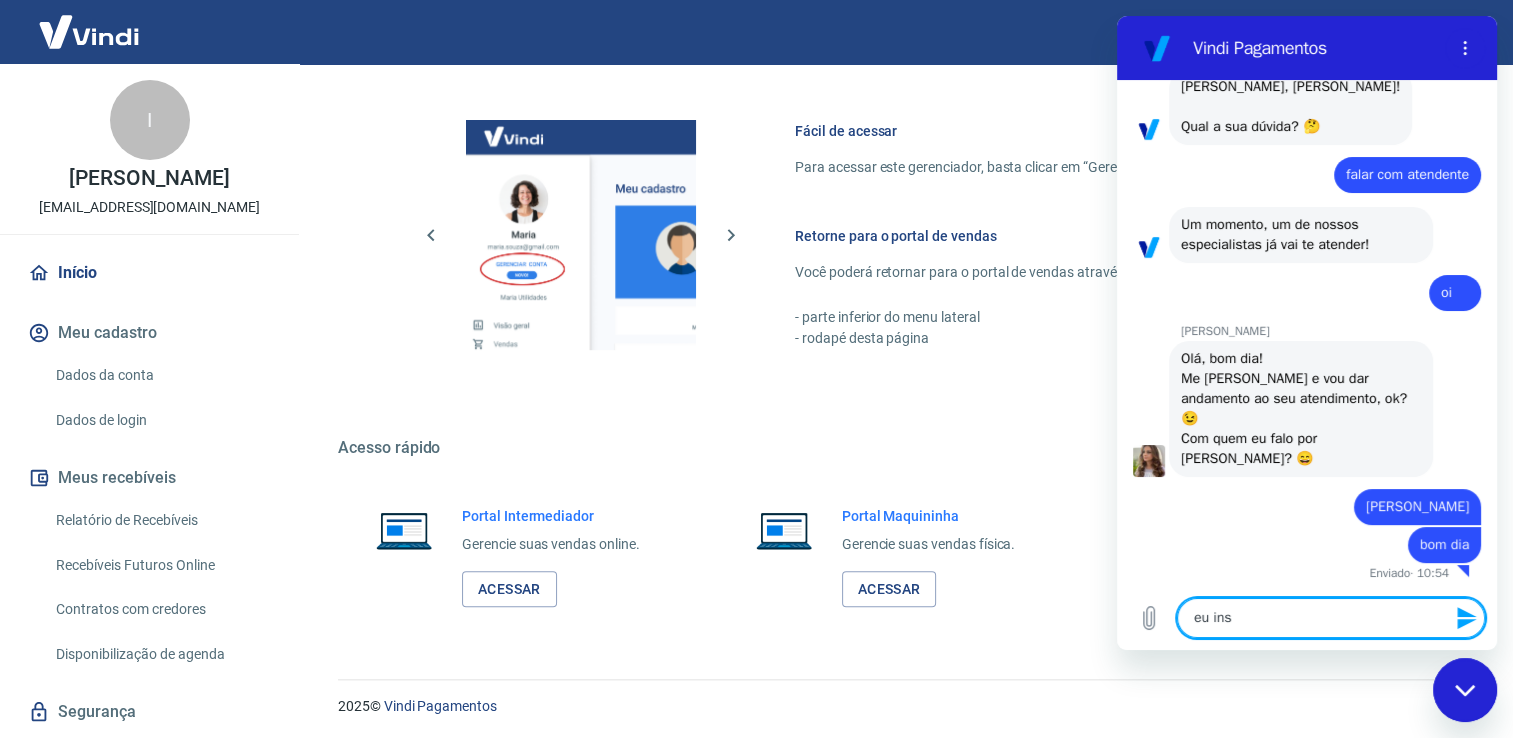 type on "eu inse" 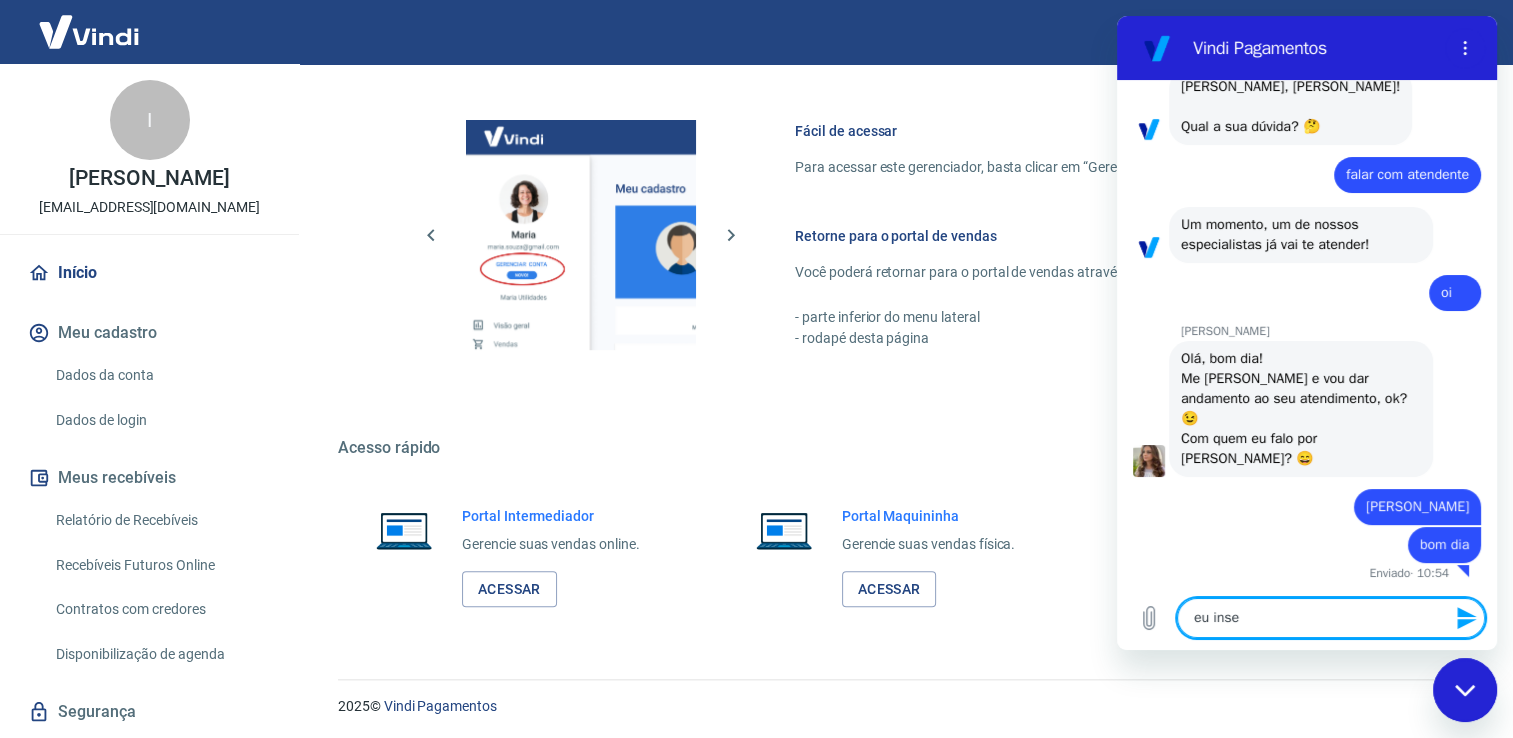 type on "eu inser" 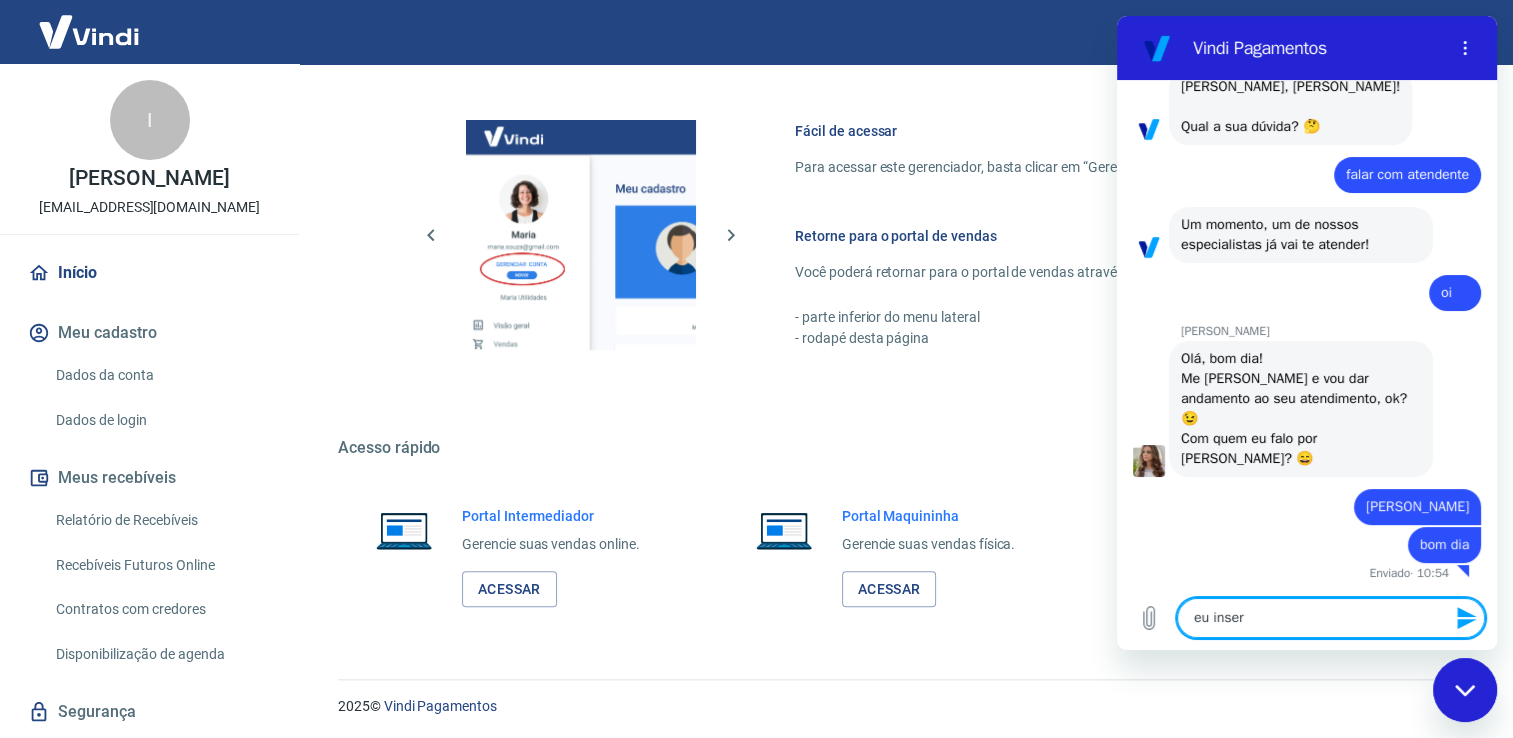 type on "eu inseri" 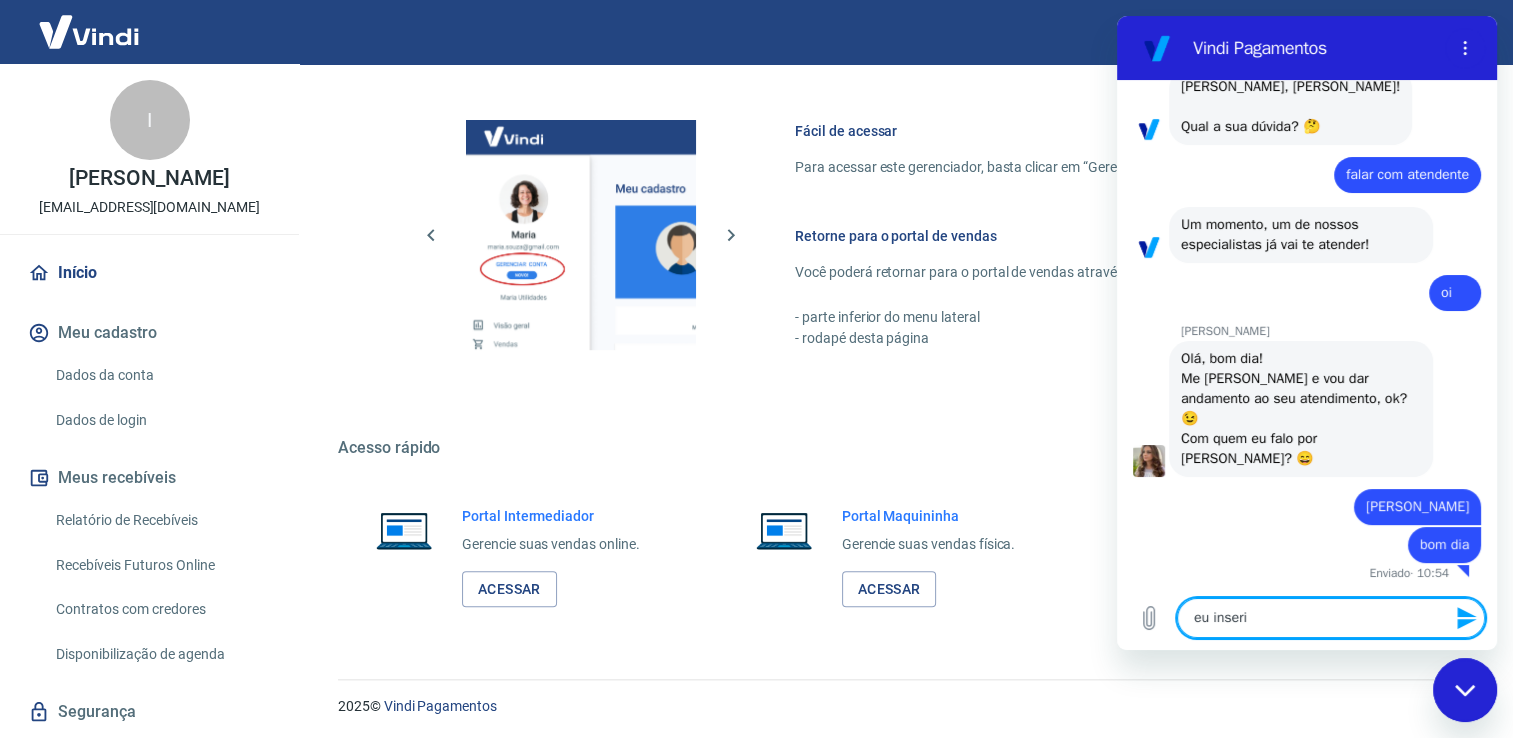 type on "eu inseri" 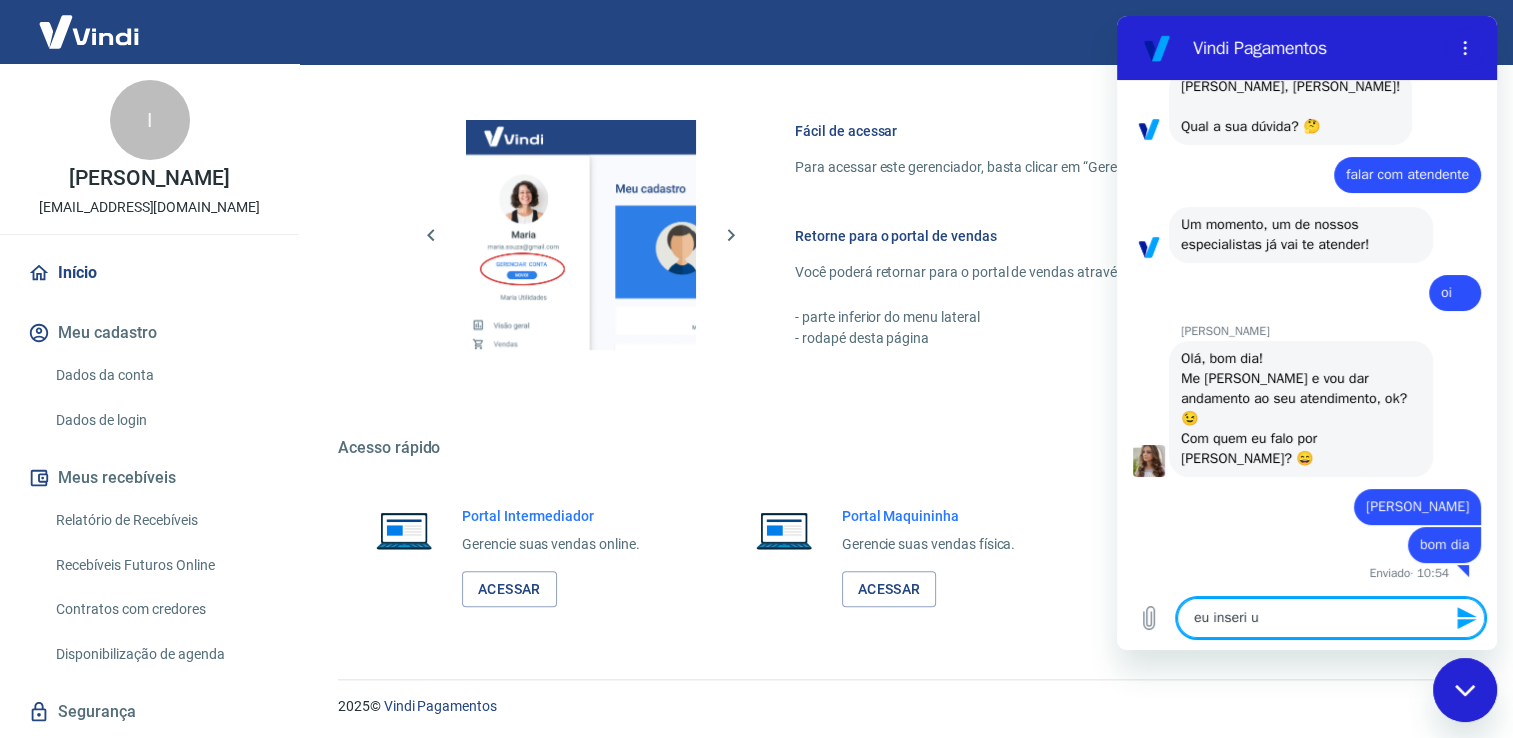 type on "eu inseri um" 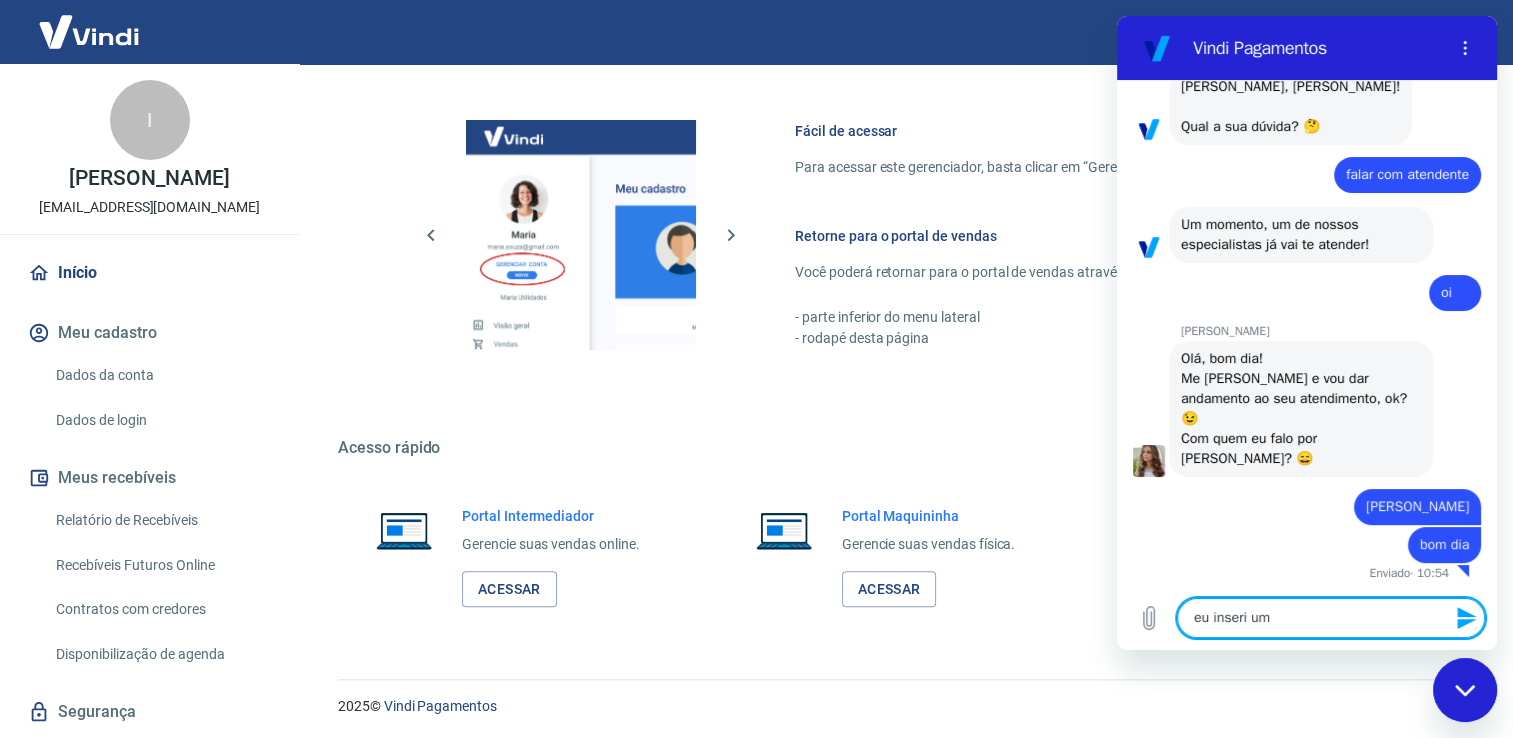 type on "eu inseri um" 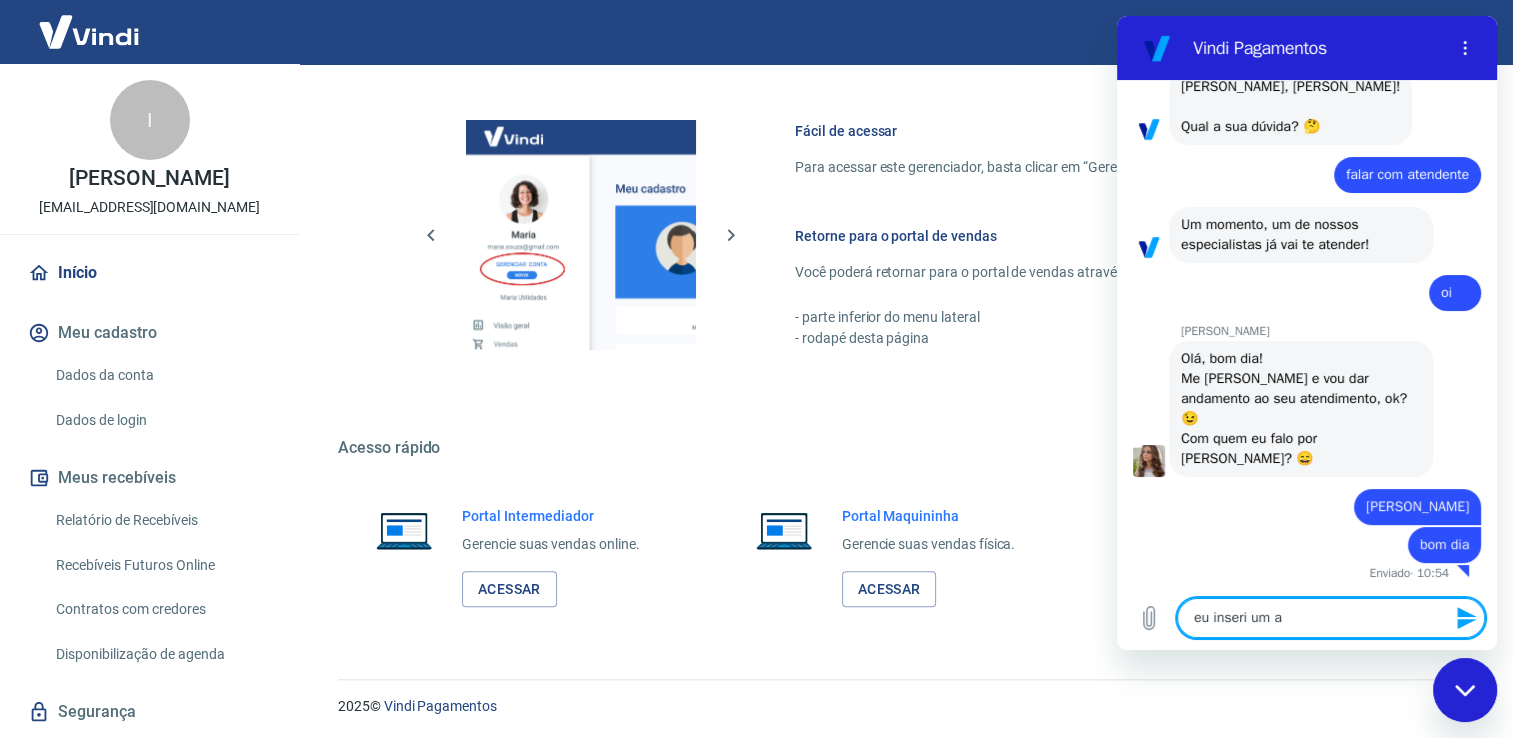 type on "eu inseri um al" 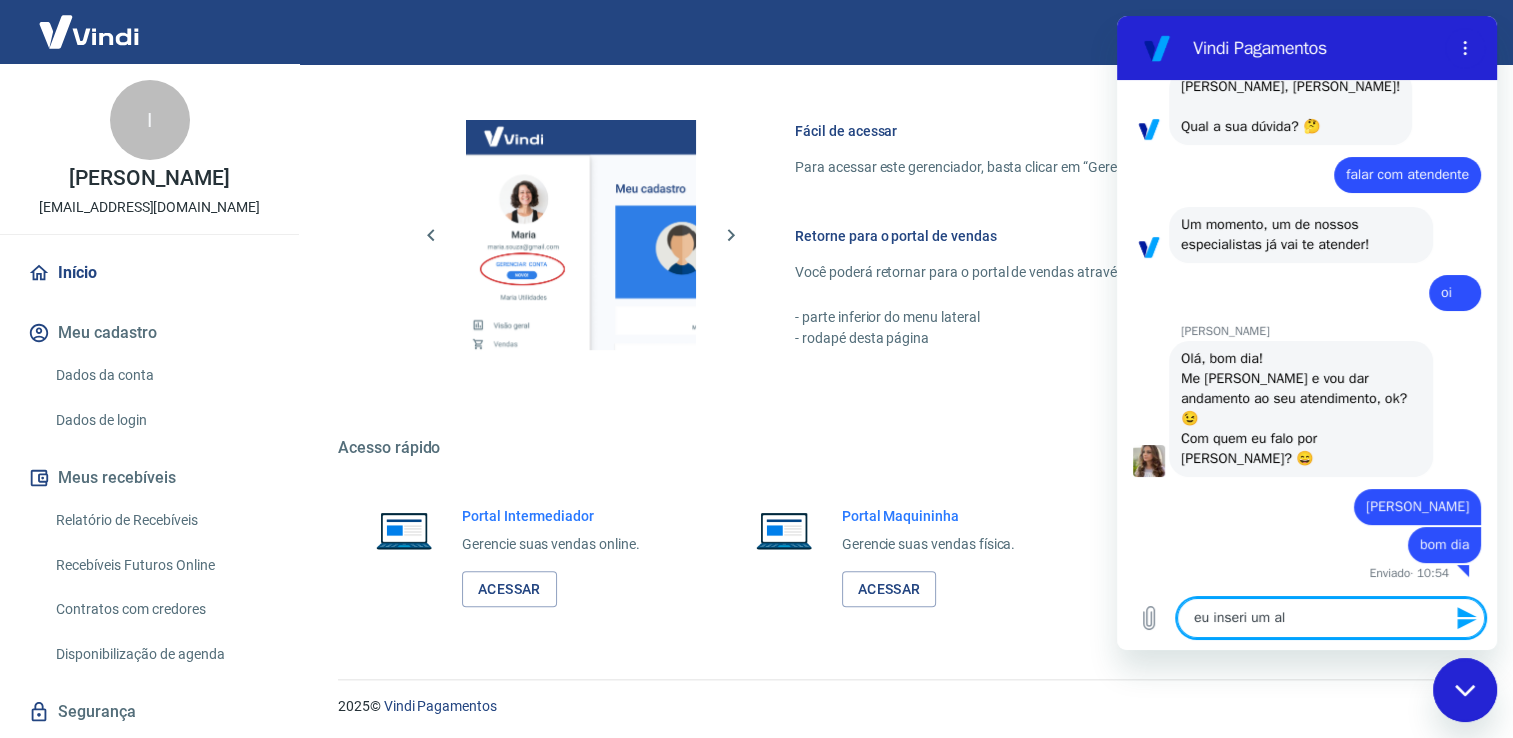 type on "eu inseri um a" 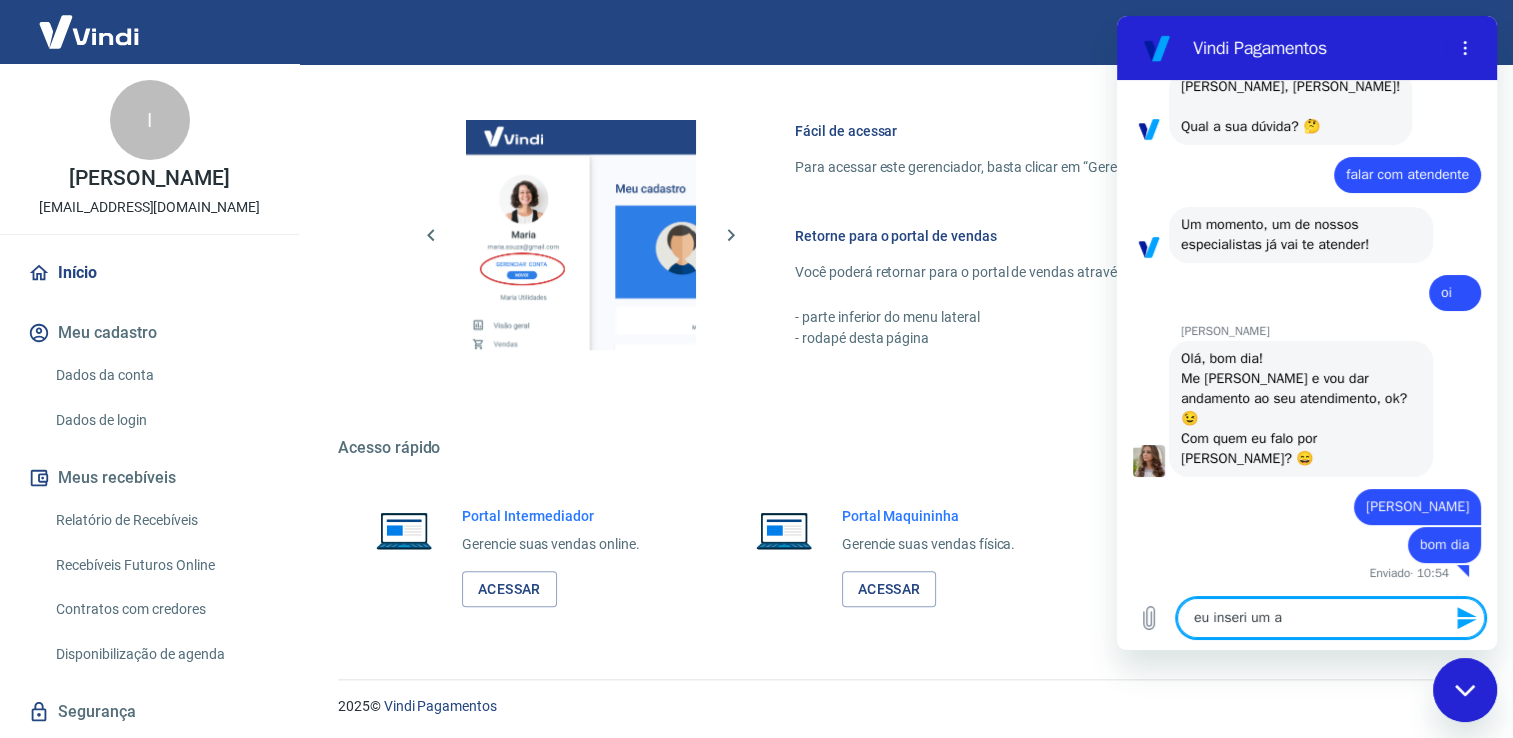 type on "eu inseri um" 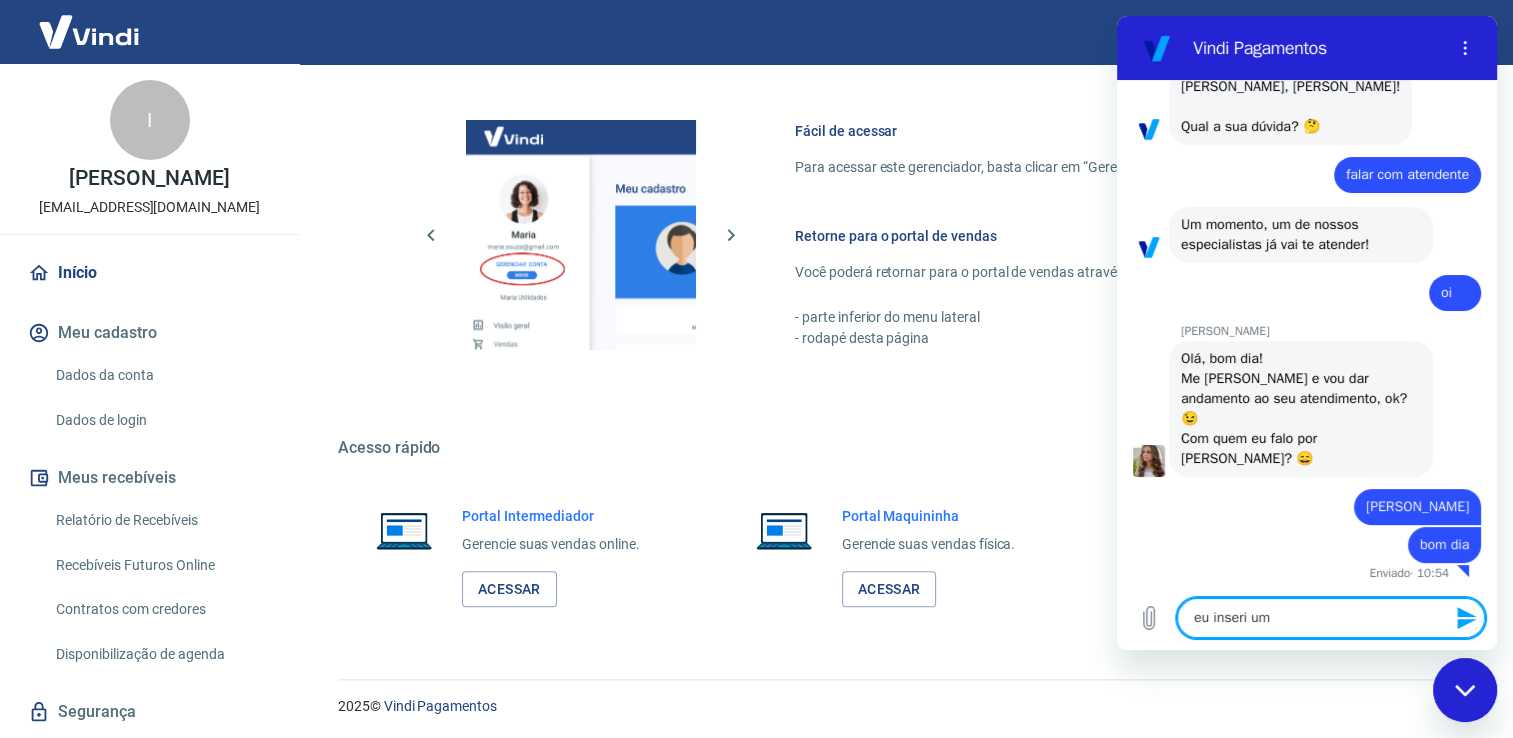 type on "eu inseri um s" 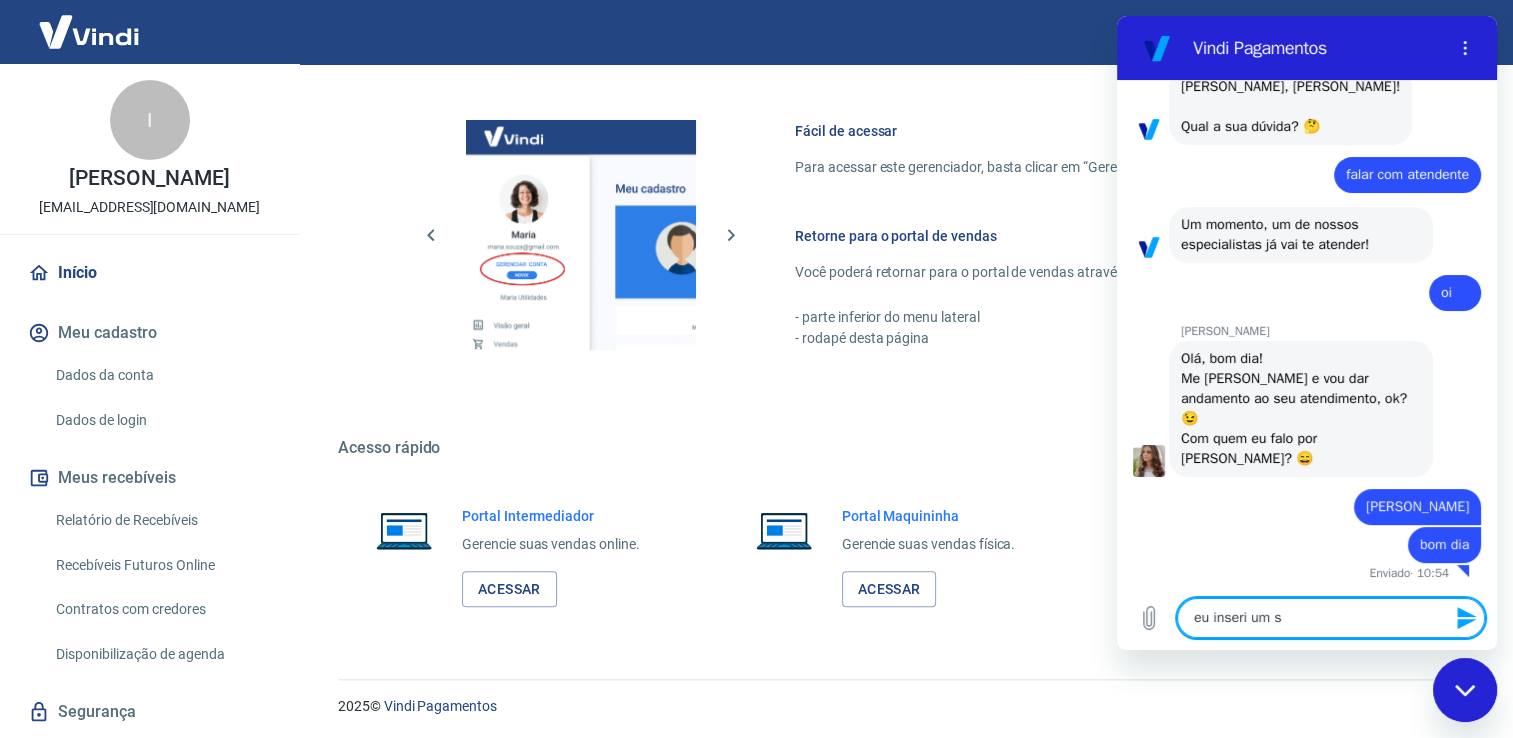 type on "eu inseri um sa" 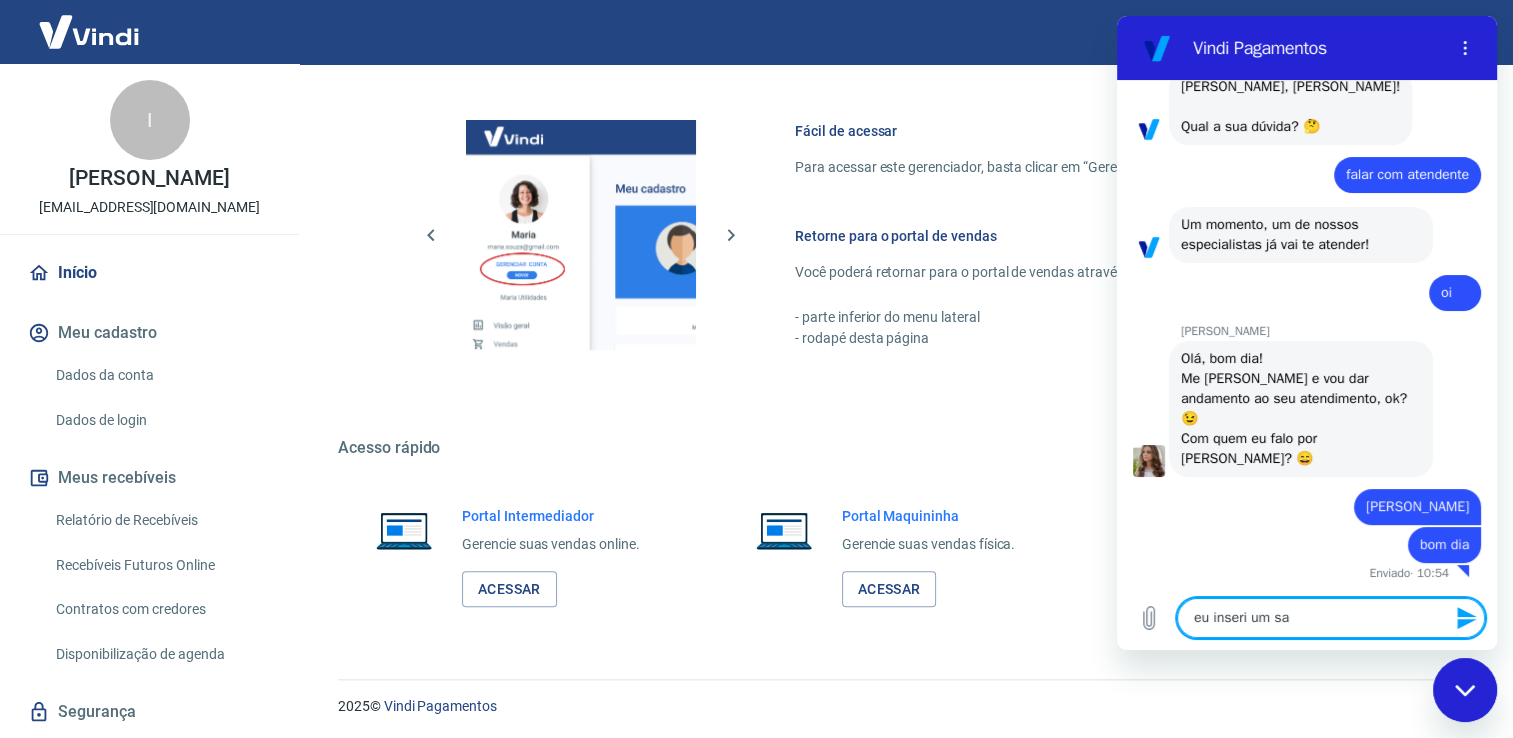 type on "eu inseri um sal" 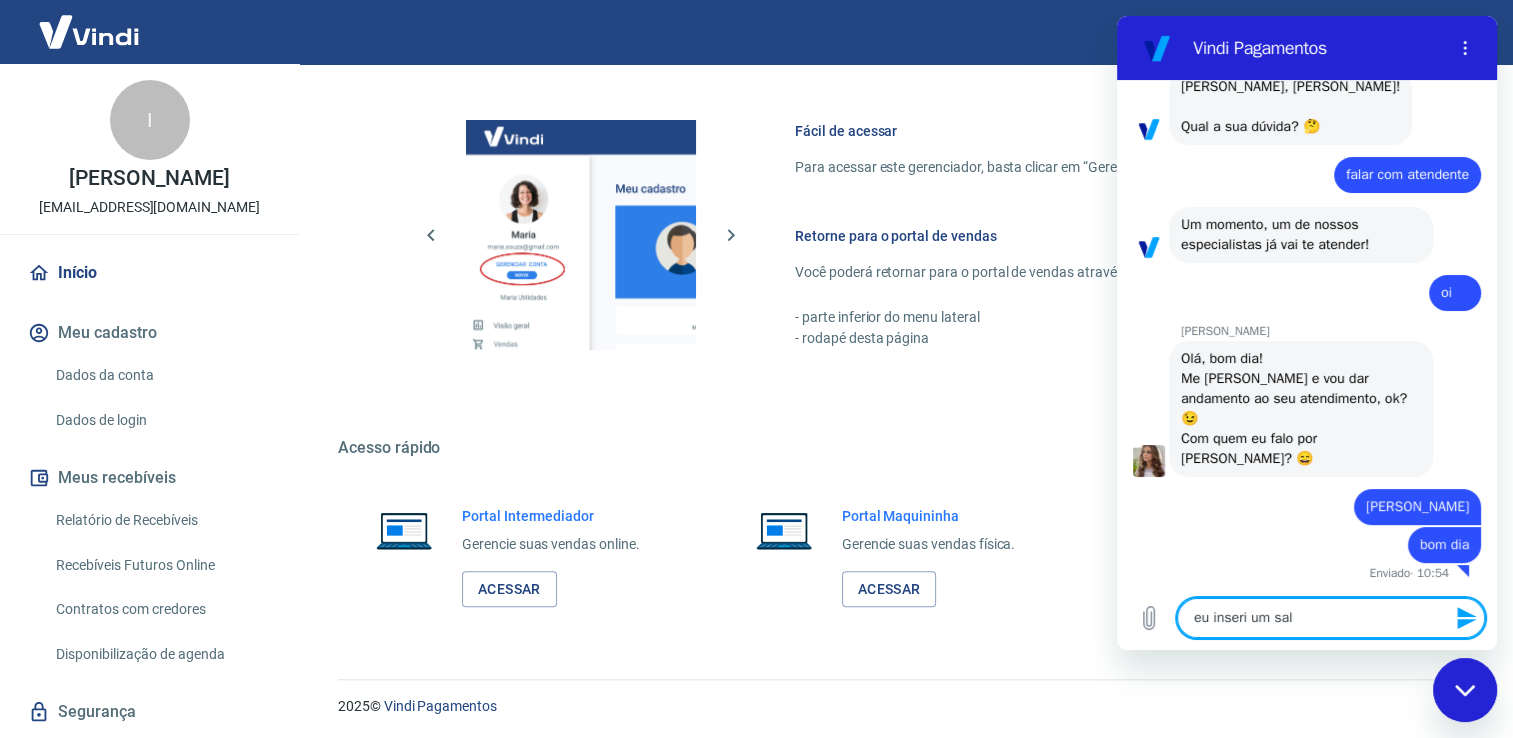 type on "eu inseri um sald" 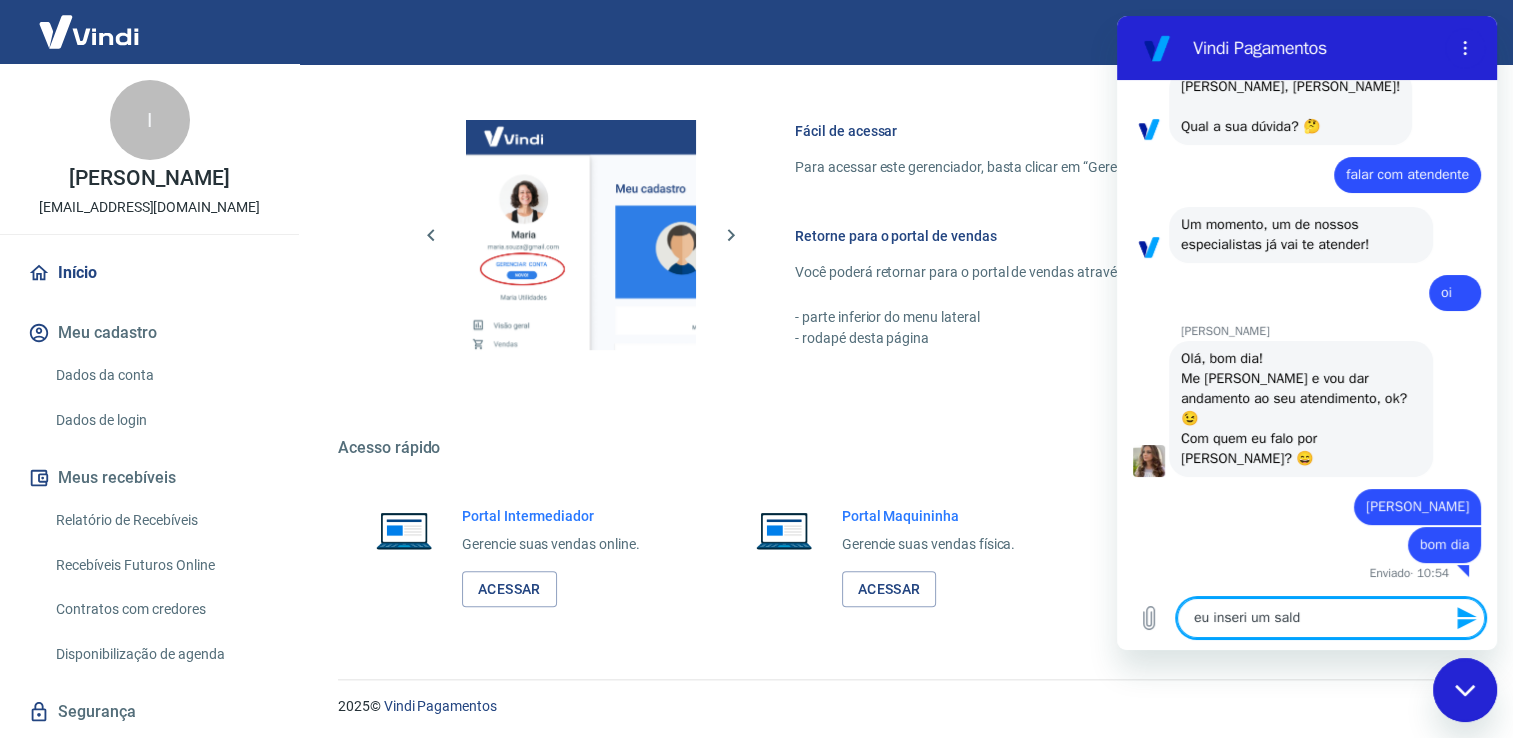 type on "eu inseri um saldo" 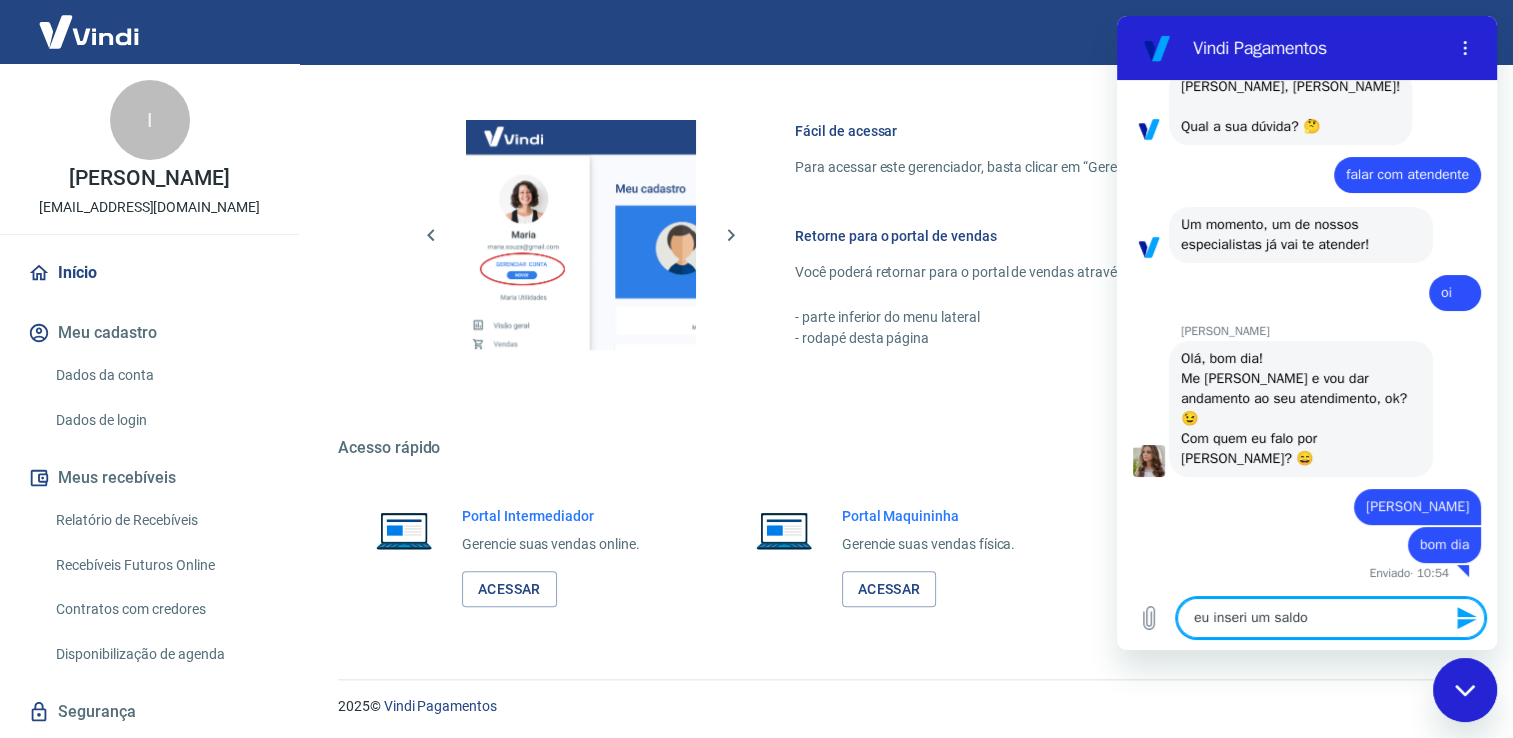 type on "x" 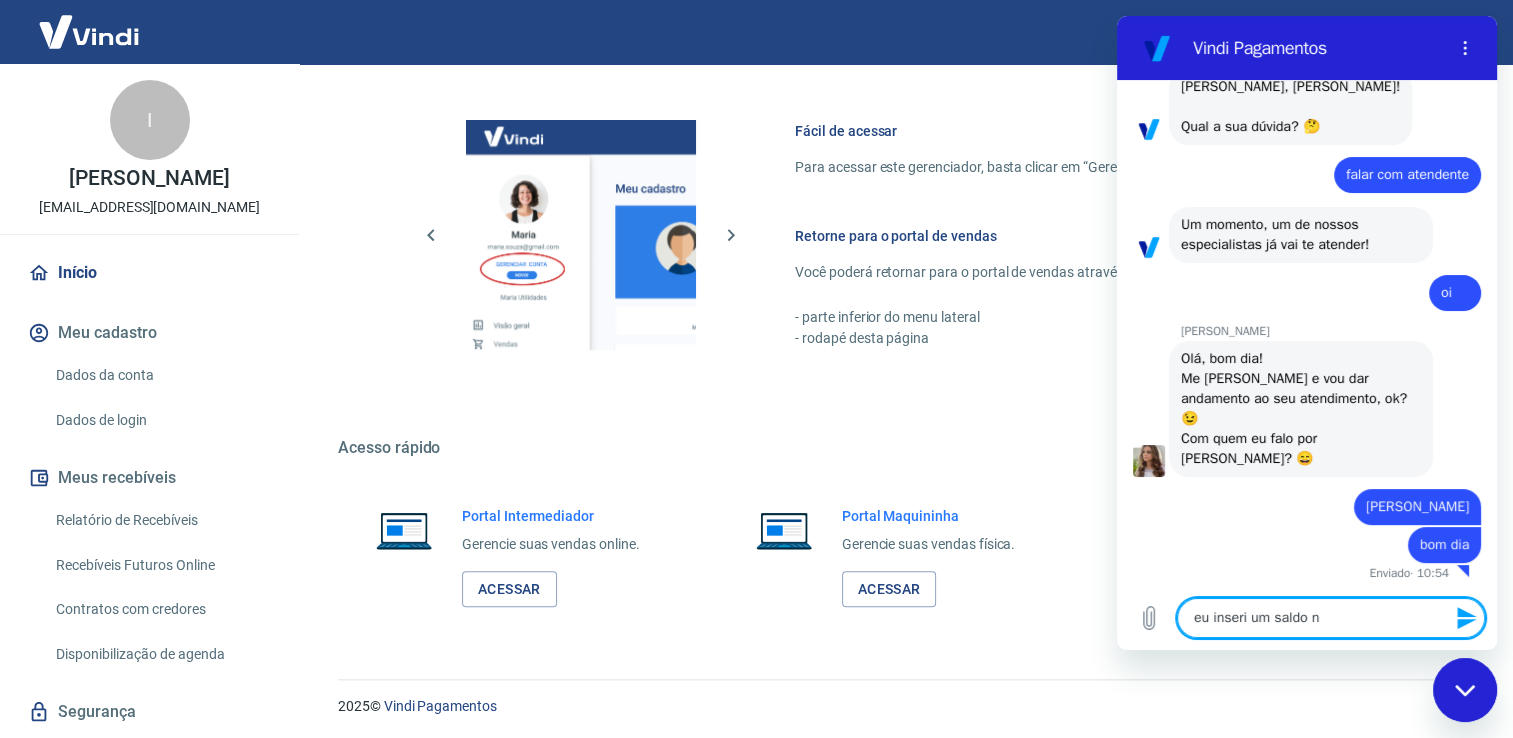 type on "eu inseri um saldo na" 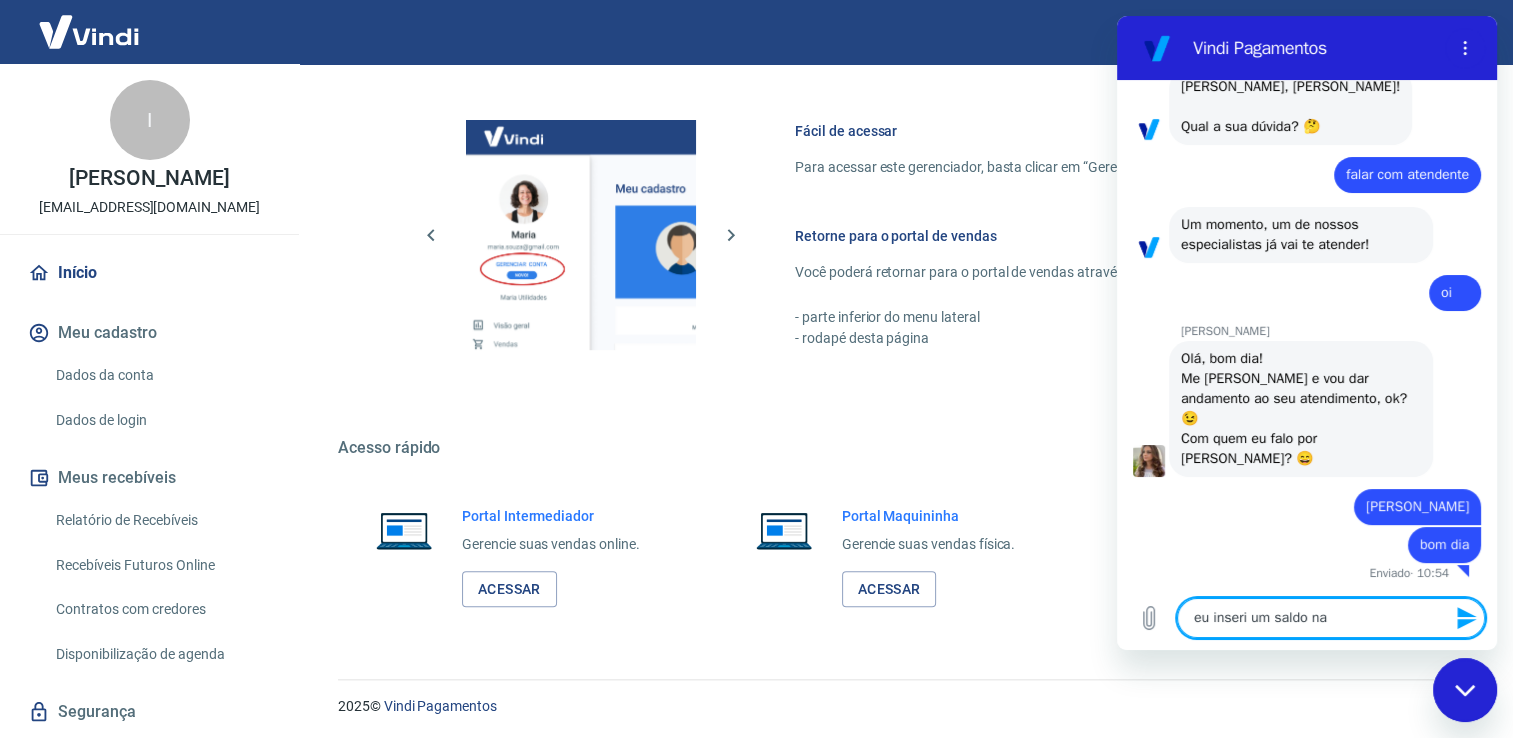 type on "eu inseri um saldo na" 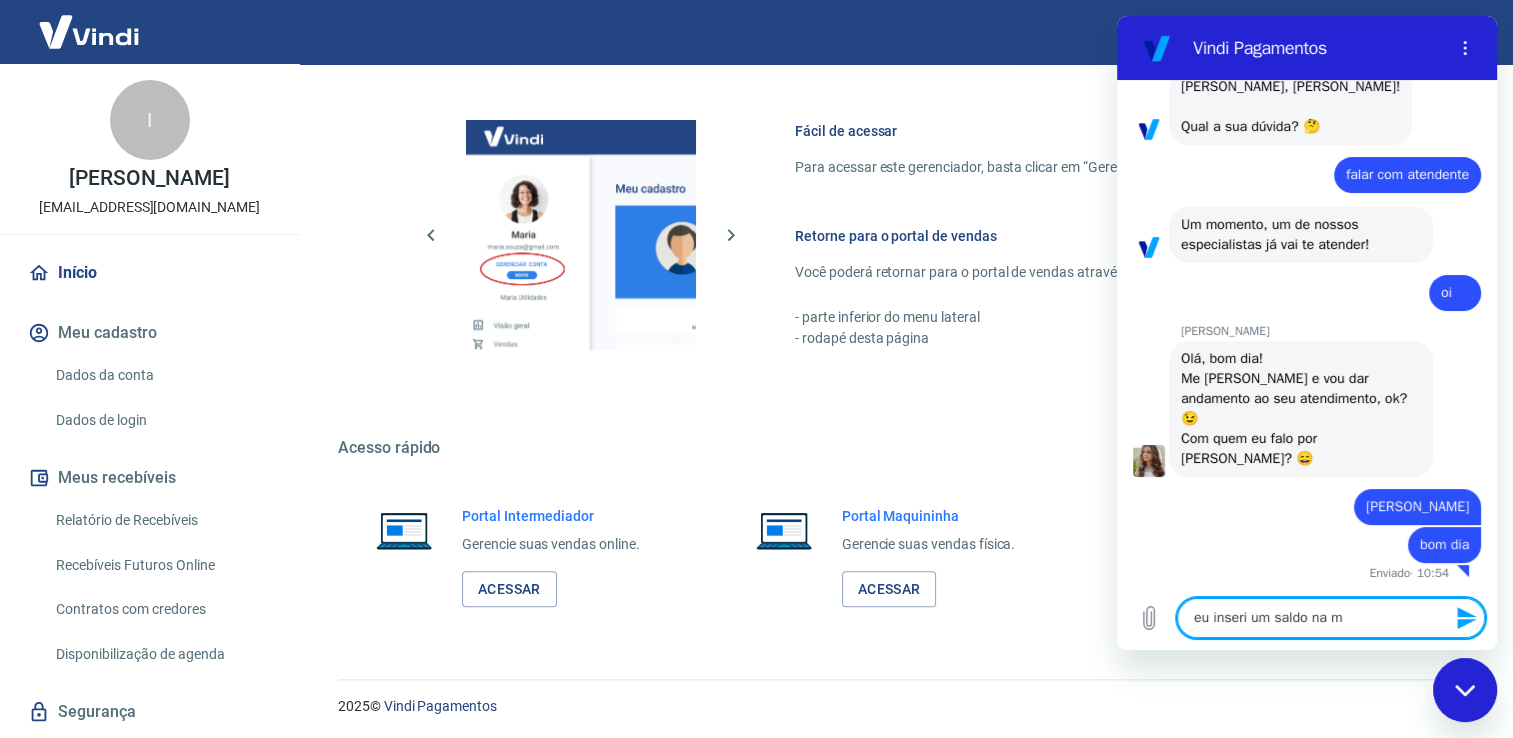 type on "eu inseri um saldo na mi" 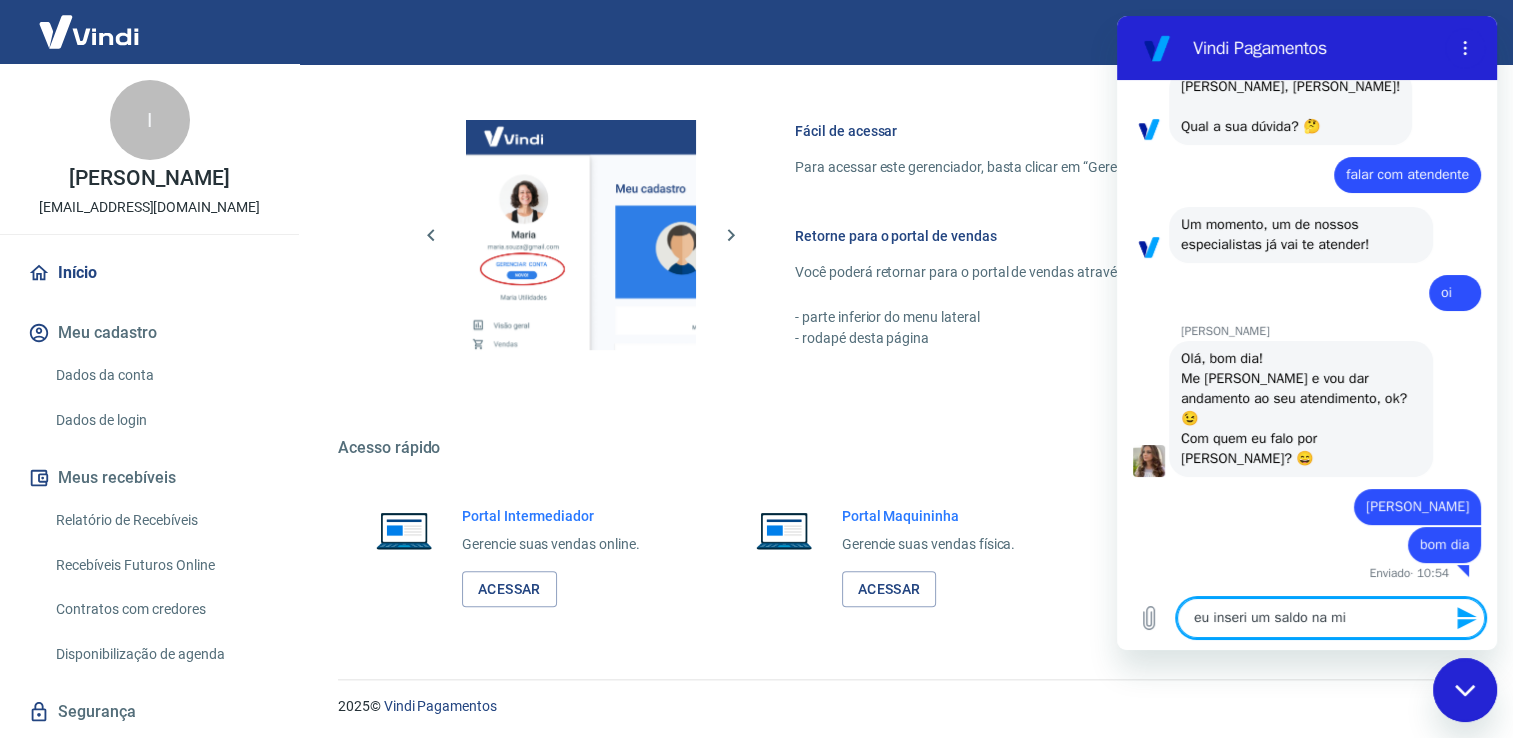type on "eu inseri um saldo na min" 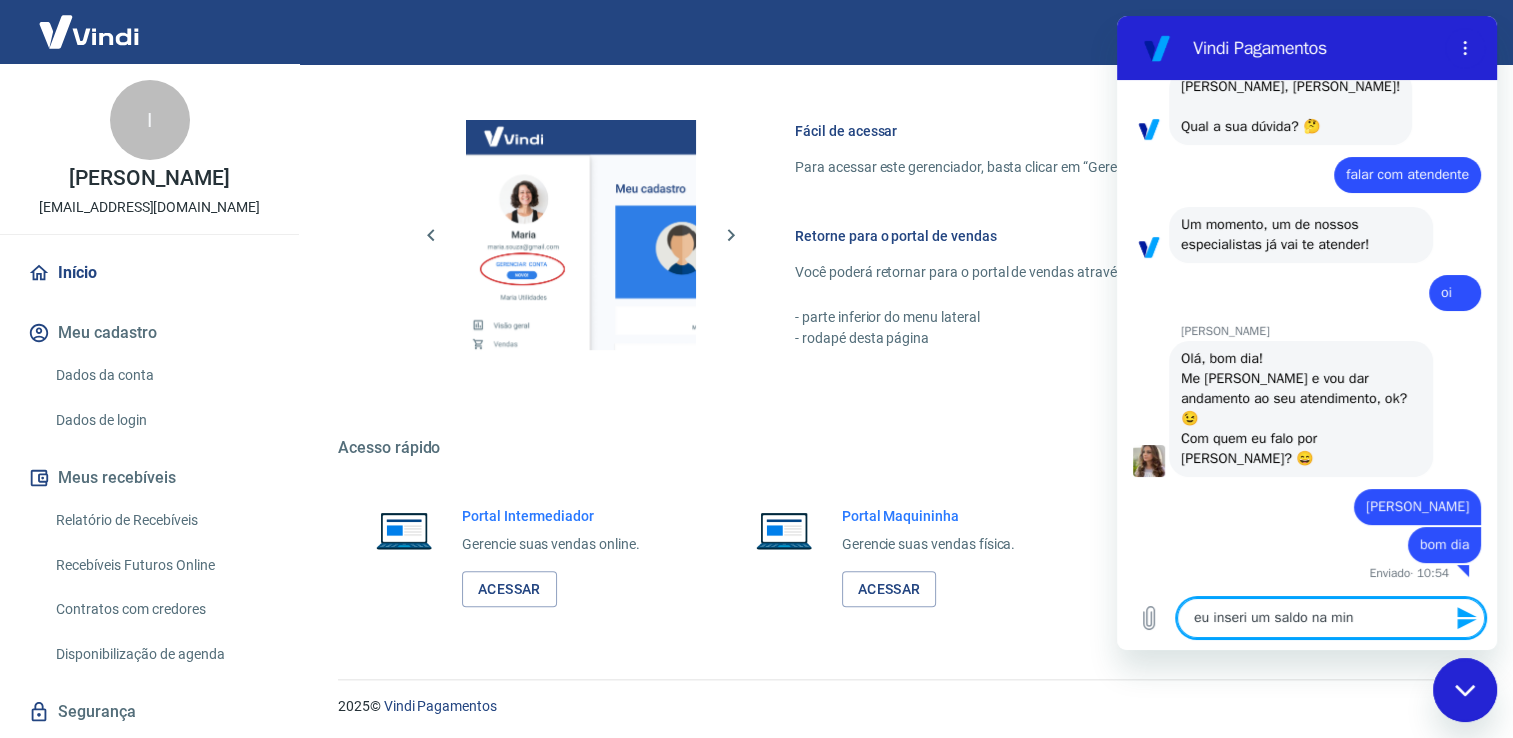 type on "eu inseri um saldo na minh" 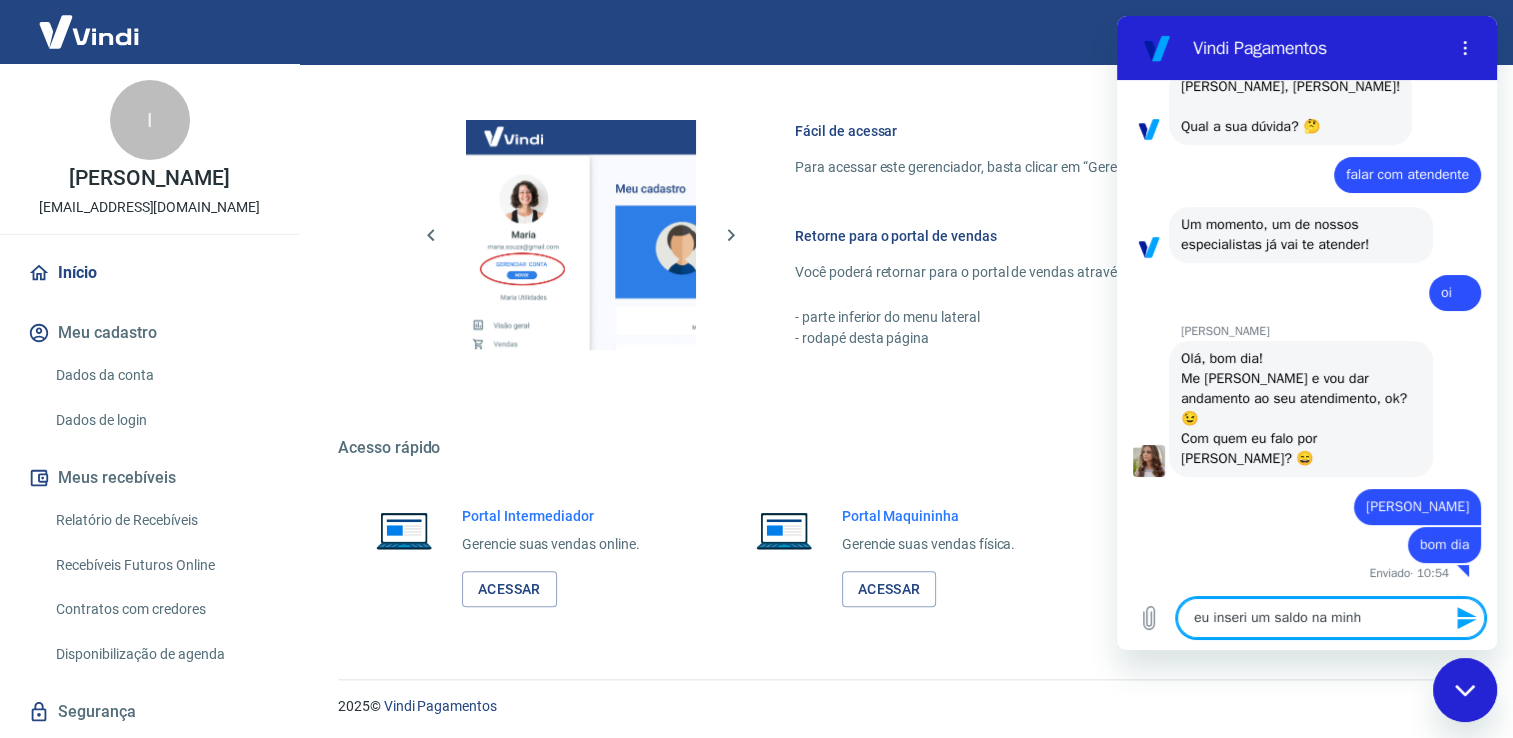 type on "eu inseri um saldo na minha" 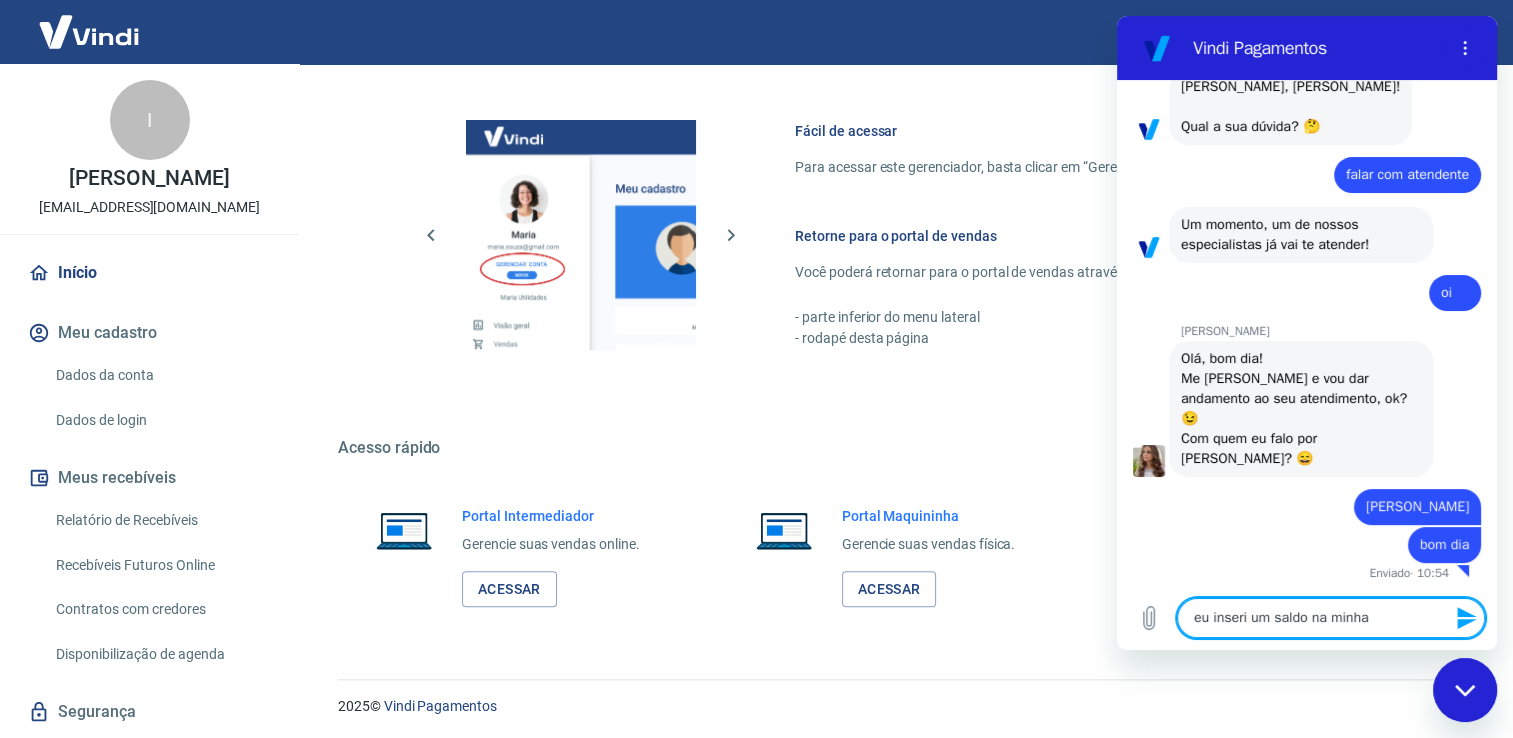 type on "eu inseri um saldo na minha" 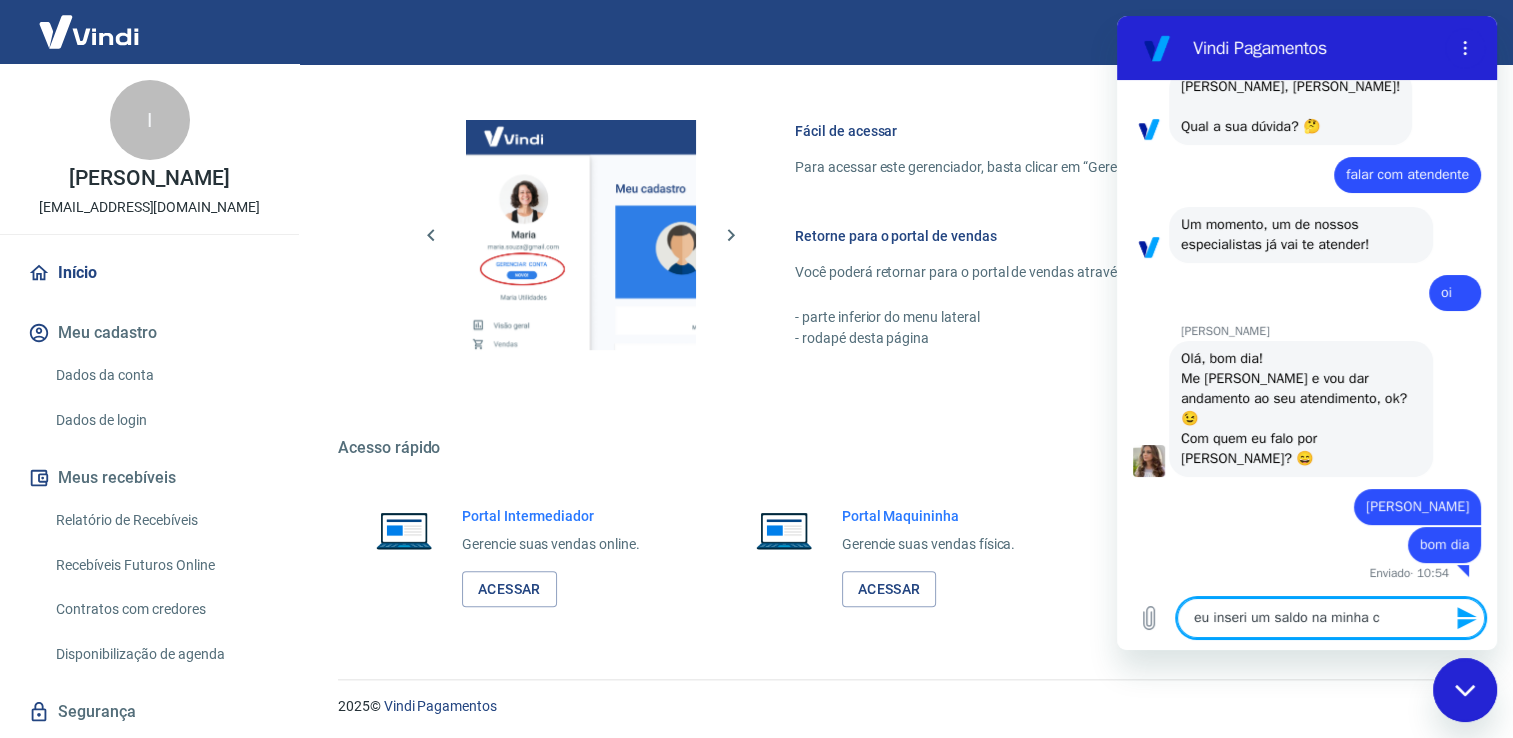type on "eu inseri um saldo na minha co" 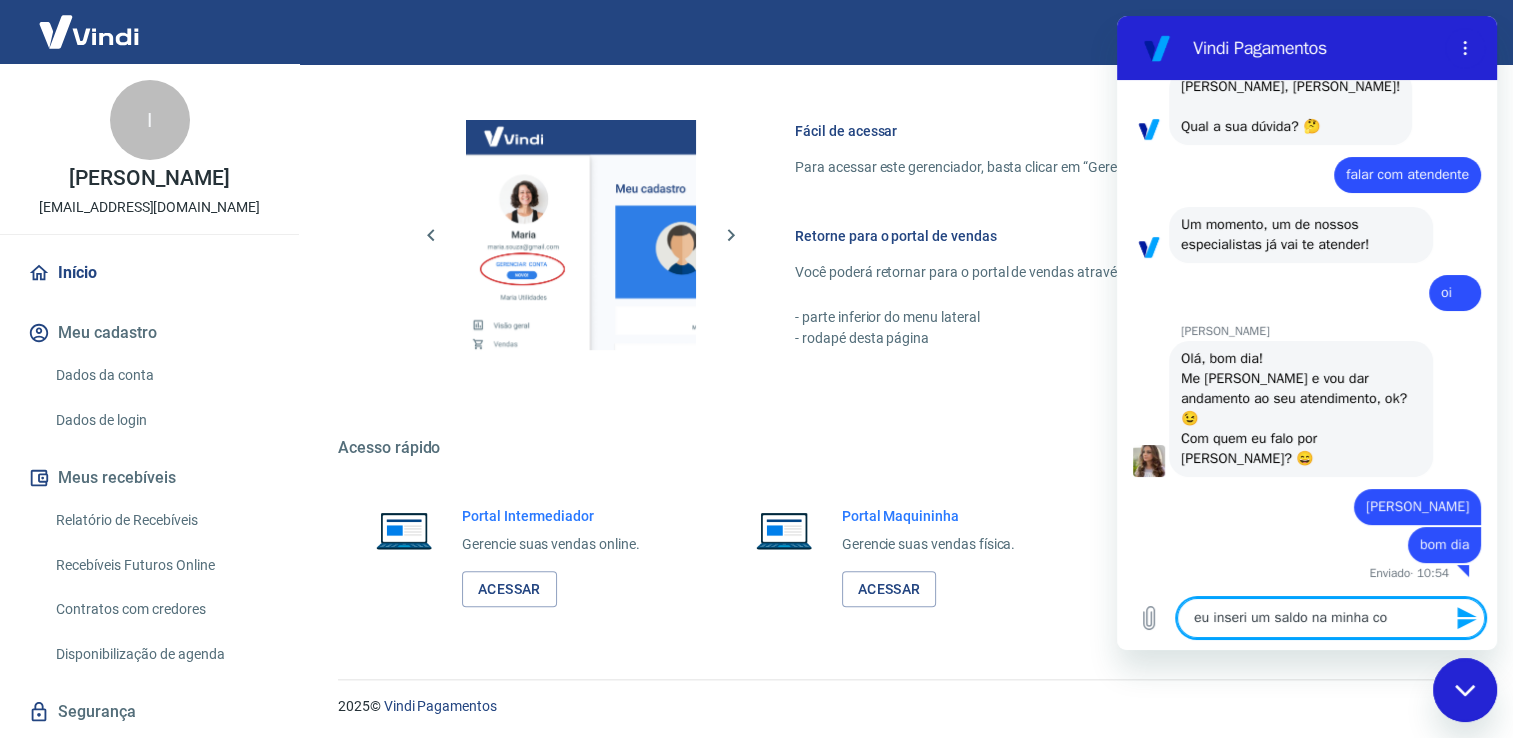 type on "eu inseri um saldo na minha con" 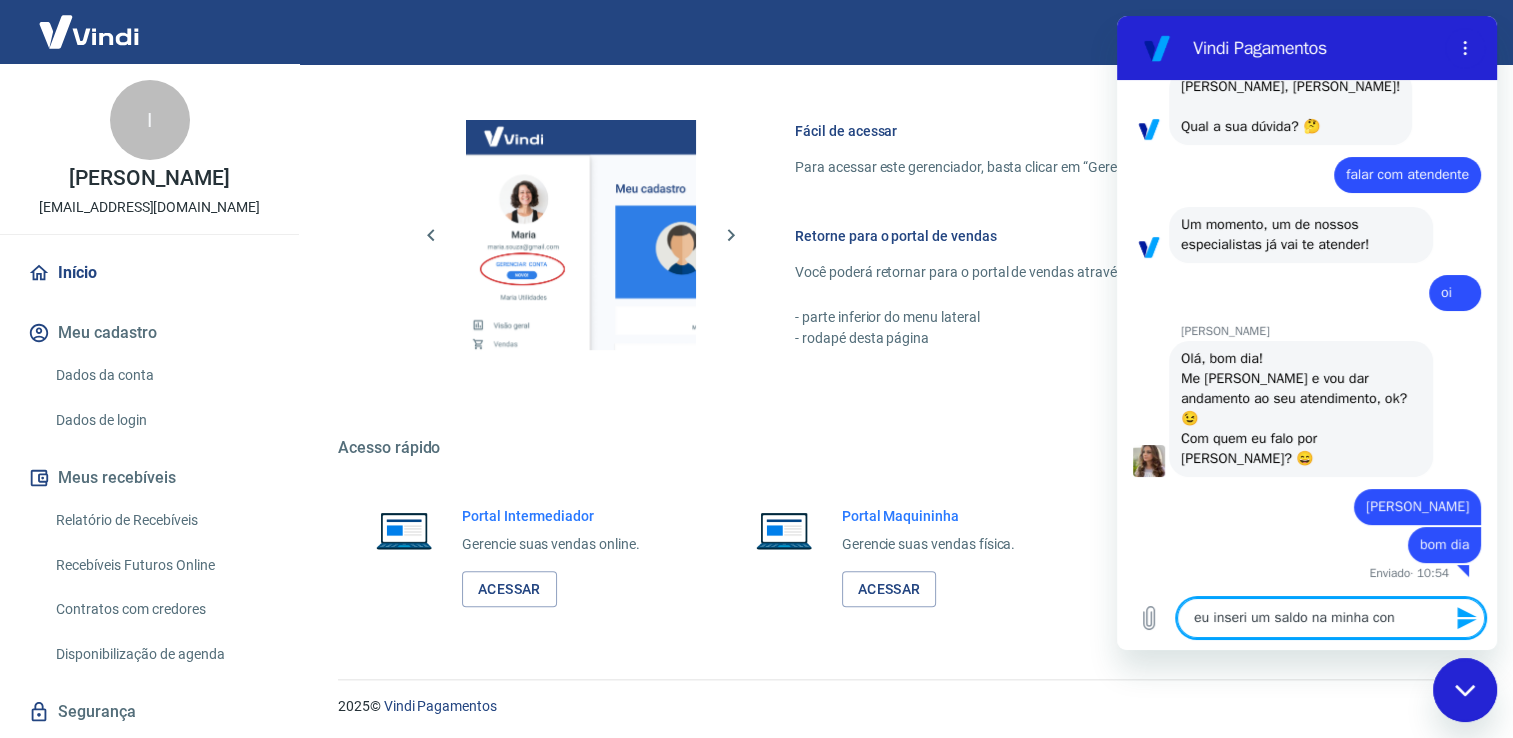 type on "eu inseri um saldo na minha cont" 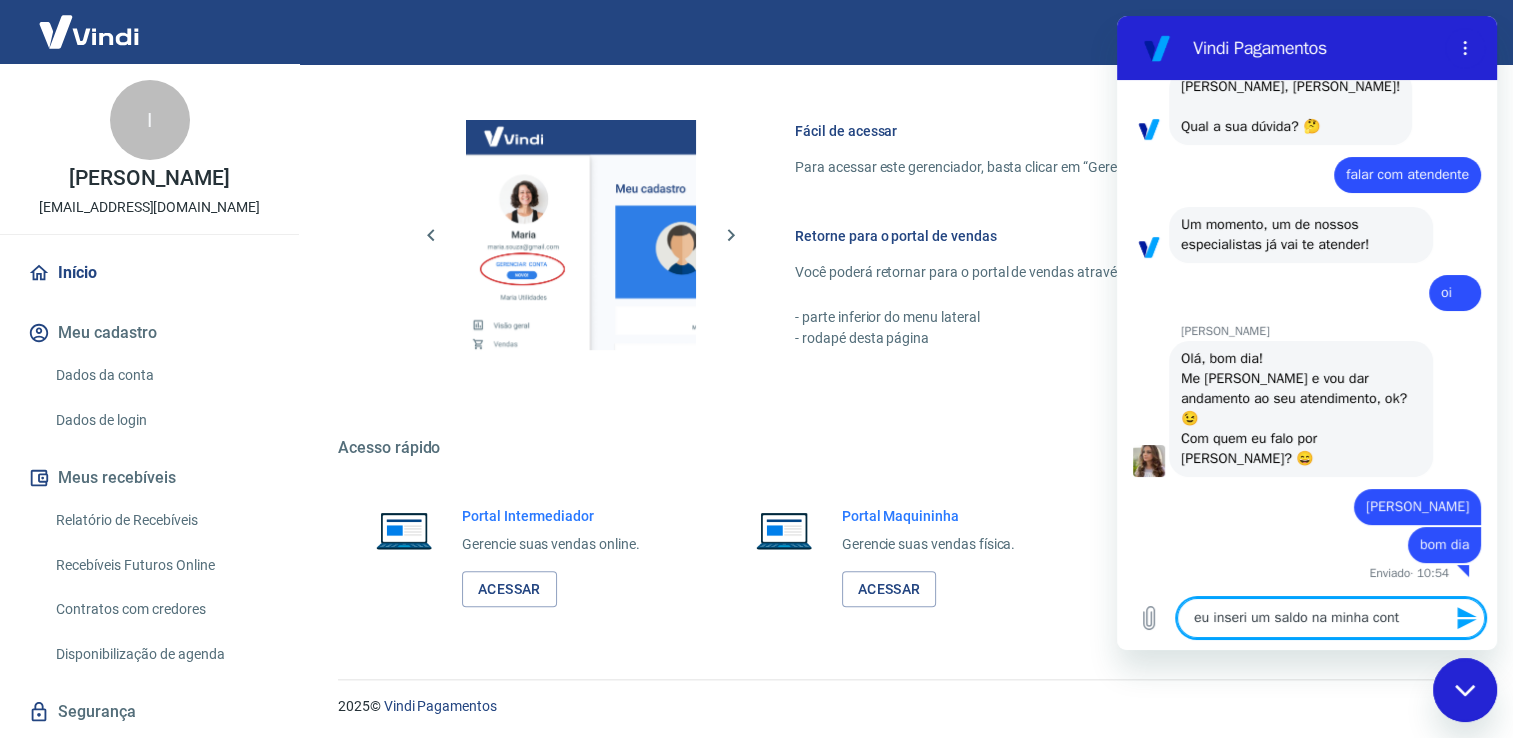 type on "eu inseri um saldo na minha conta" 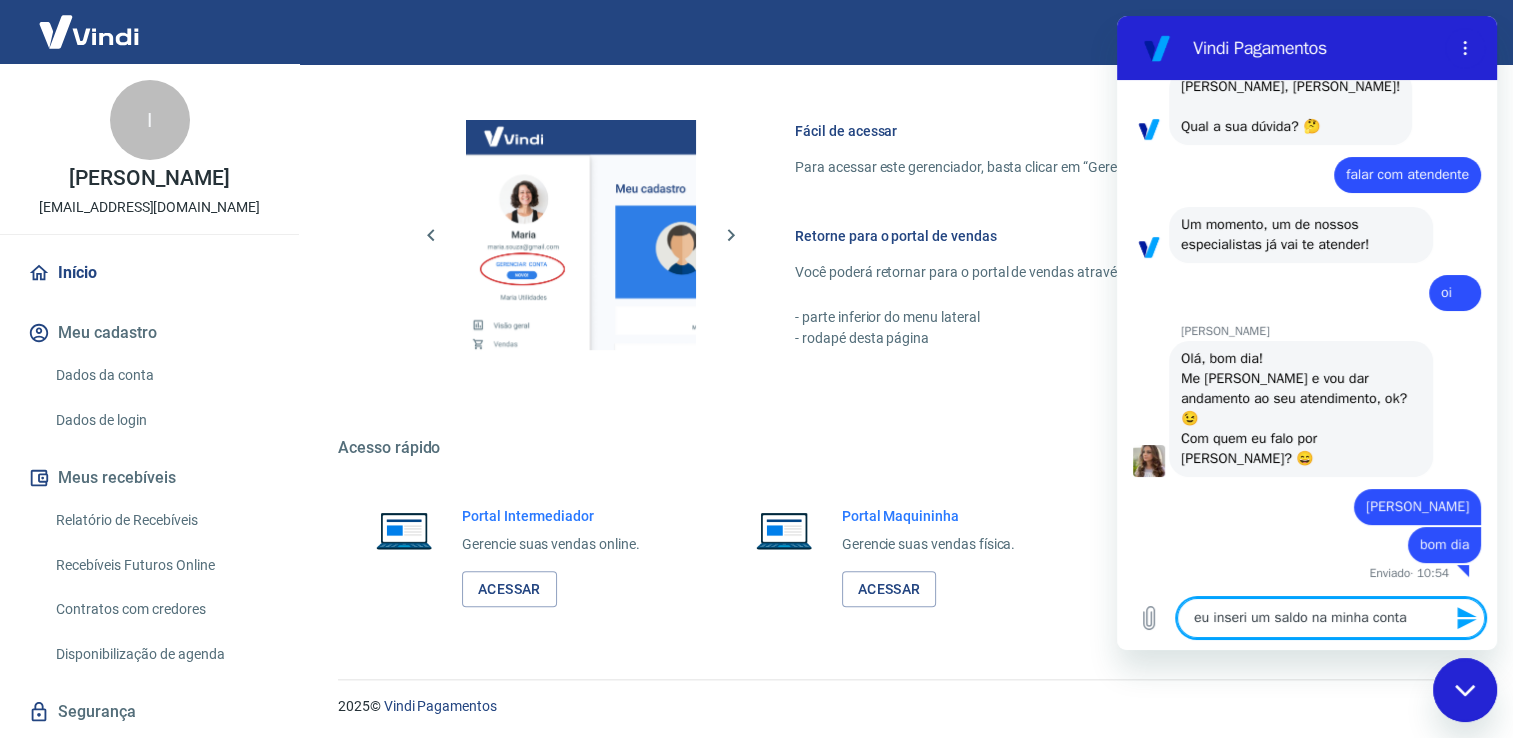 type on "eu inseri um saldo na minha conta" 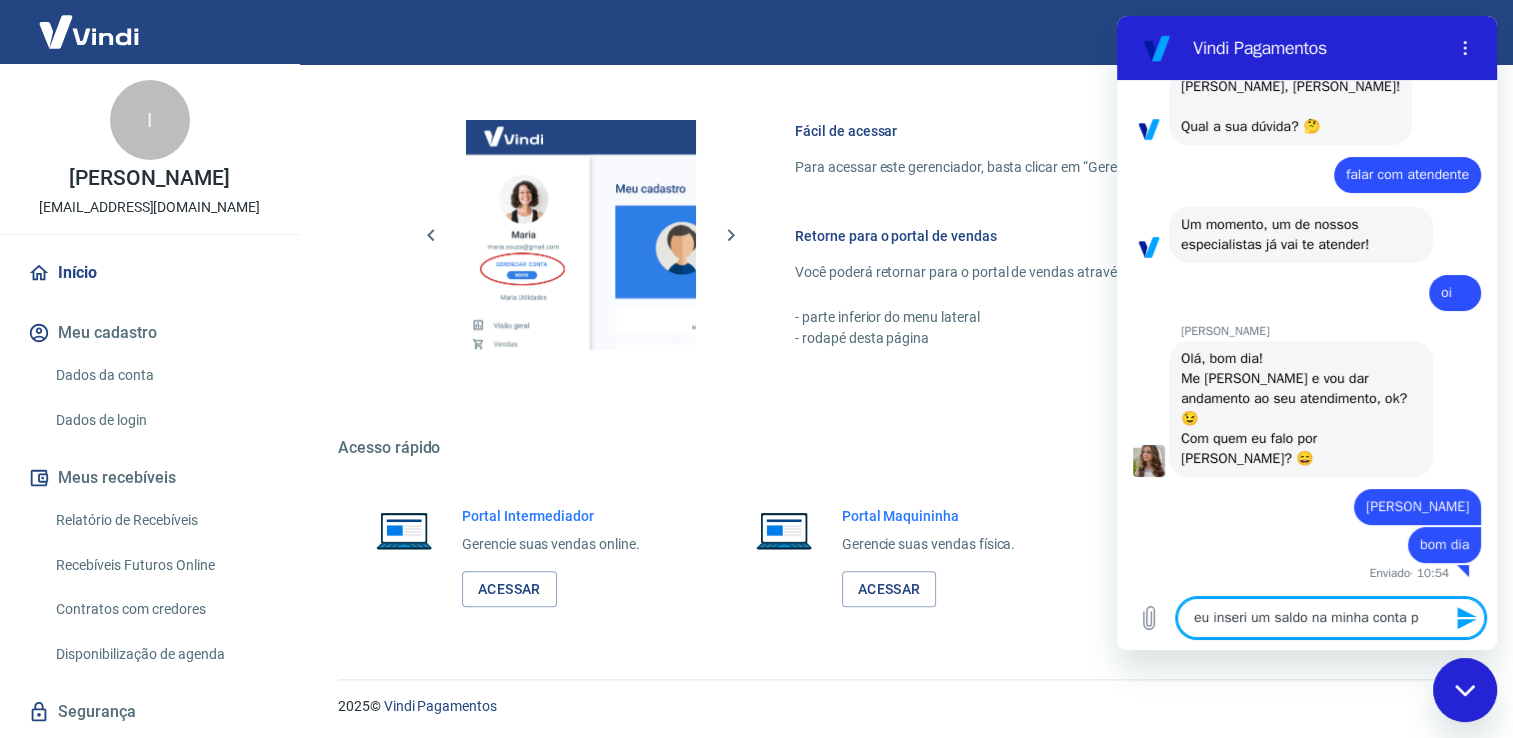 type on "eu inseri um saldo na minha conta po" 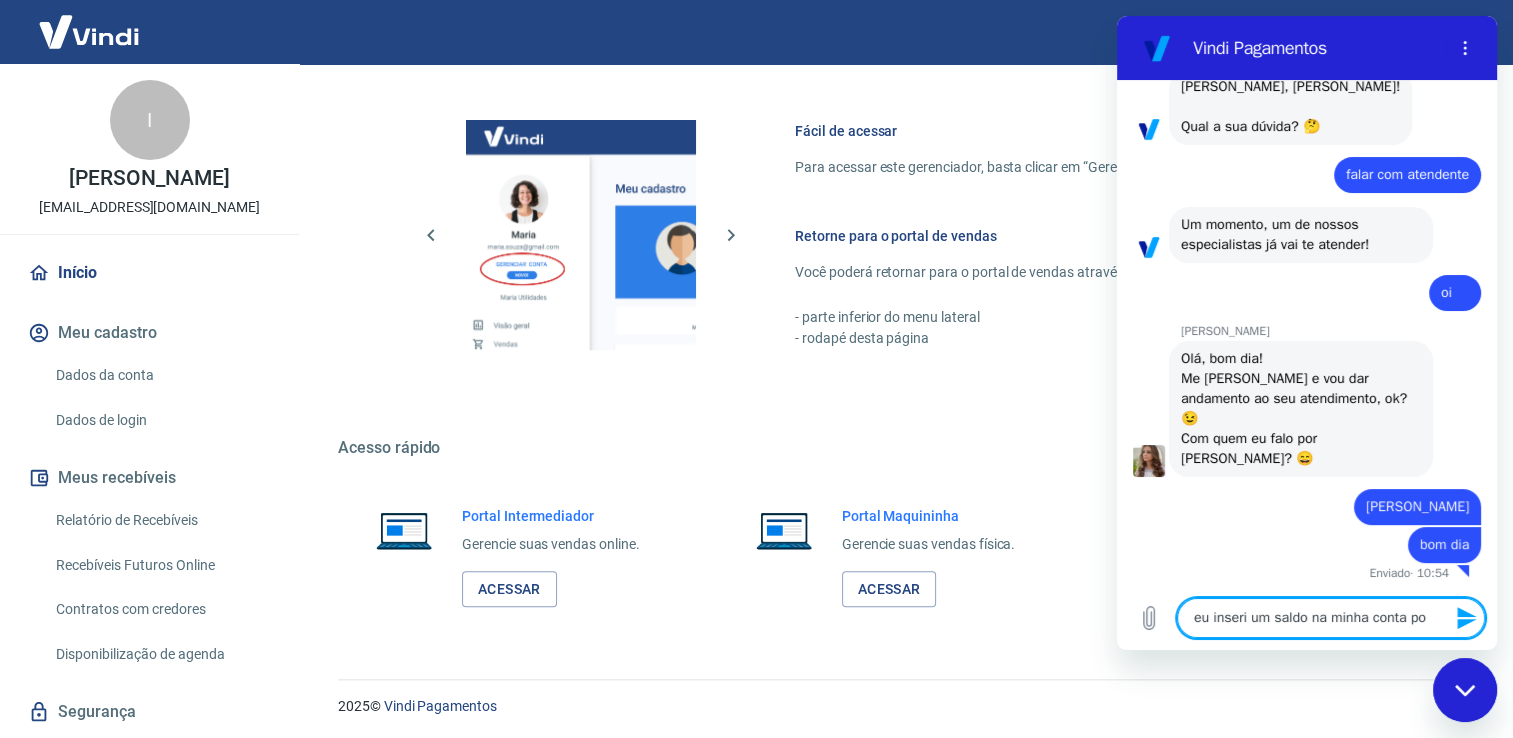 type on "eu inseri um saldo na minha conta por" 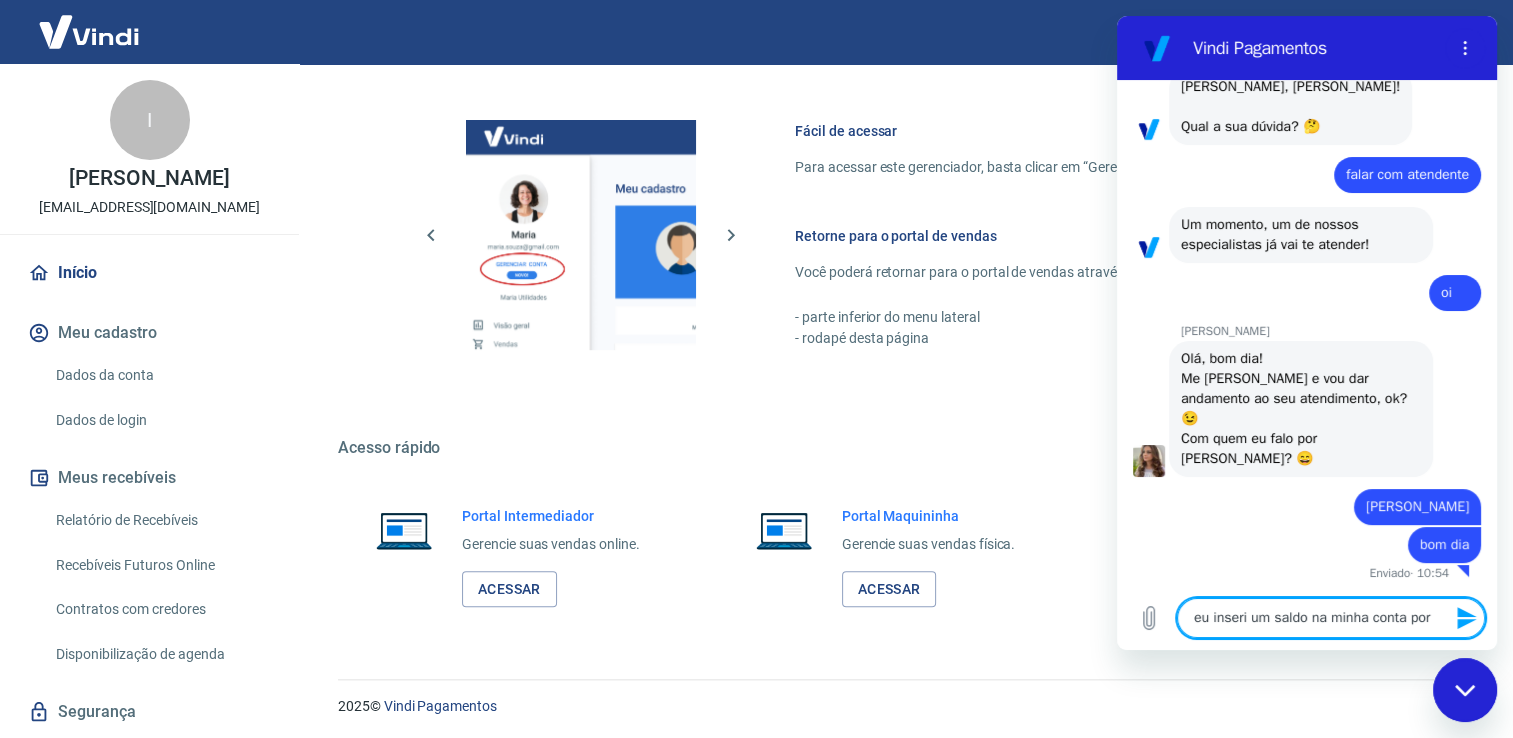 type on "eu inseri um saldo na minha conta por" 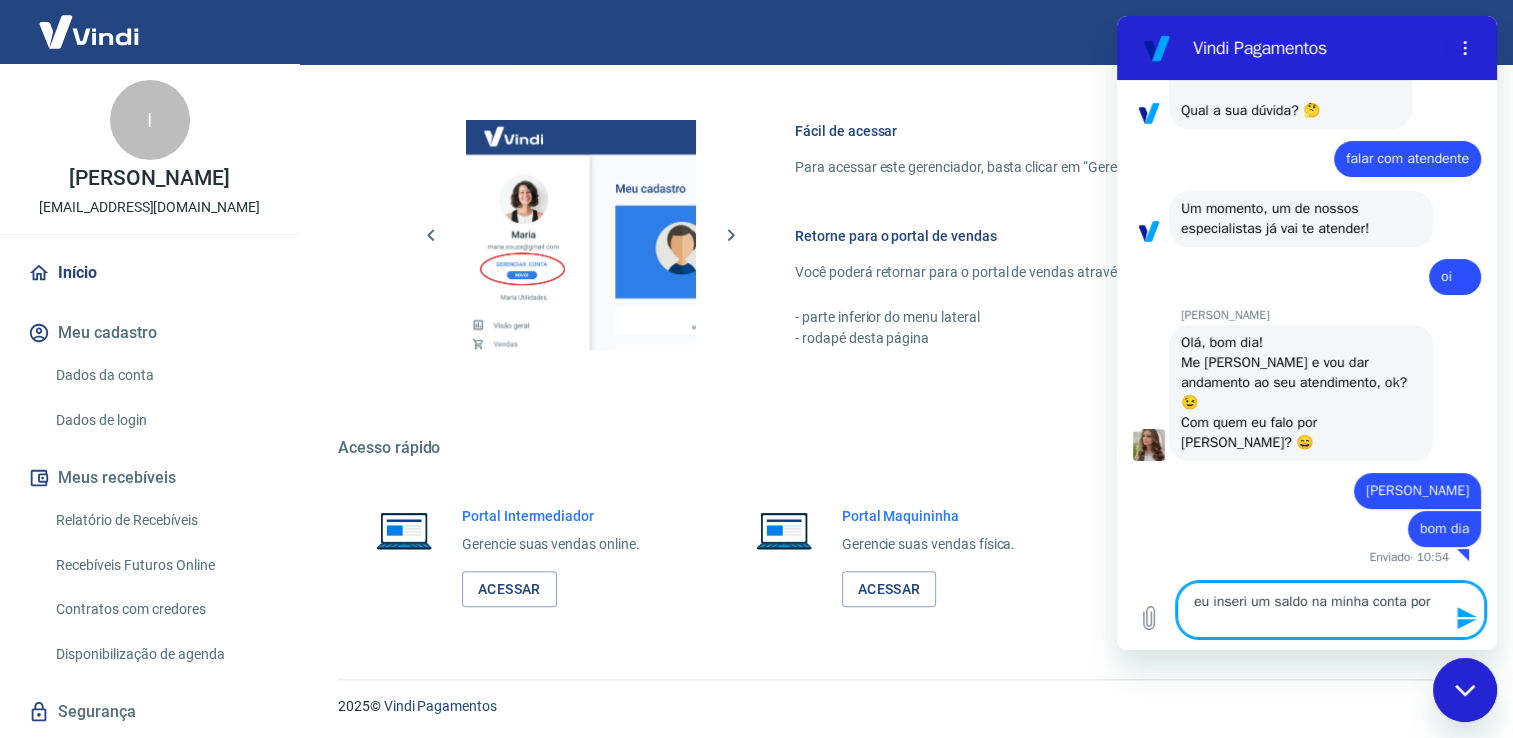 type on "eu inseri um saldo na minha conta por m" 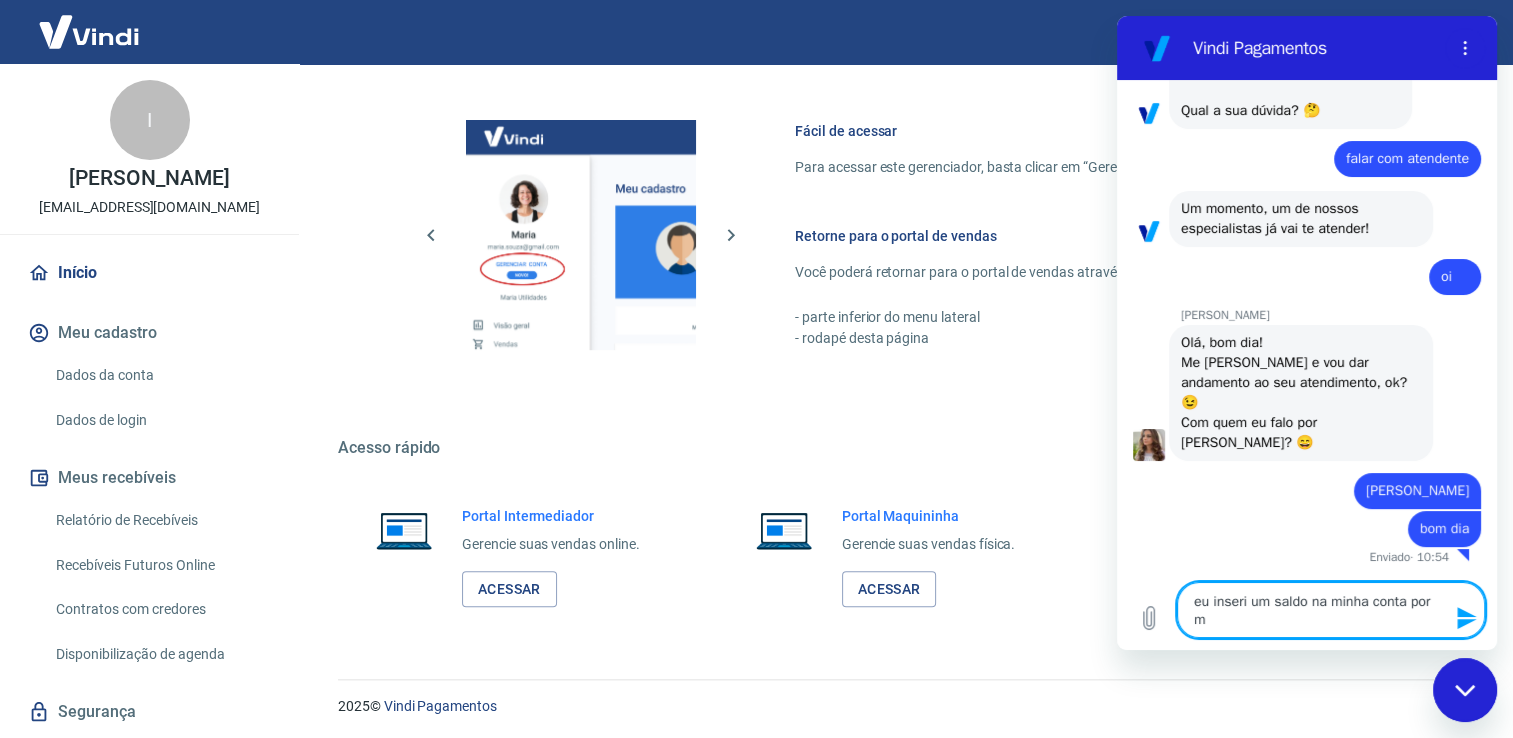 type on "eu inseri um saldo na minha conta por me" 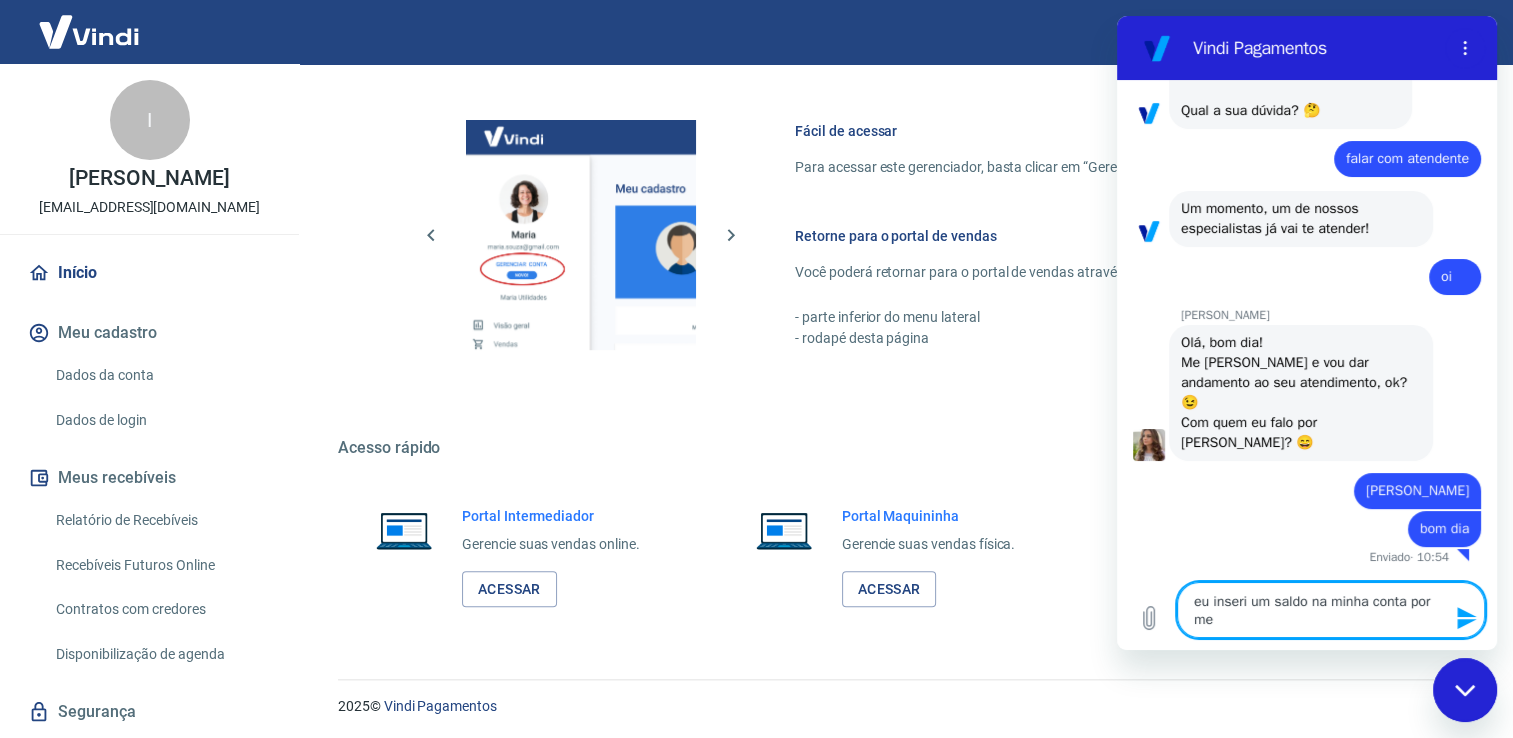 type on "eu inseri um saldo na minha conta por mei" 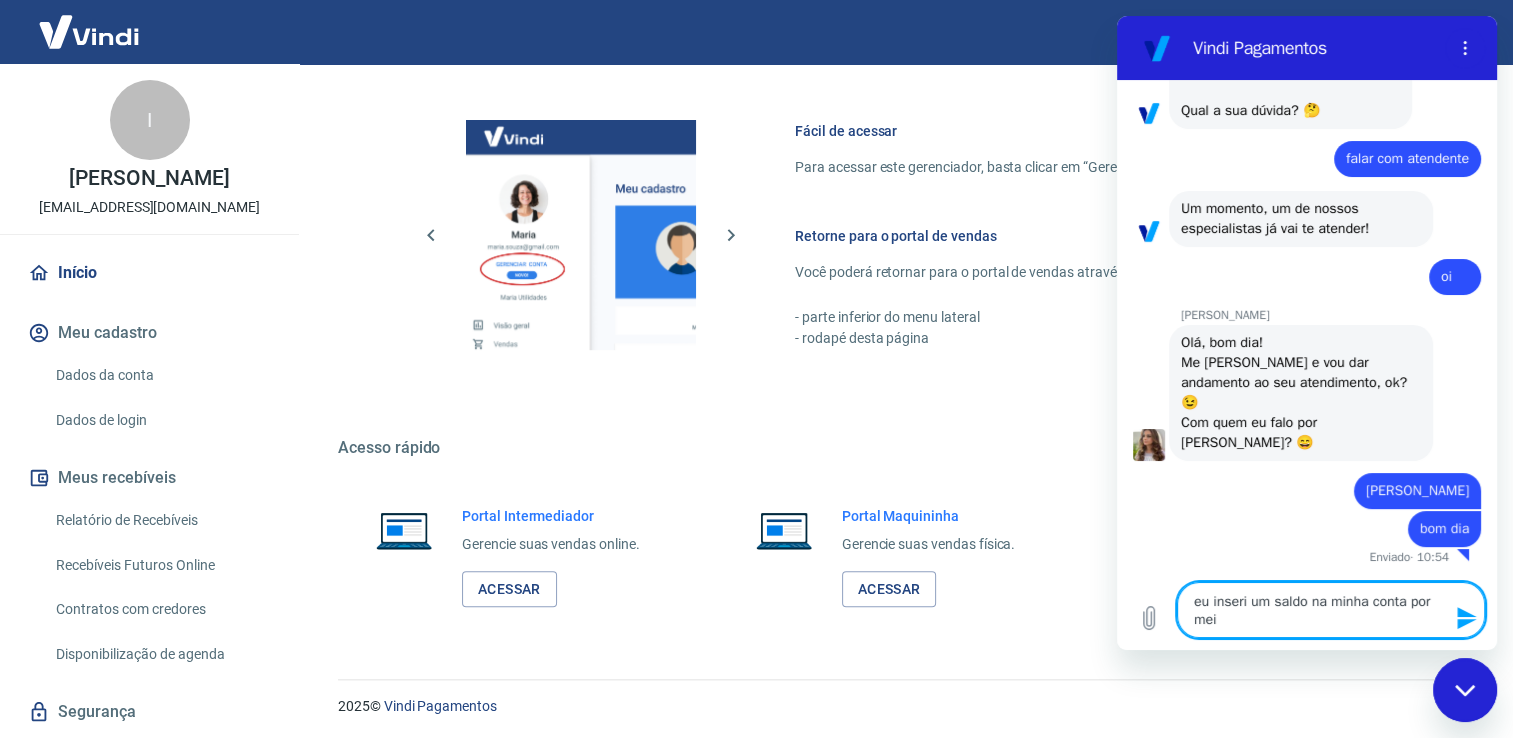 type on "eu inseri um saldo na minha conta por meio" 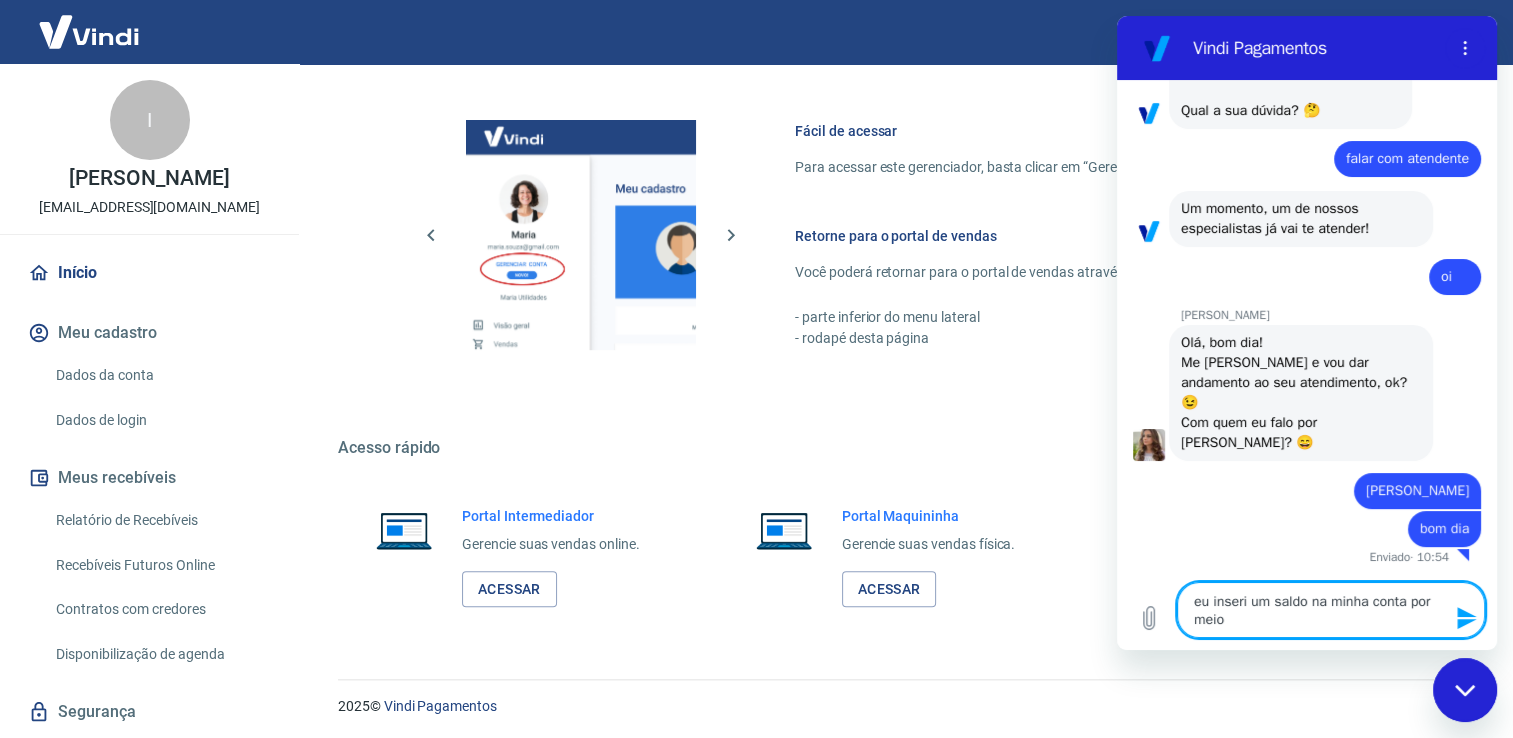 type on "eu inseri um saldo na minha conta por meio" 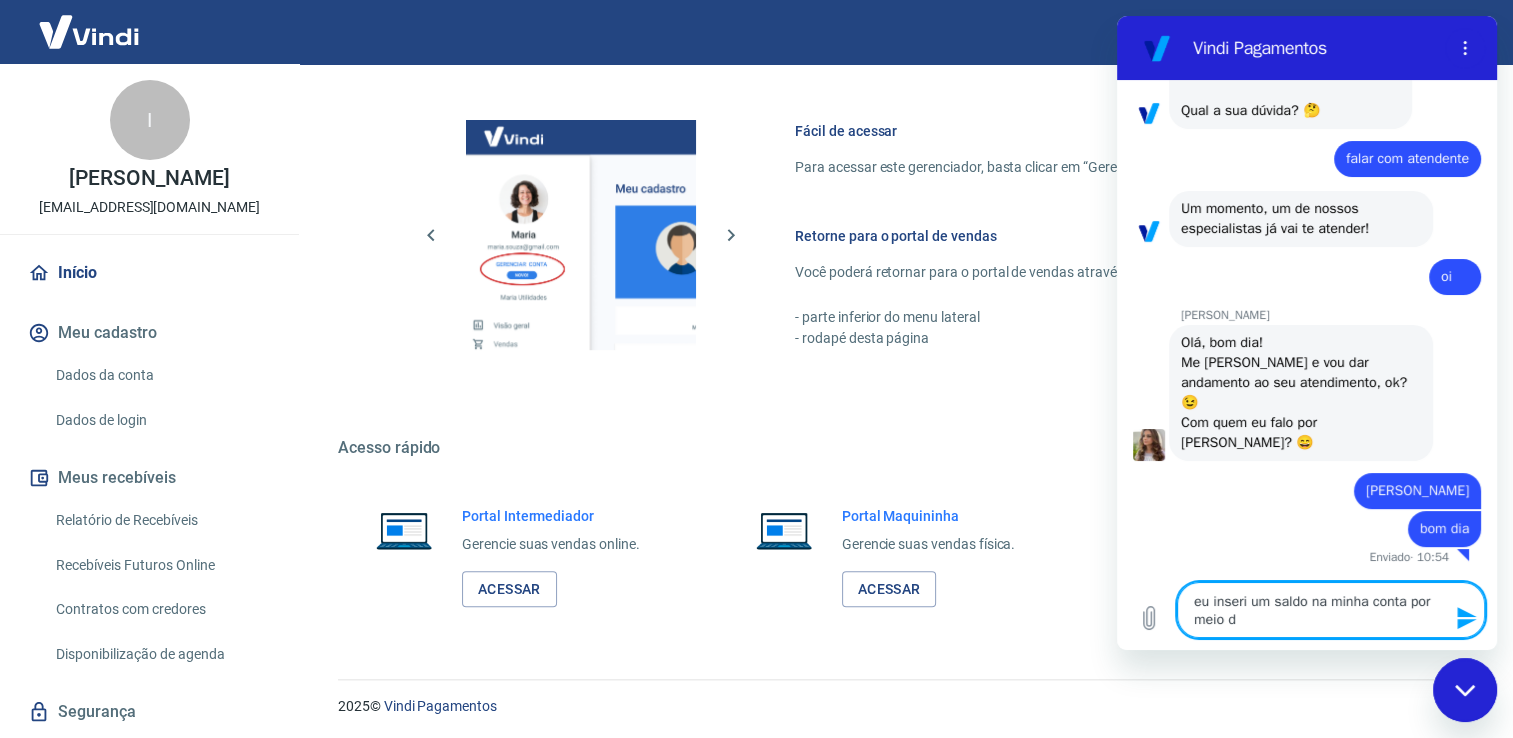 type on "eu inseri um saldo na minha conta por meio do" 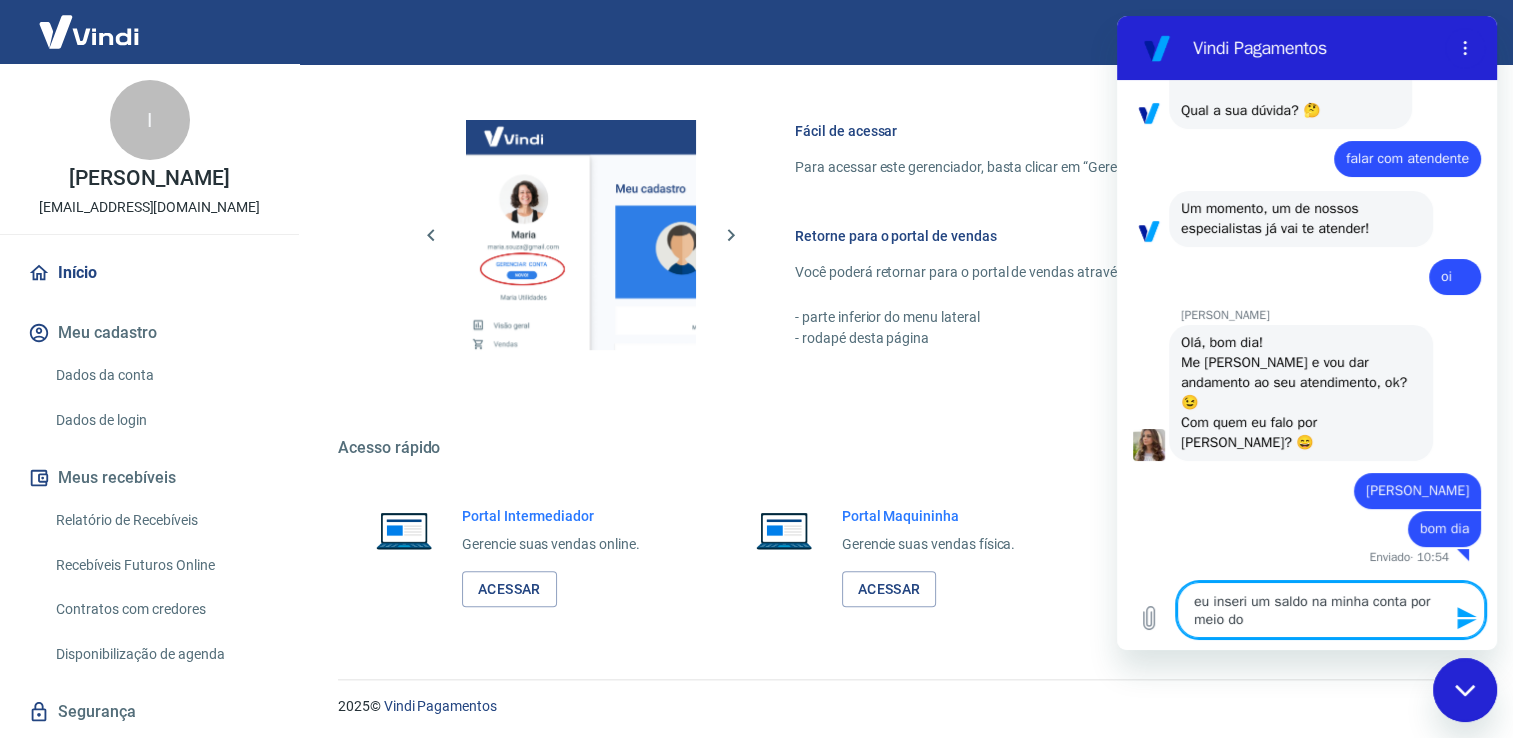 type 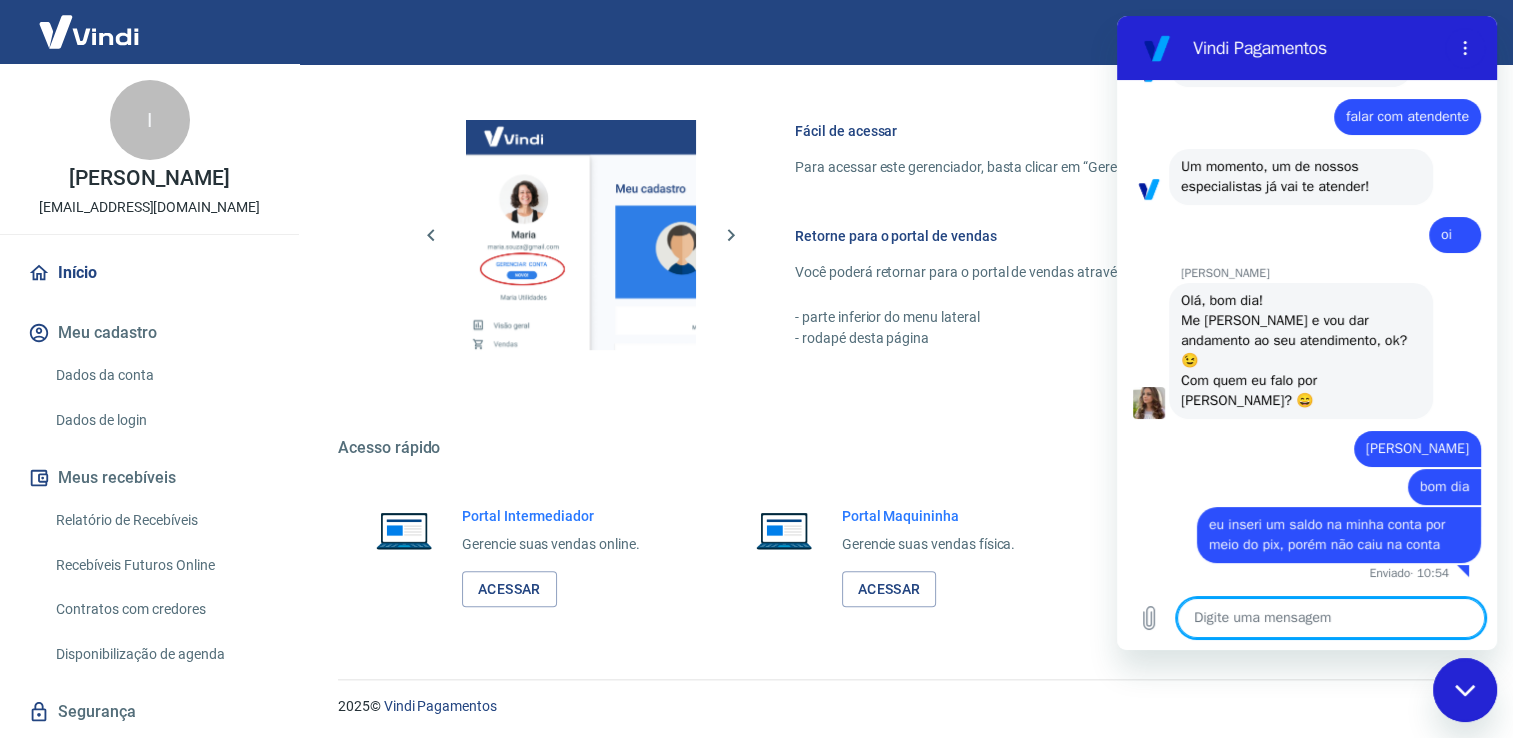 scroll, scrollTop: 194, scrollLeft: 0, axis: vertical 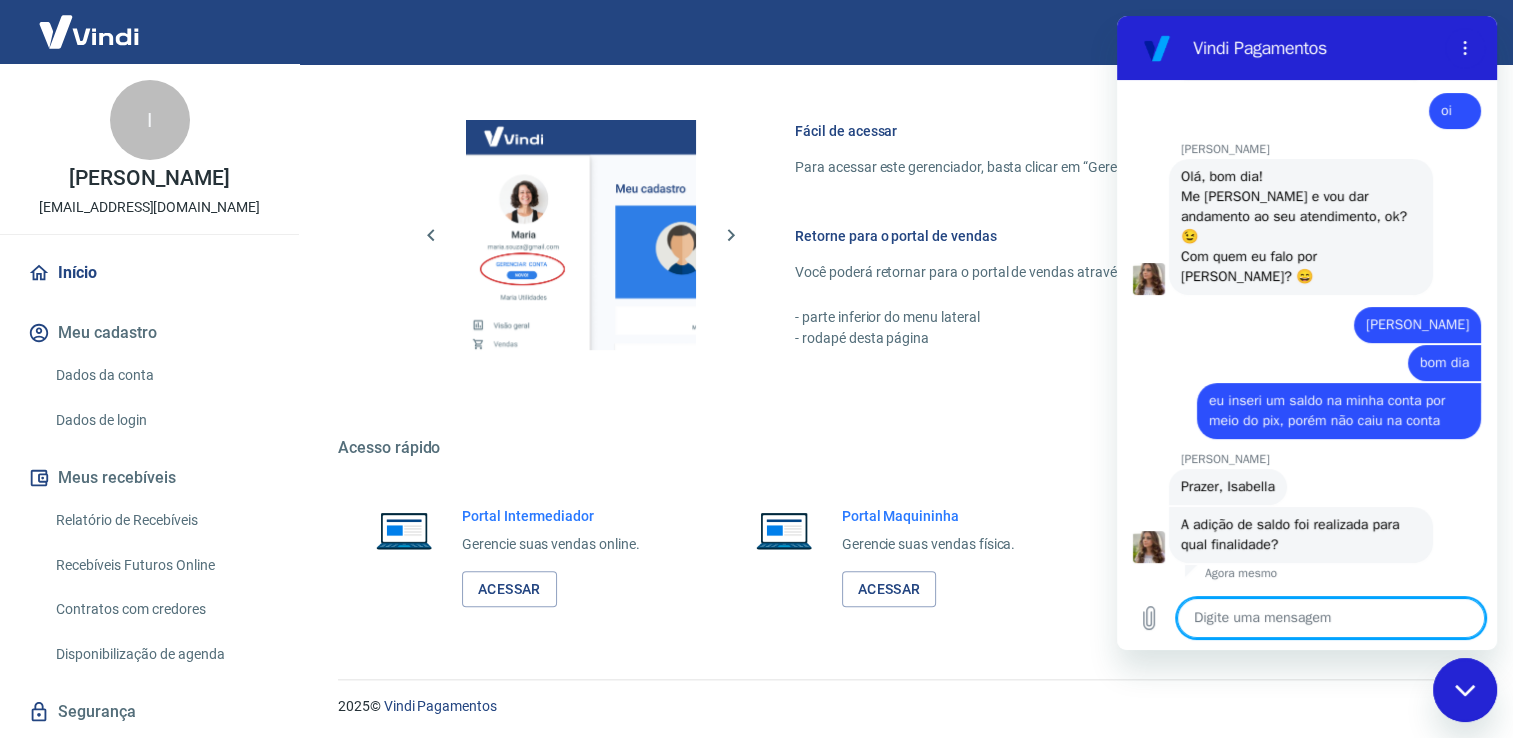 click at bounding box center [1331, 618] 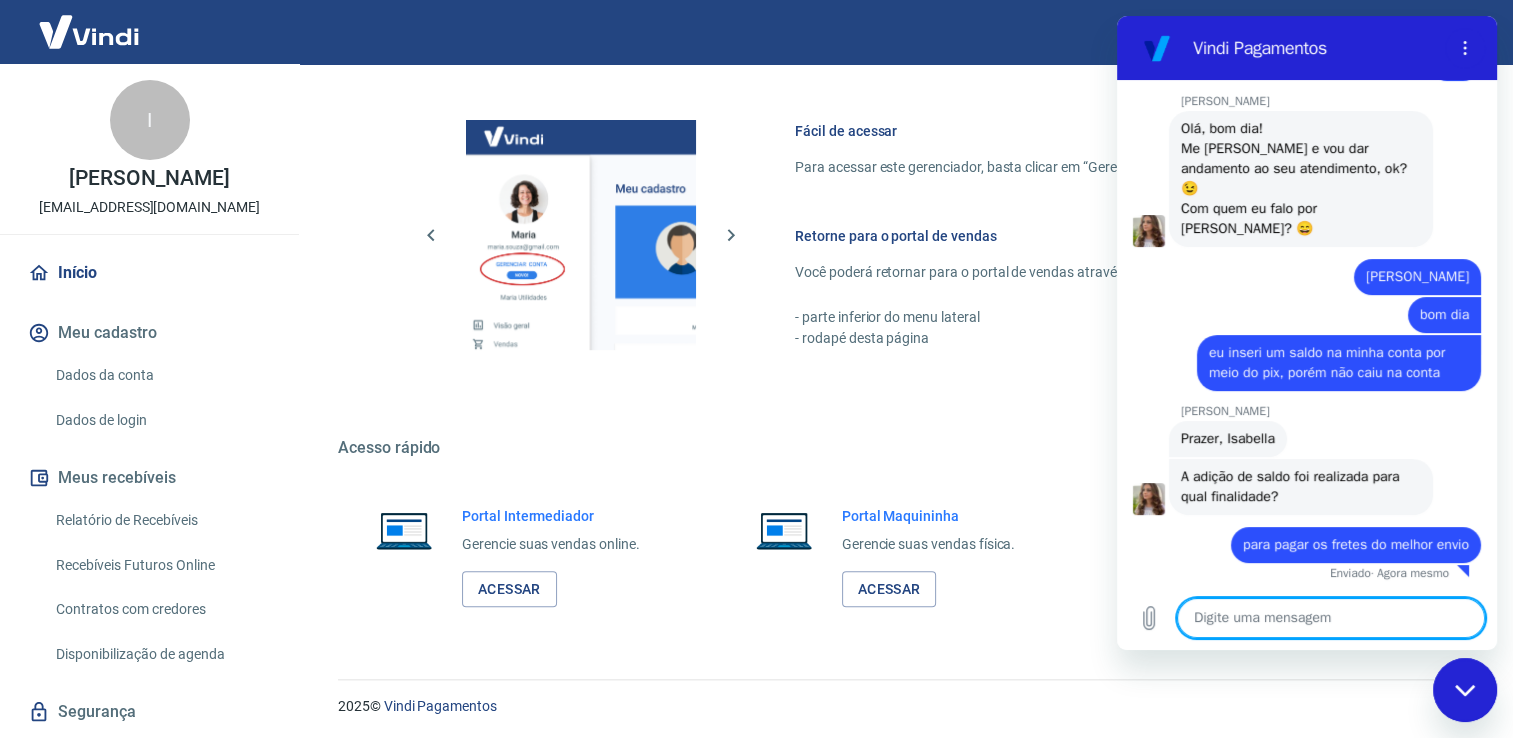 scroll, scrollTop: 366, scrollLeft: 0, axis: vertical 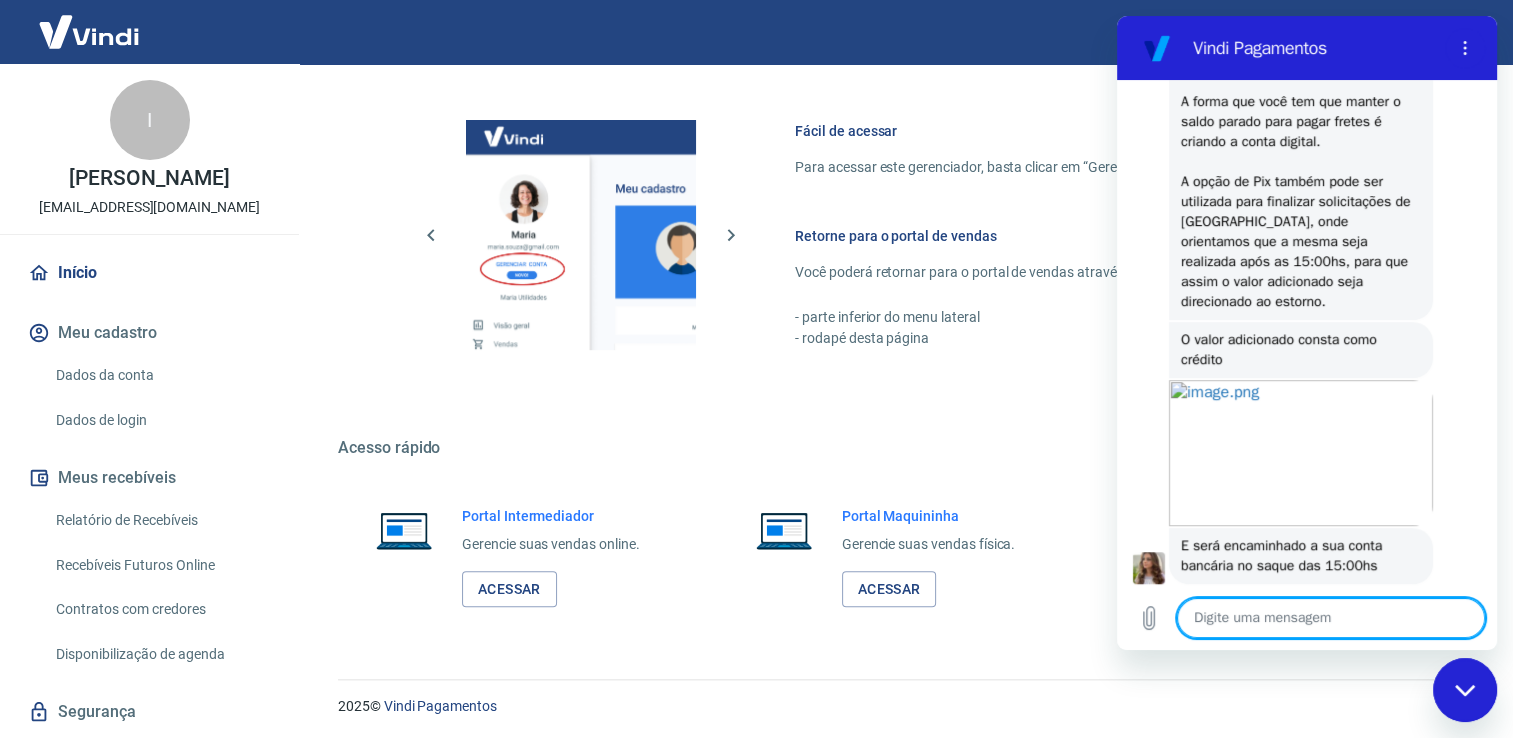 drag, startPoint x: 1491, startPoint y: 537, endPoint x: 2615, endPoint y: 582, distance: 1124.9004 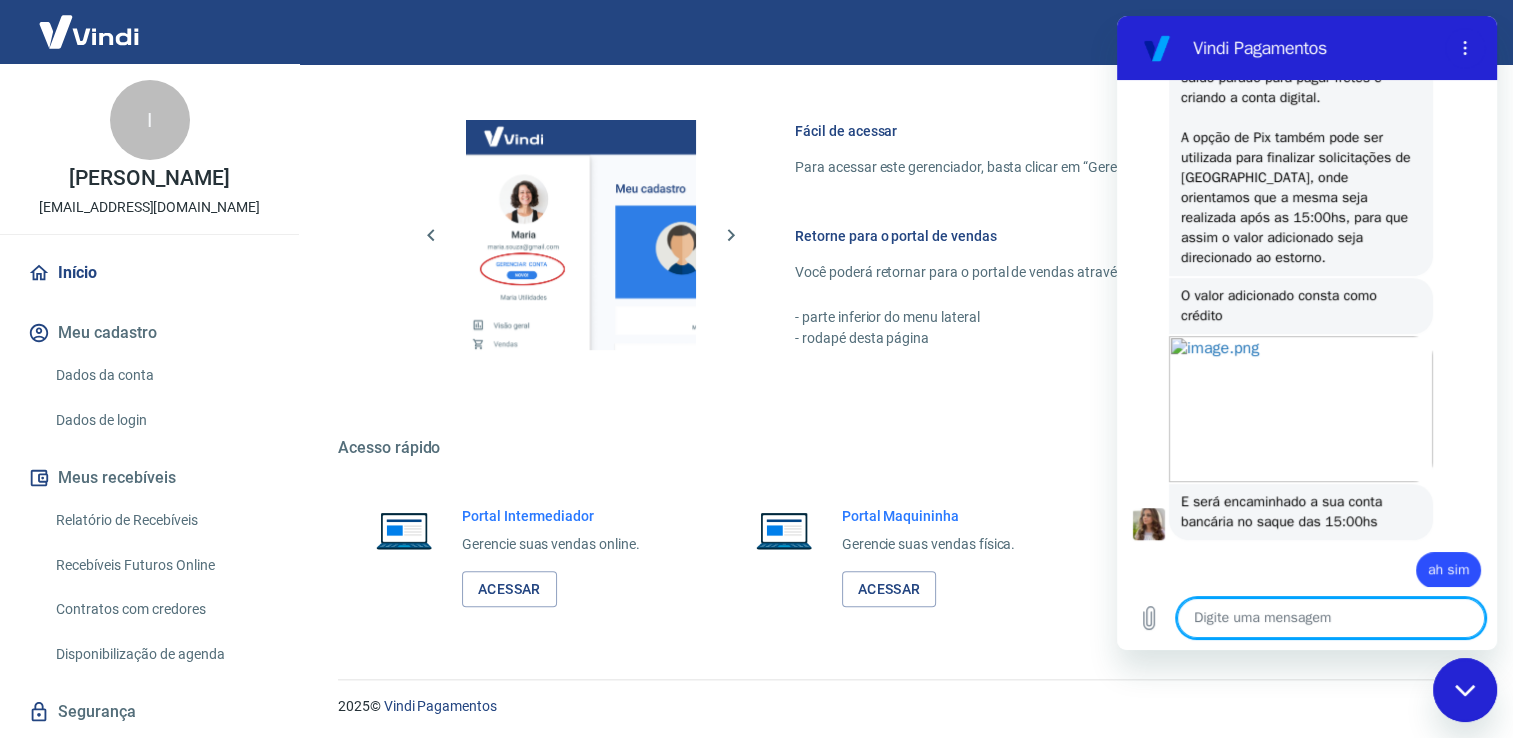 scroll, scrollTop: 1122, scrollLeft: 0, axis: vertical 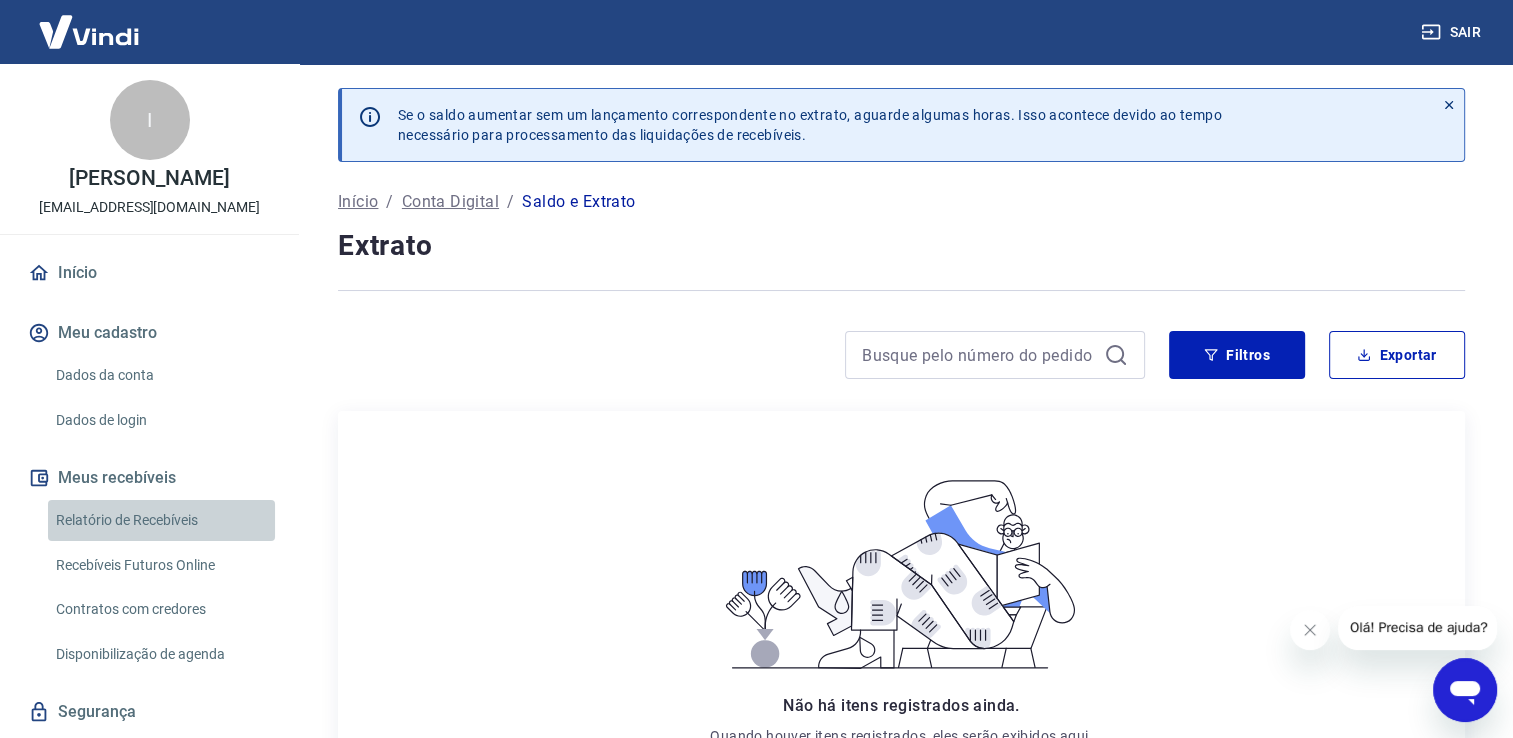 click on "Relatório de Recebíveis" at bounding box center [161, 520] 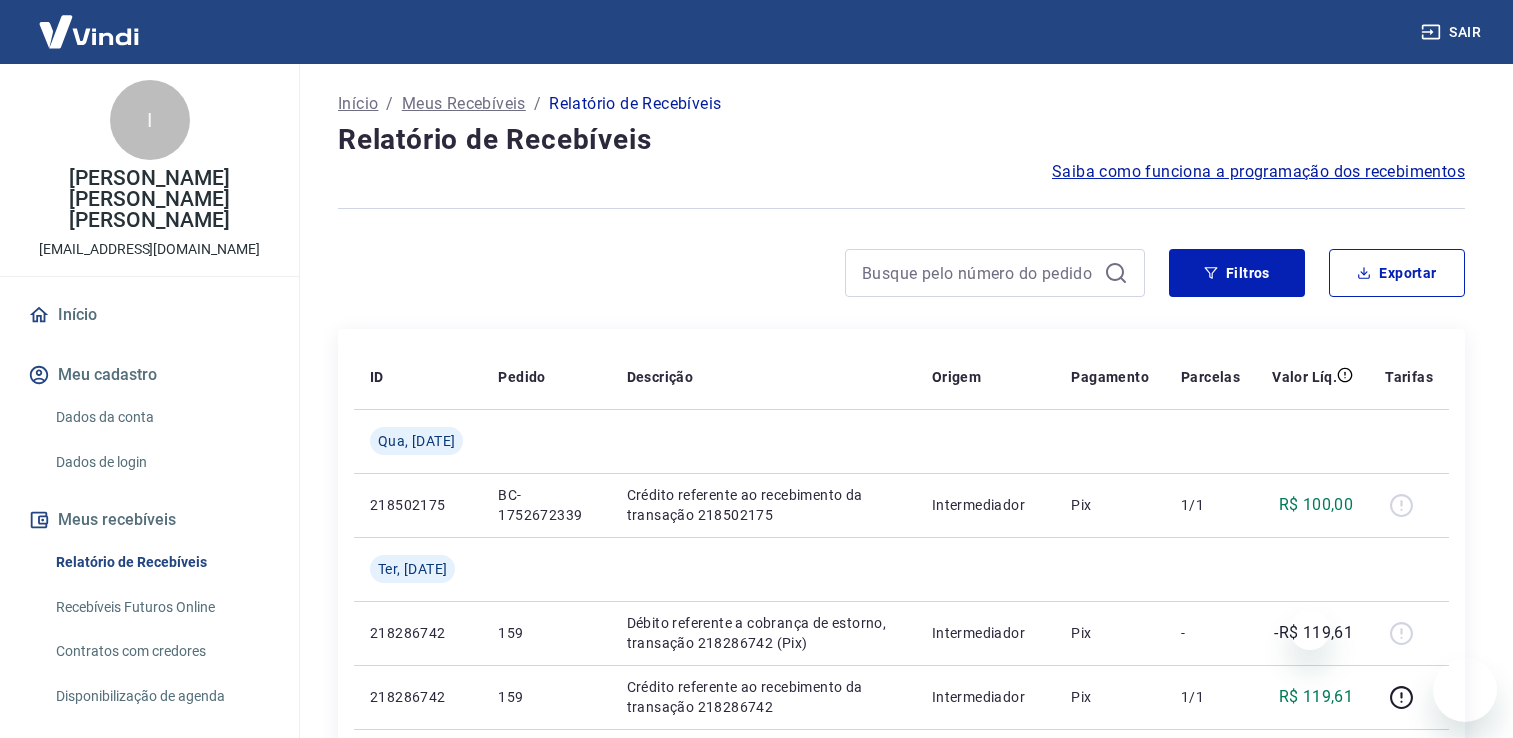 scroll, scrollTop: 0, scrollLeft: 0, axis: both 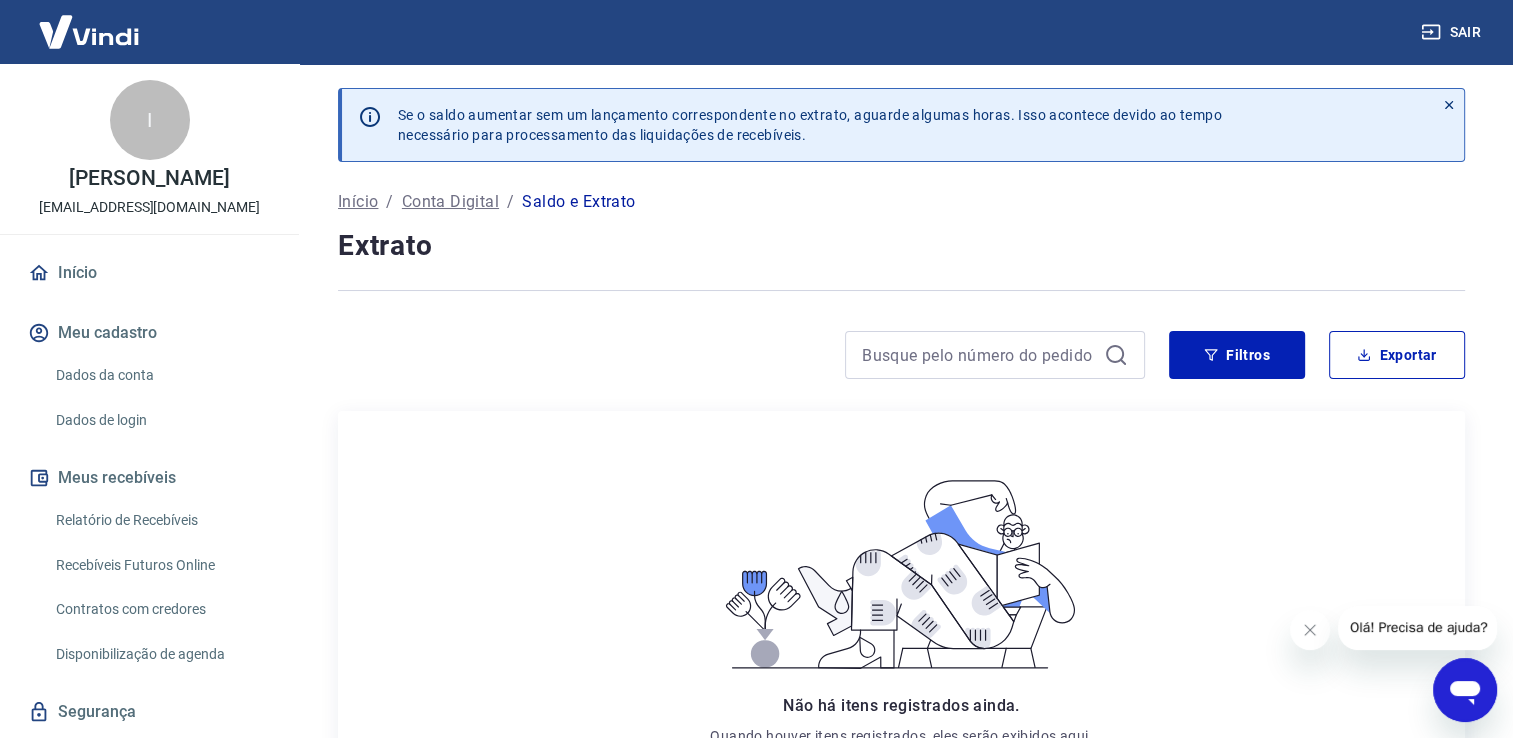 click on "Conta Digital" at bounding box center [450, 202] 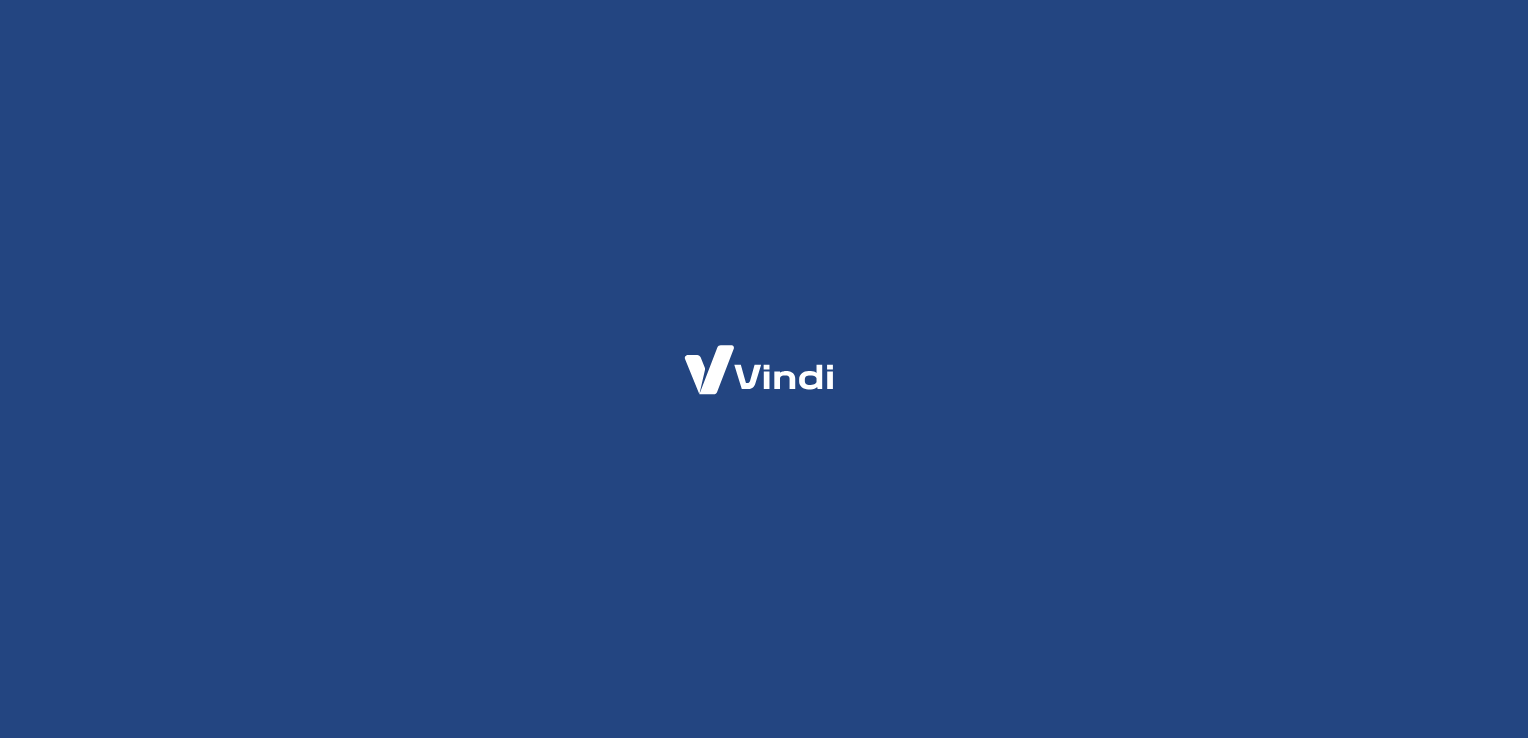 scroll, scrollTop: 0, scrollLeft: 0, axis: both 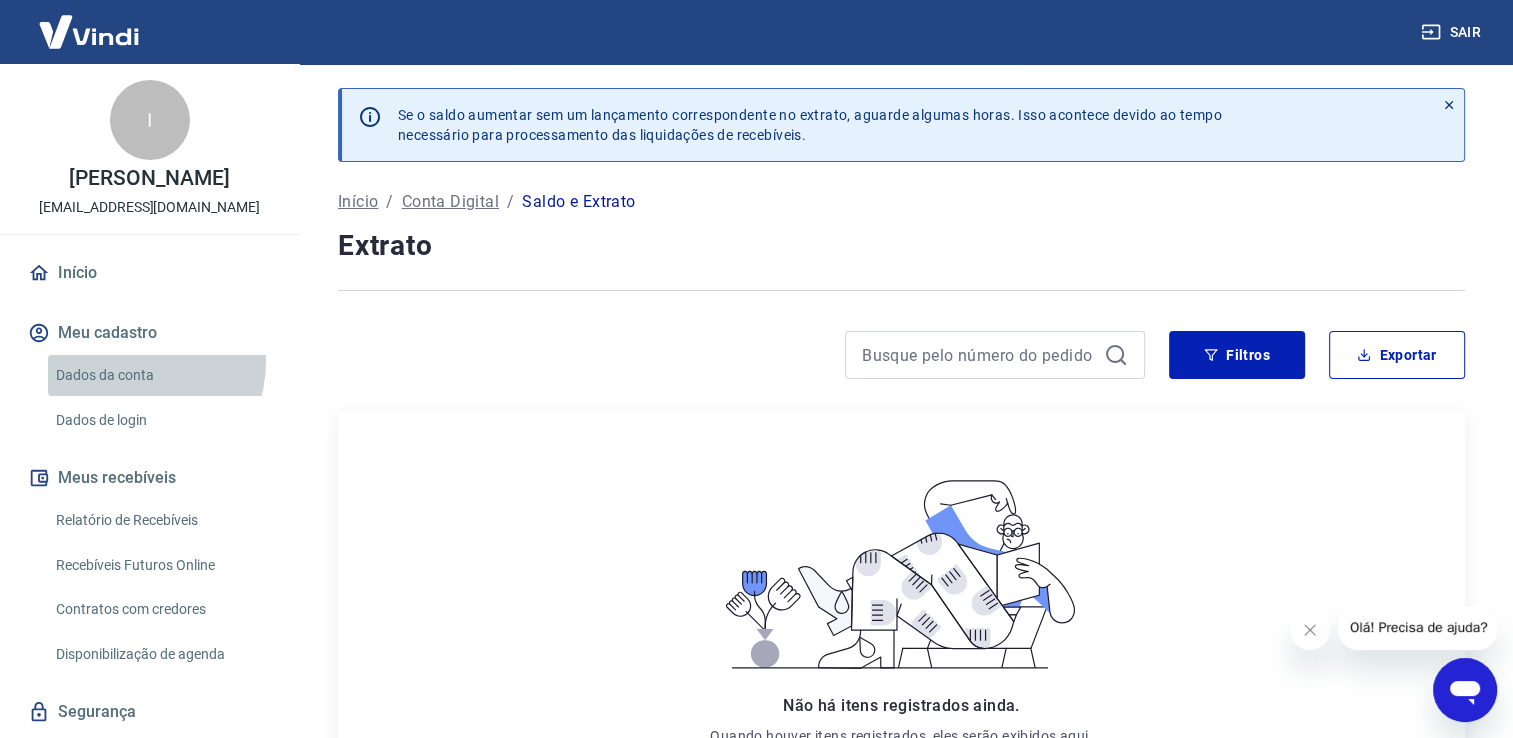 click on "Dados da conta" at bounding box center (161, 375) 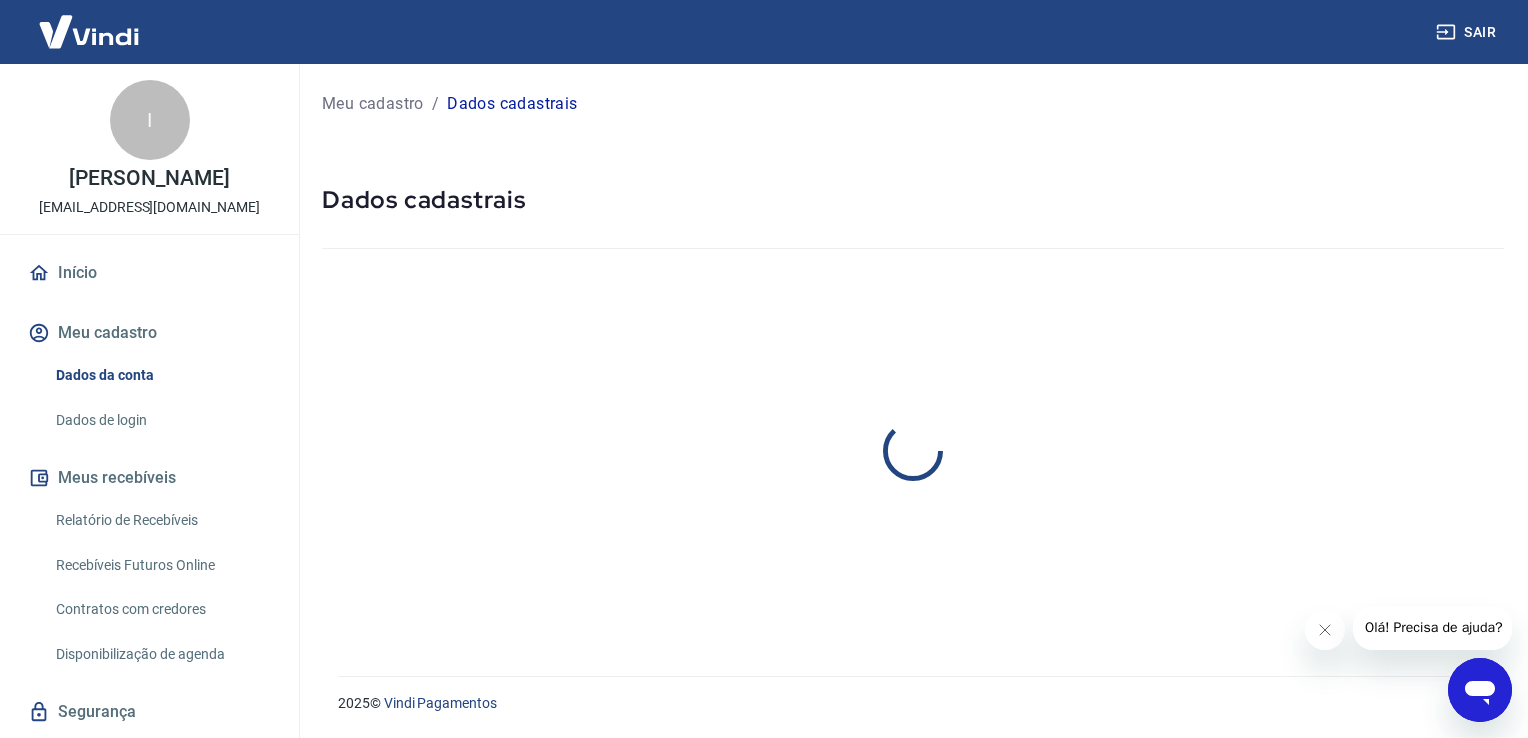 select on "TO" 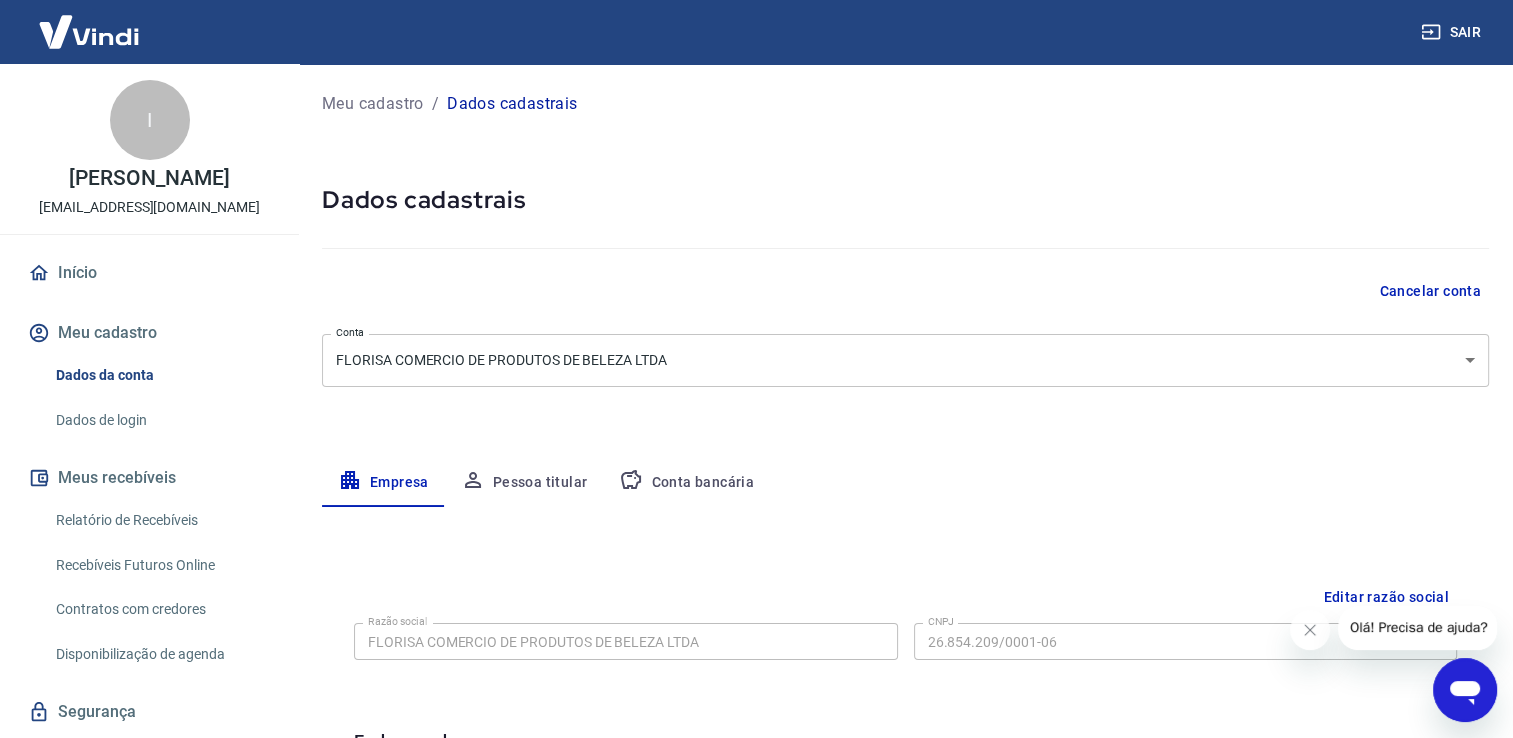 click on "Relatório de Recebíveis" at bounding box center [161, 520] 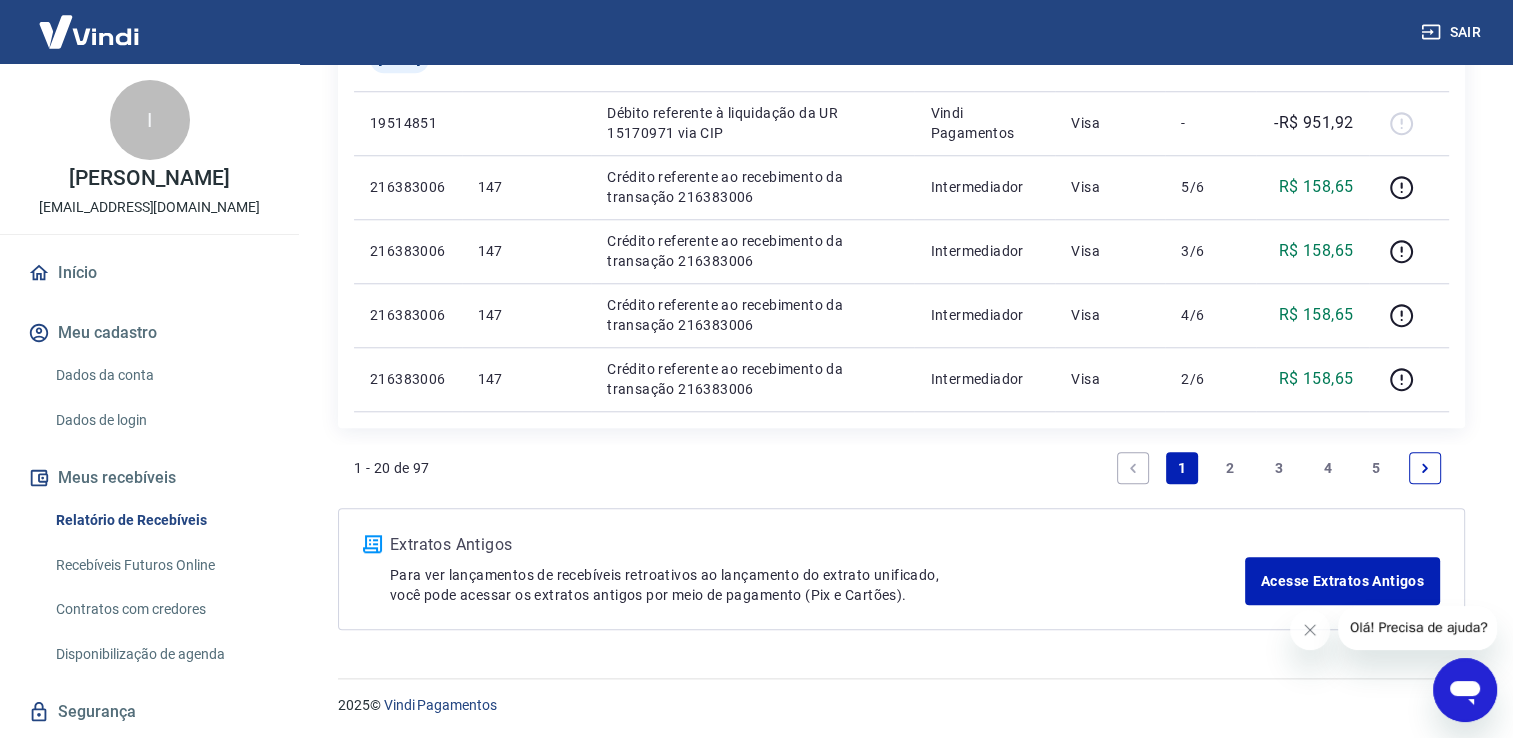 scroll, scrollTop: 0, scrollLeft: 0, axis: both 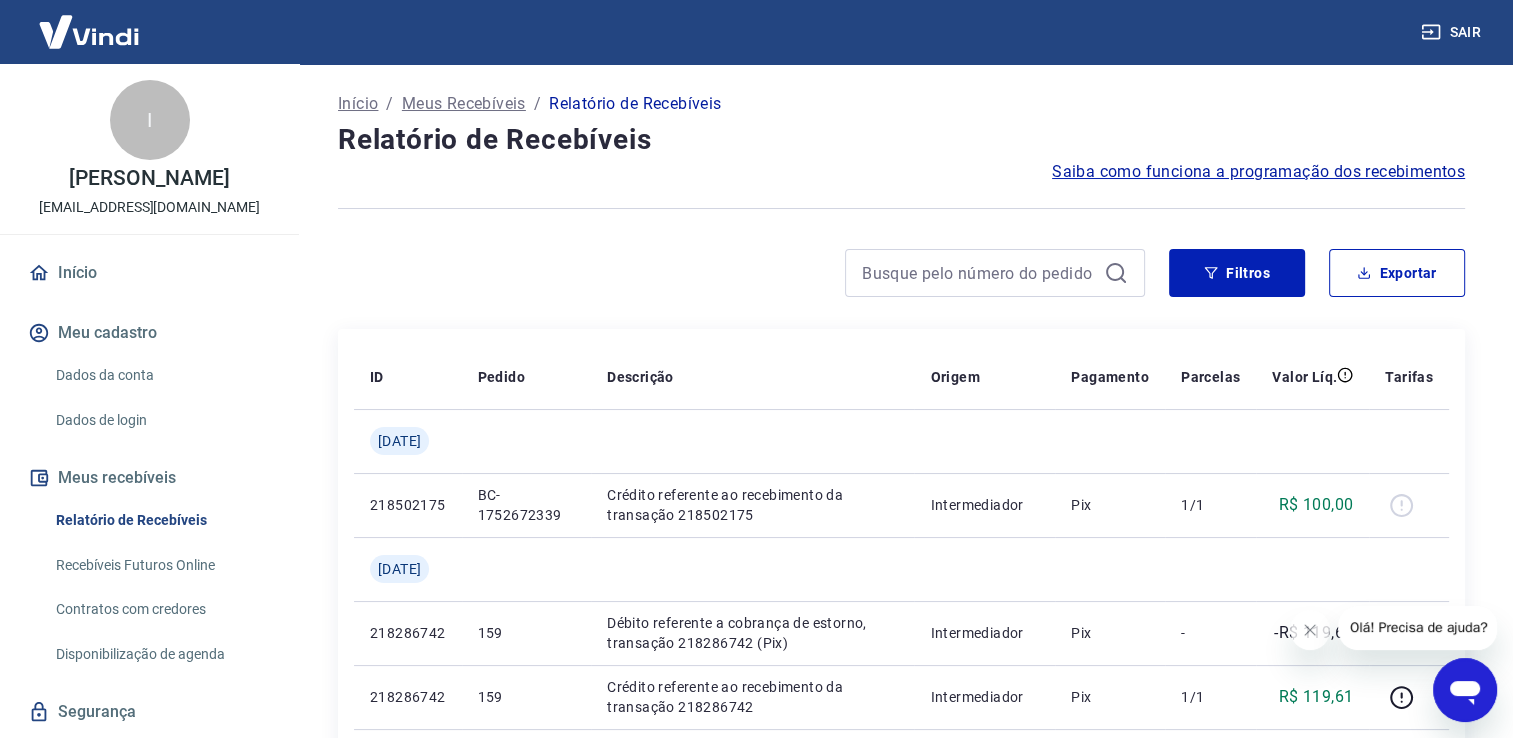 click on "I" at bounding box center (150, 120) 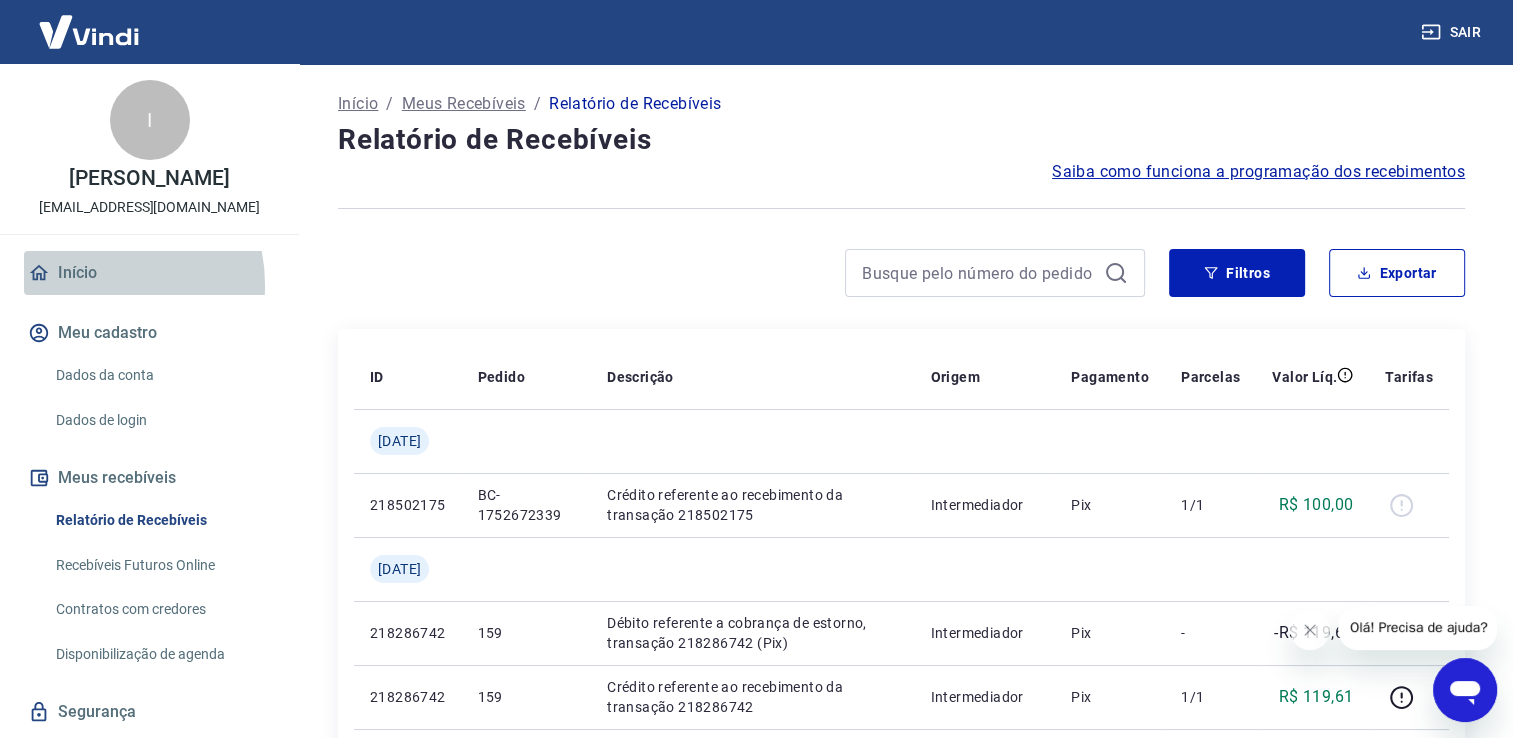click on "Início" at bounding box center (149, 273) 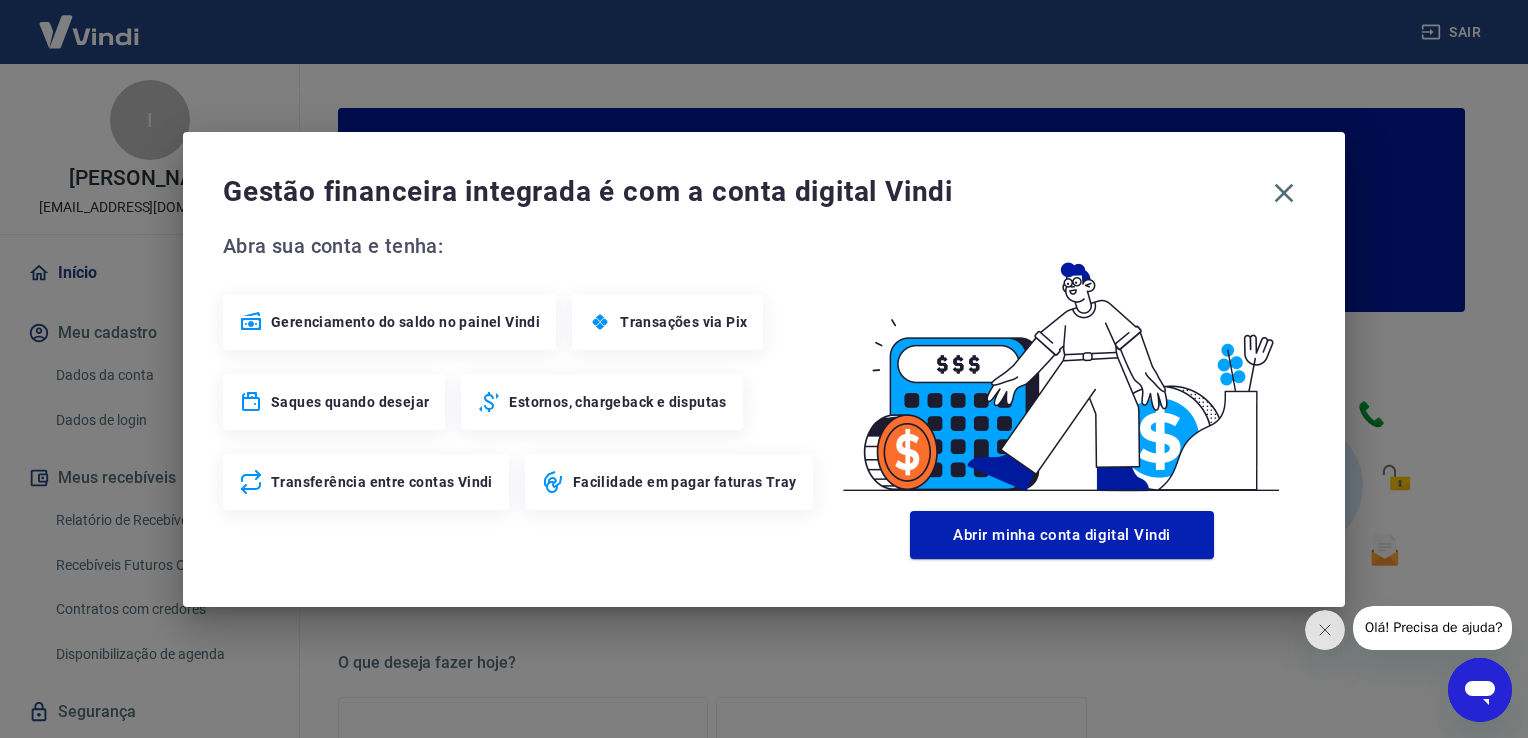 click on "Gestão financeira integrada é com a conta digital Vindi Abra sua conta e tenha: Gerenciamento do saldo no painel Vindi Transações via Pix Saques quando desejar Estornos, chargeback e disputas Transferência entre contas Vindi Facilidade em pagar faturas Tray Abrir minha conta digital Vindi" at bounding box center (764, 369) 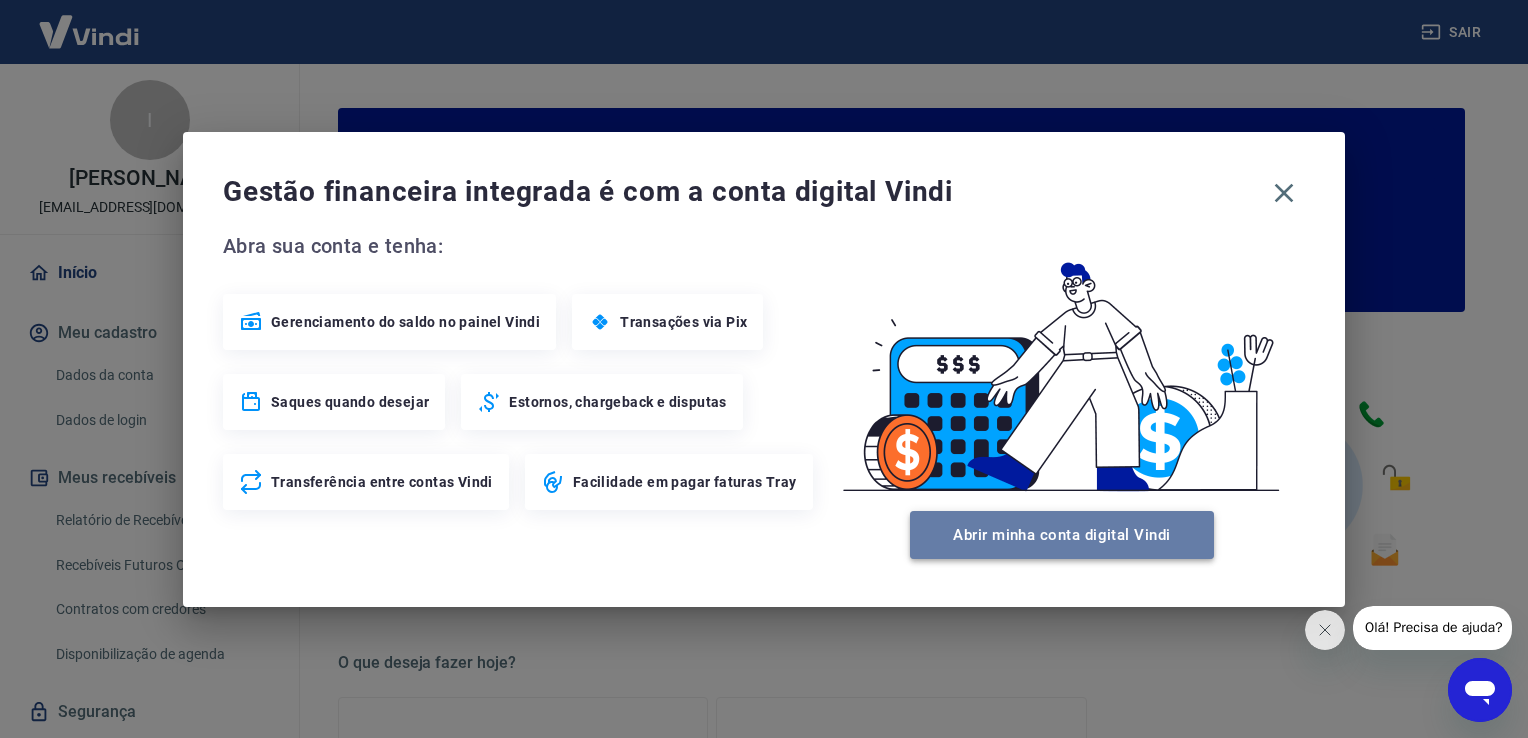 click on "Abrir minha conta digital Vindi" at bounding box center [1062, 535] 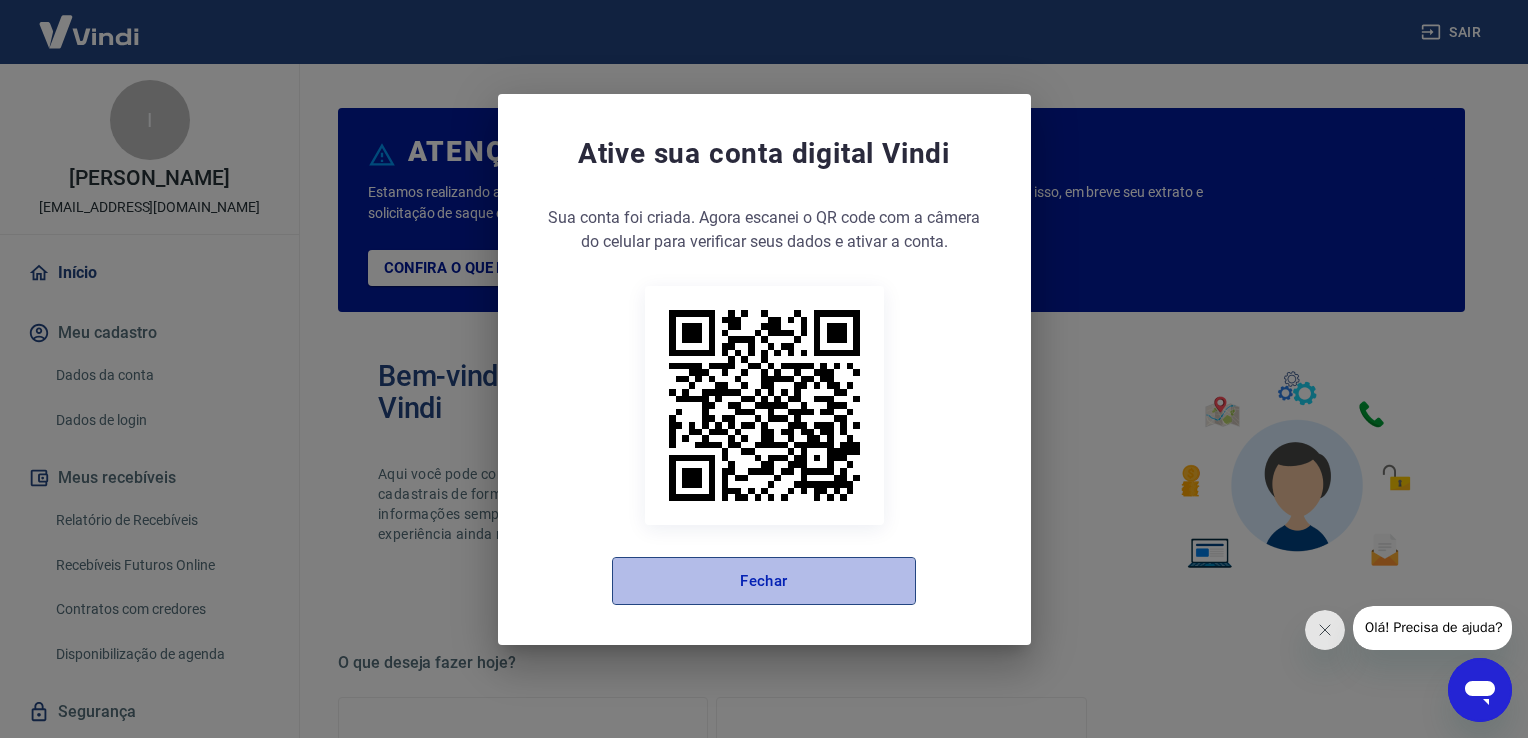 click on "Fechar" at bounding box center [764, 581] 